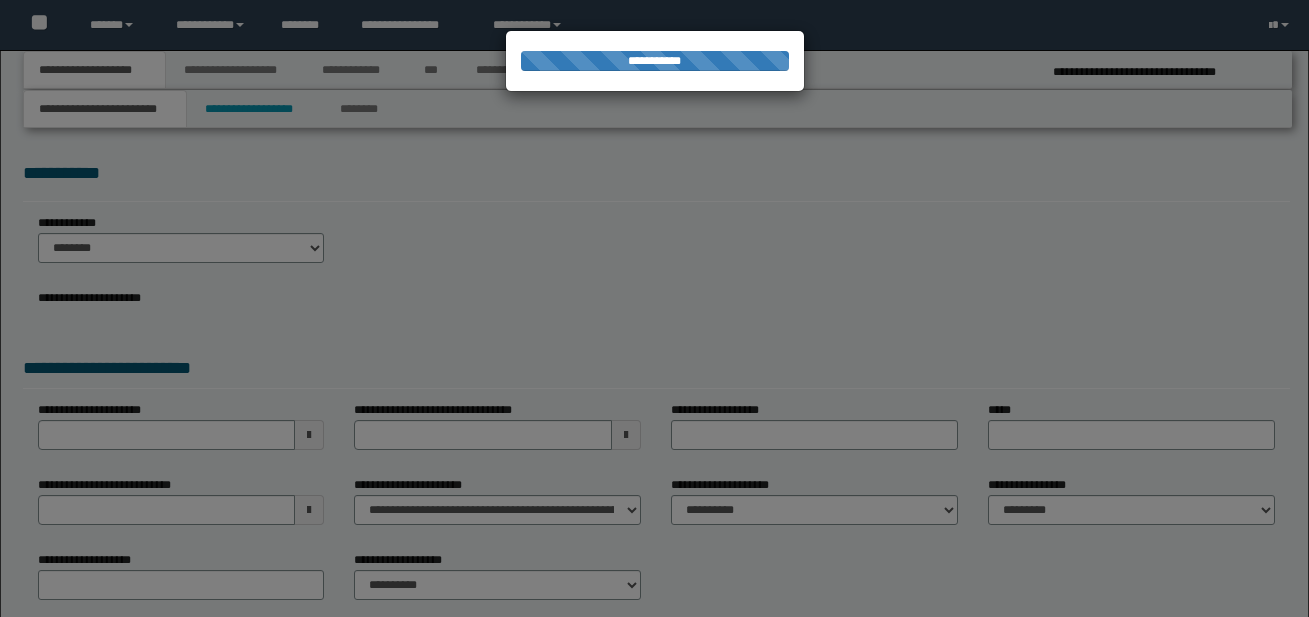 scroll, scrollTop: 0, scrollLeft: 0, axis: both 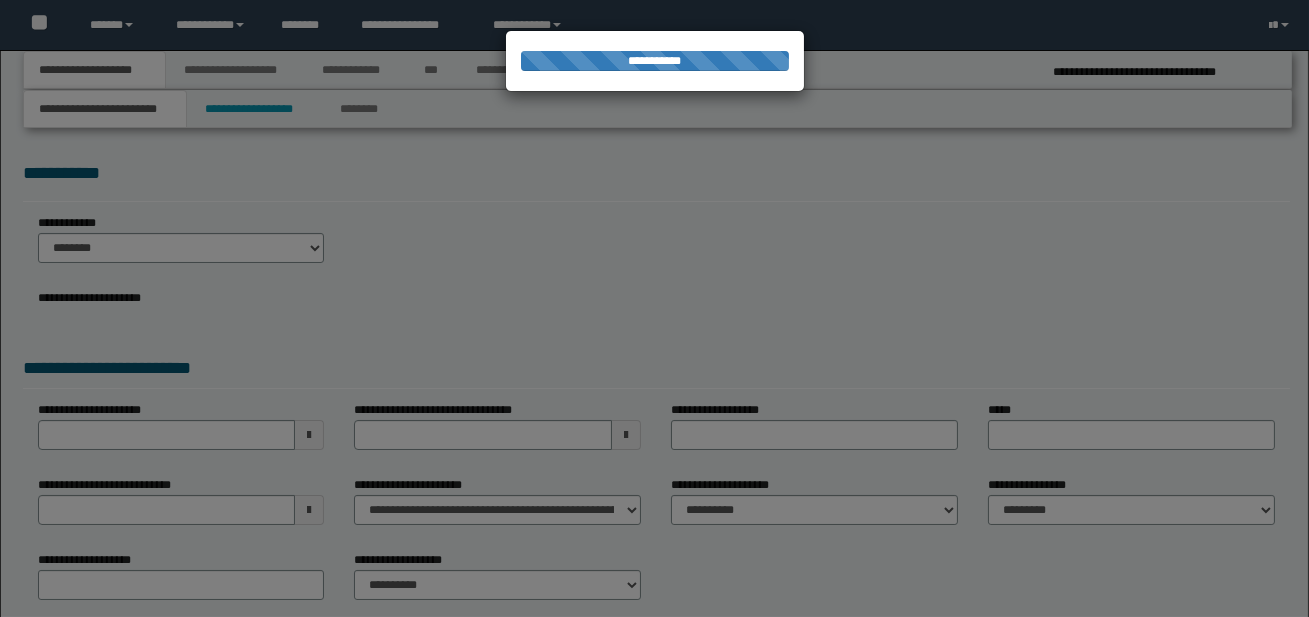select on "*" 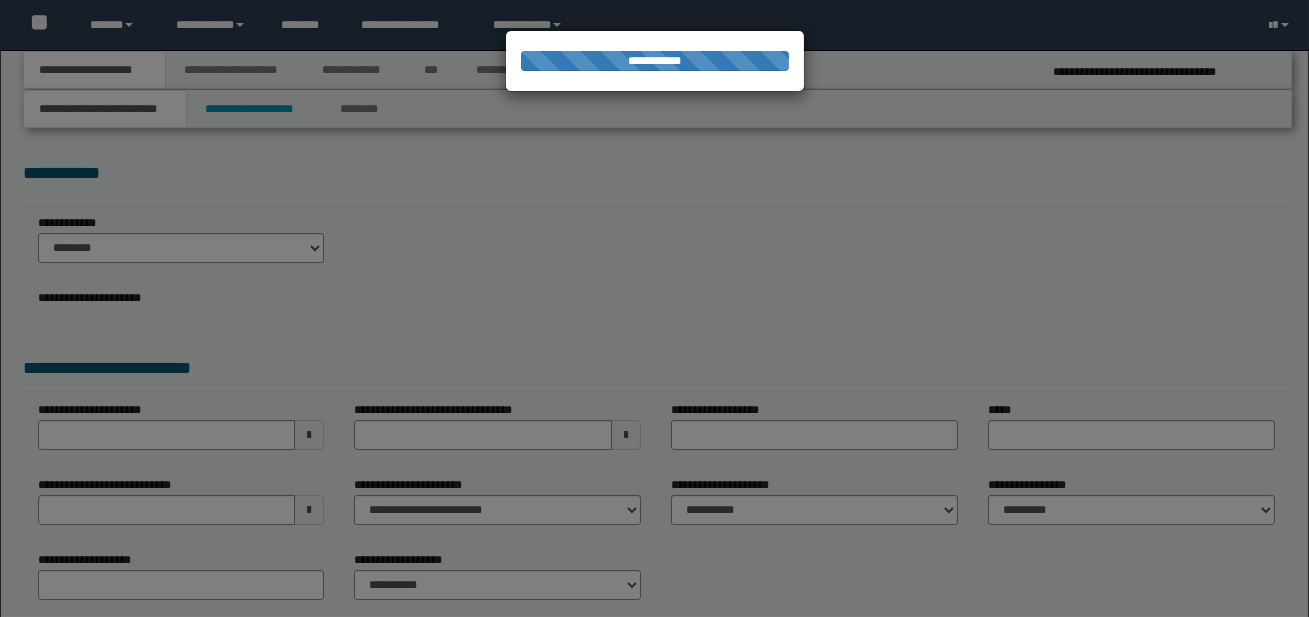 select on "*" 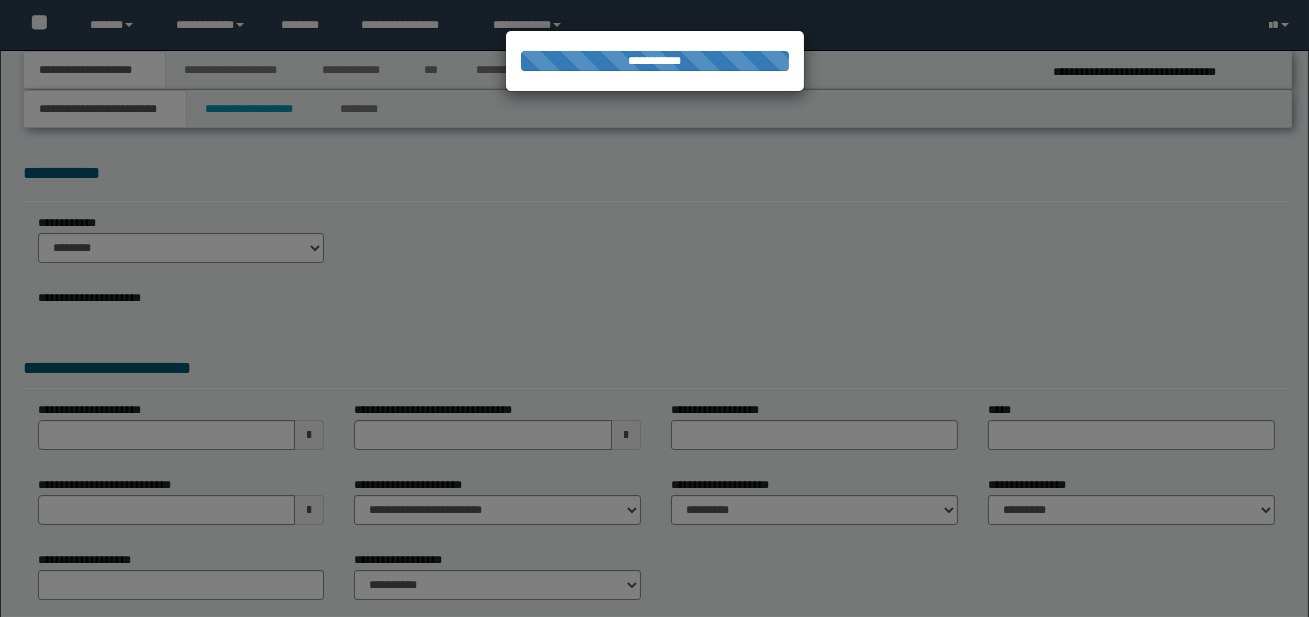 scroll, scrollTop: 0, scrollLeft: 0, axis: both 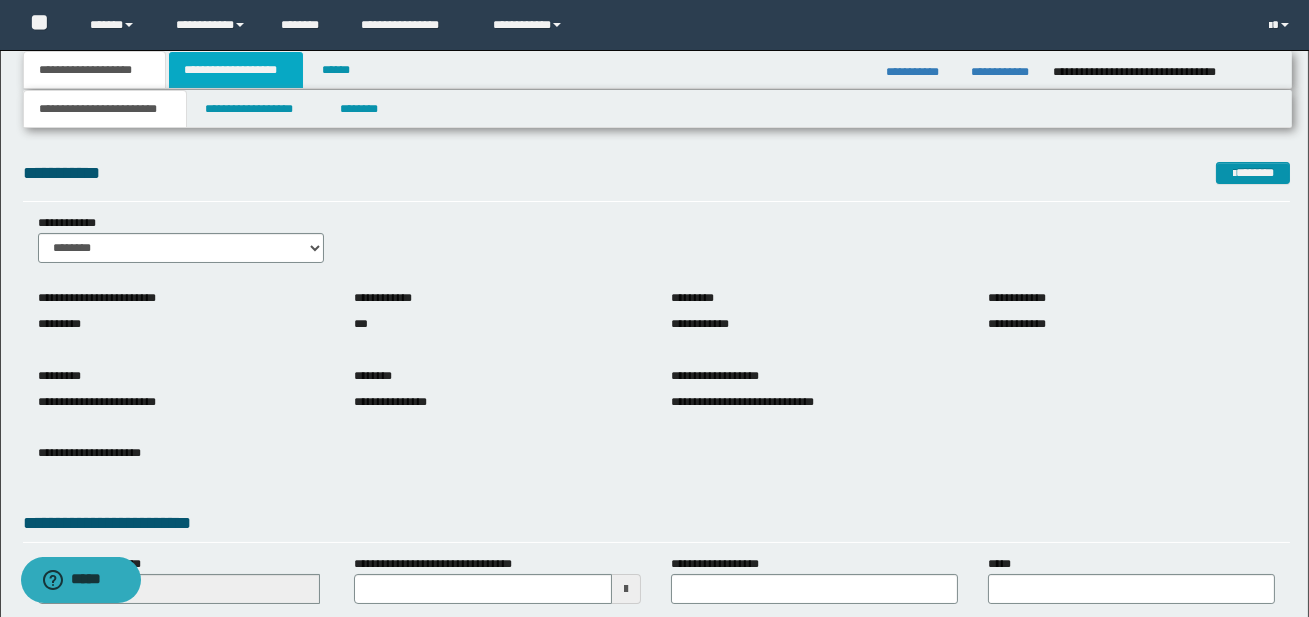click on "**********" at bounding box center (236, 70) 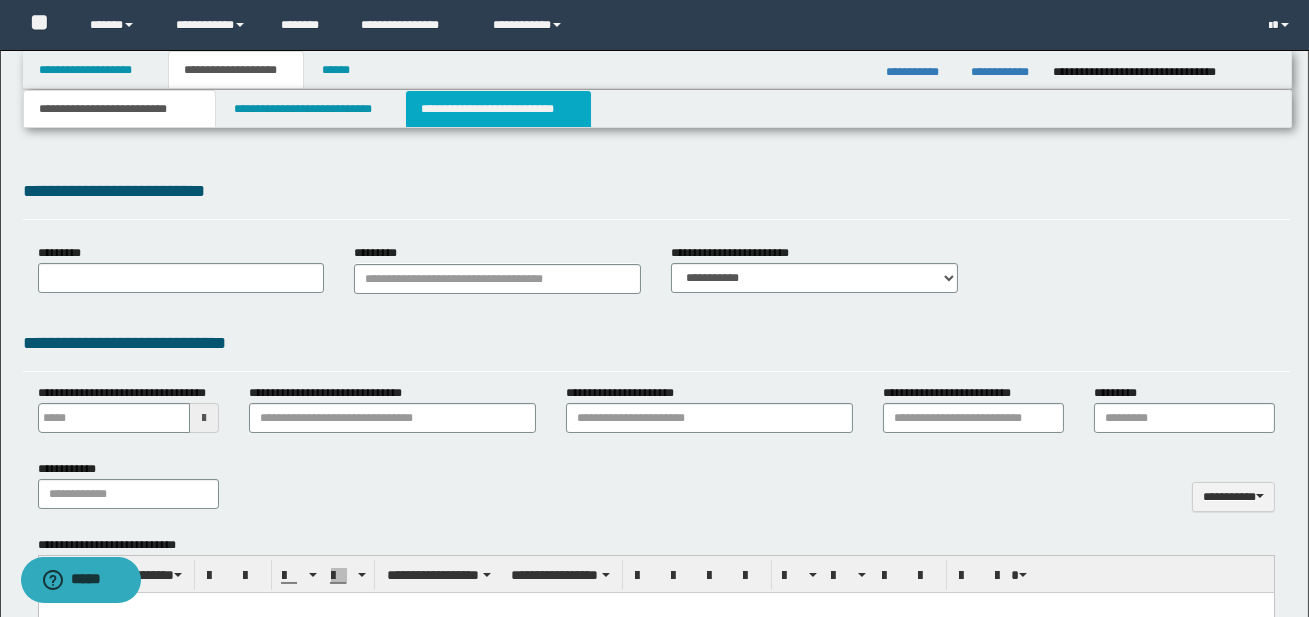 type 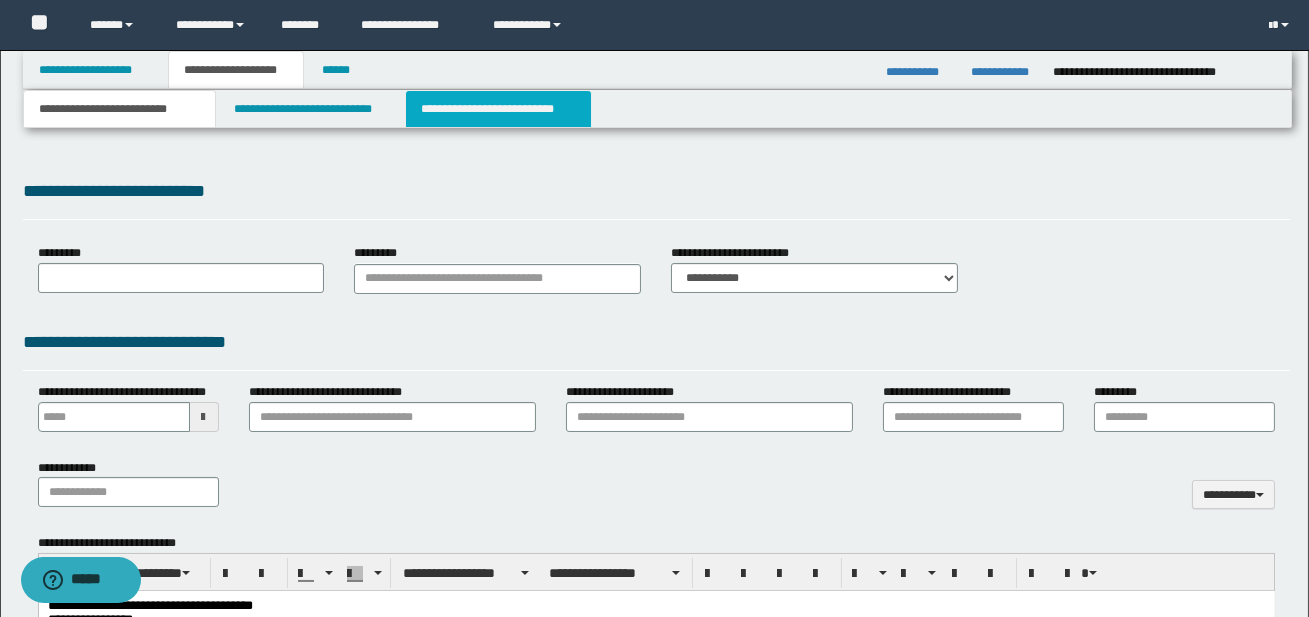 type on "**********" 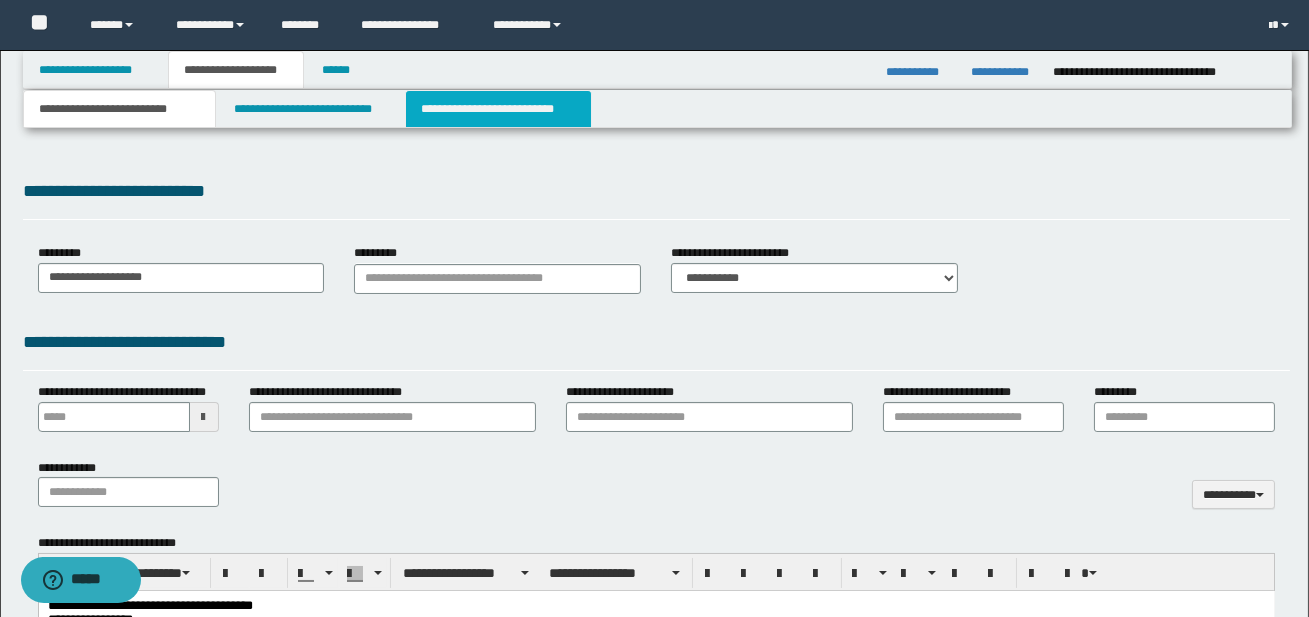 scroll, scrollTop: 0, scrollLeft: 0, axis: both 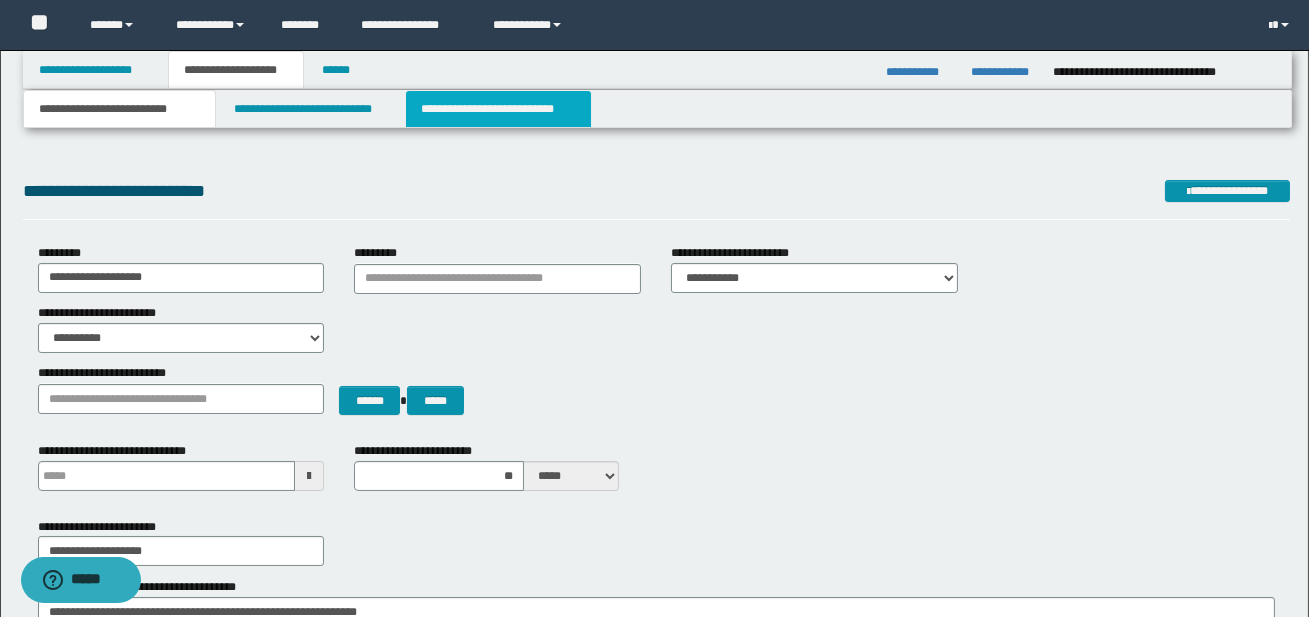 click on "**********" at bounding box center [498, 109] 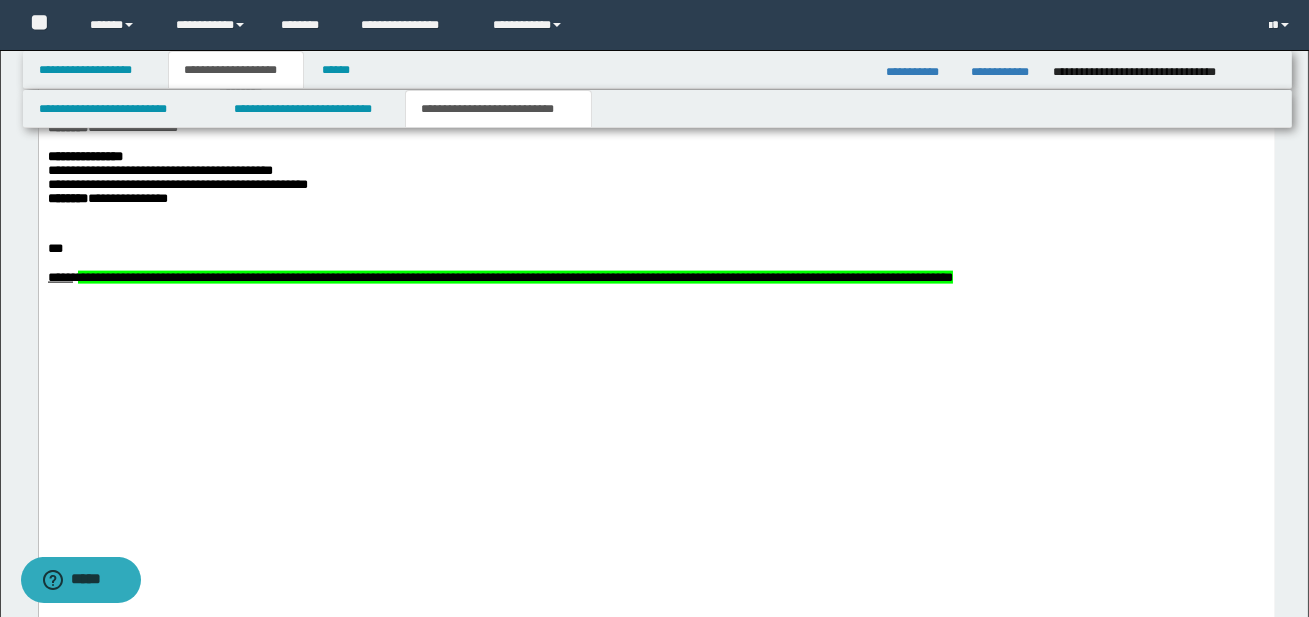 scroll, scrollTop: 5433, scrollLeft: 0, axis: vertical 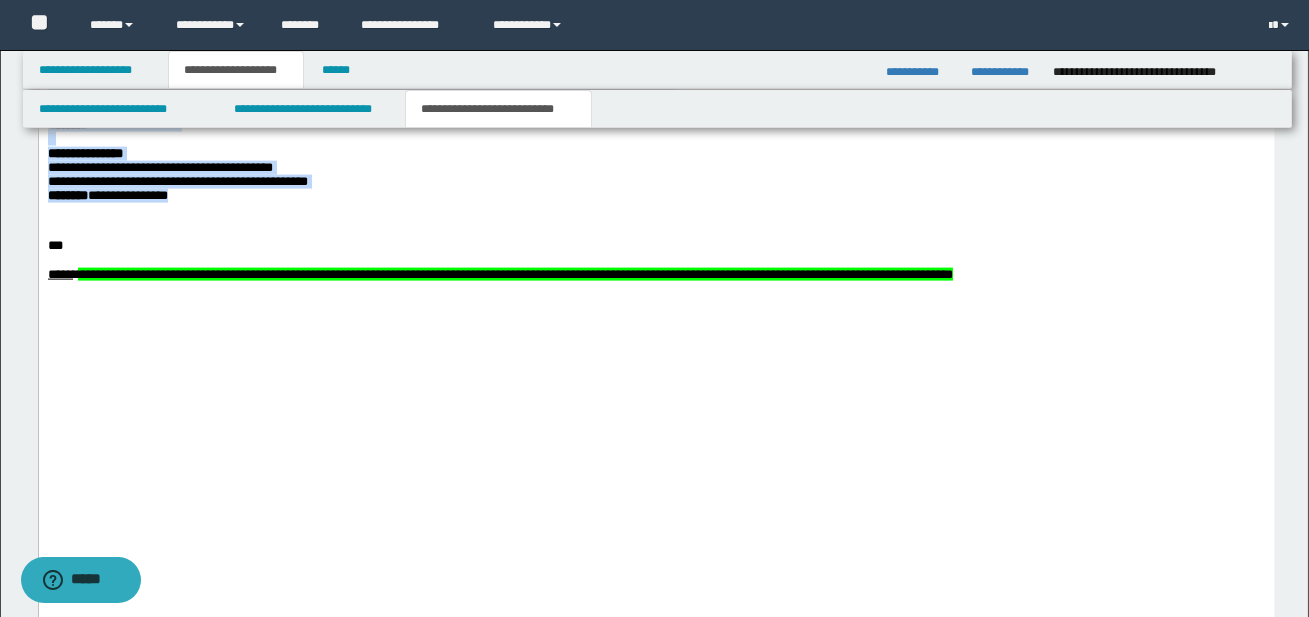drag, startPoint x: 48, startPoint y: 187, endPoint x: 234, endPoint y: 493, distance: 358.09497 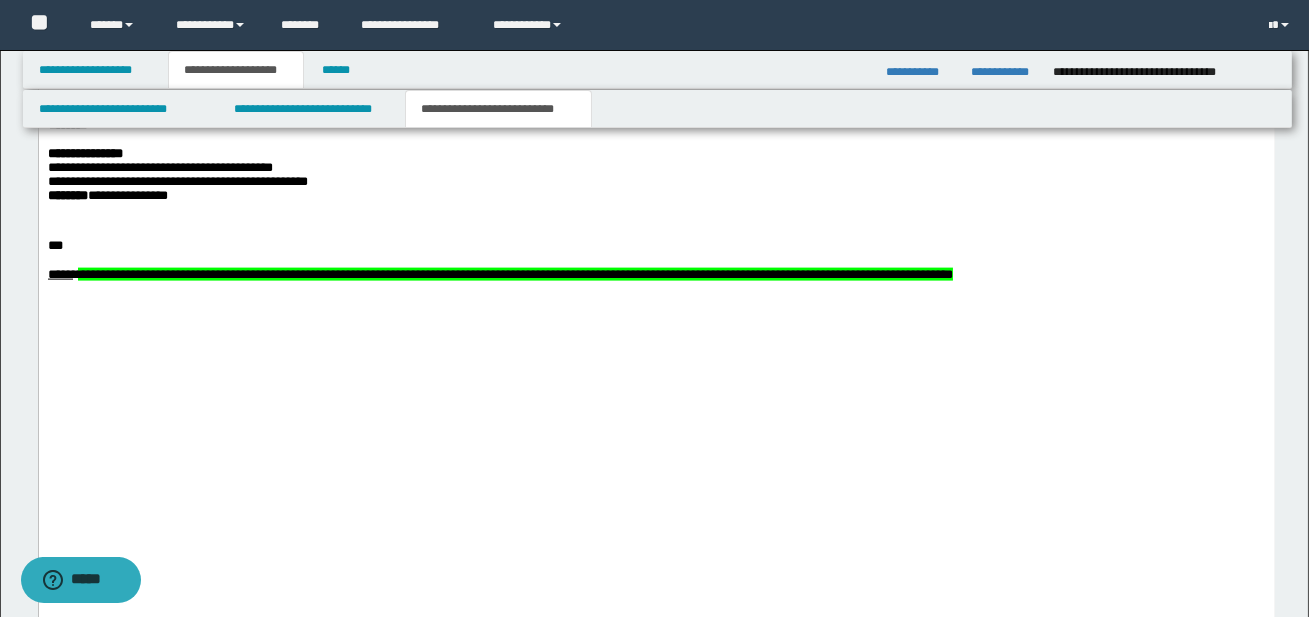 click at bounding box center [656, 211] 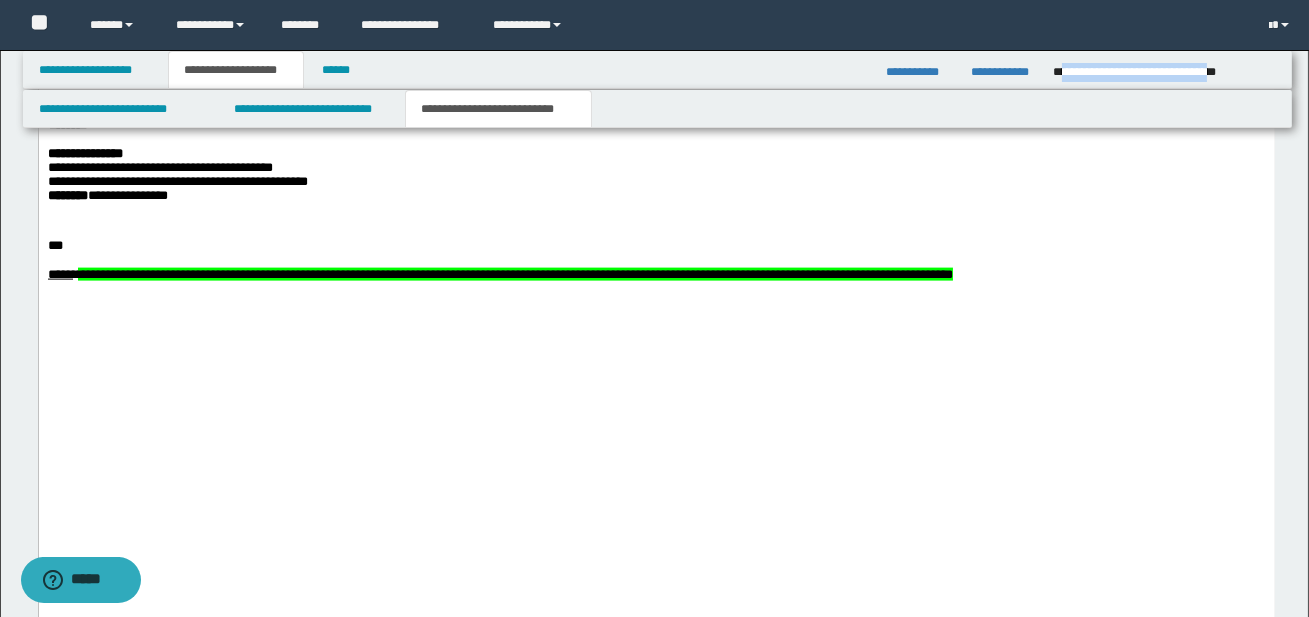 drag, startPoint x: 1060, startPoint y: 70, endPoint x: 1270, endPoint y: 66, distance: 210.03809 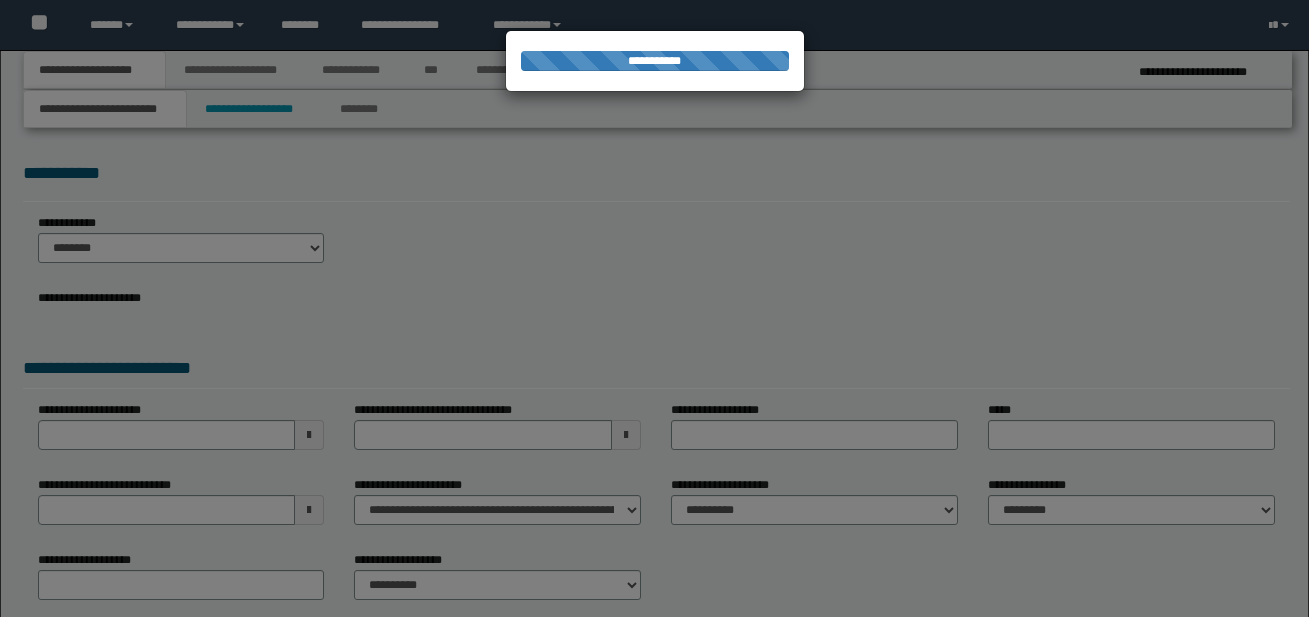 scroll, scrollTop: 0, scrollLeft: 0, axis: both 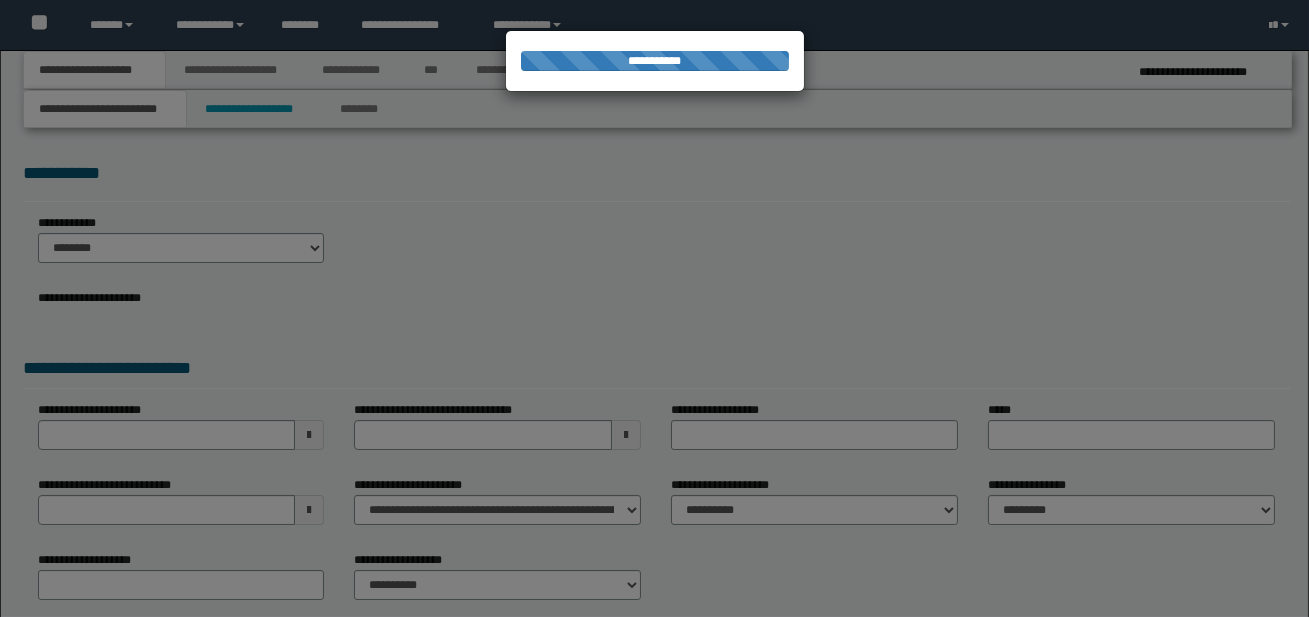 select on "*" 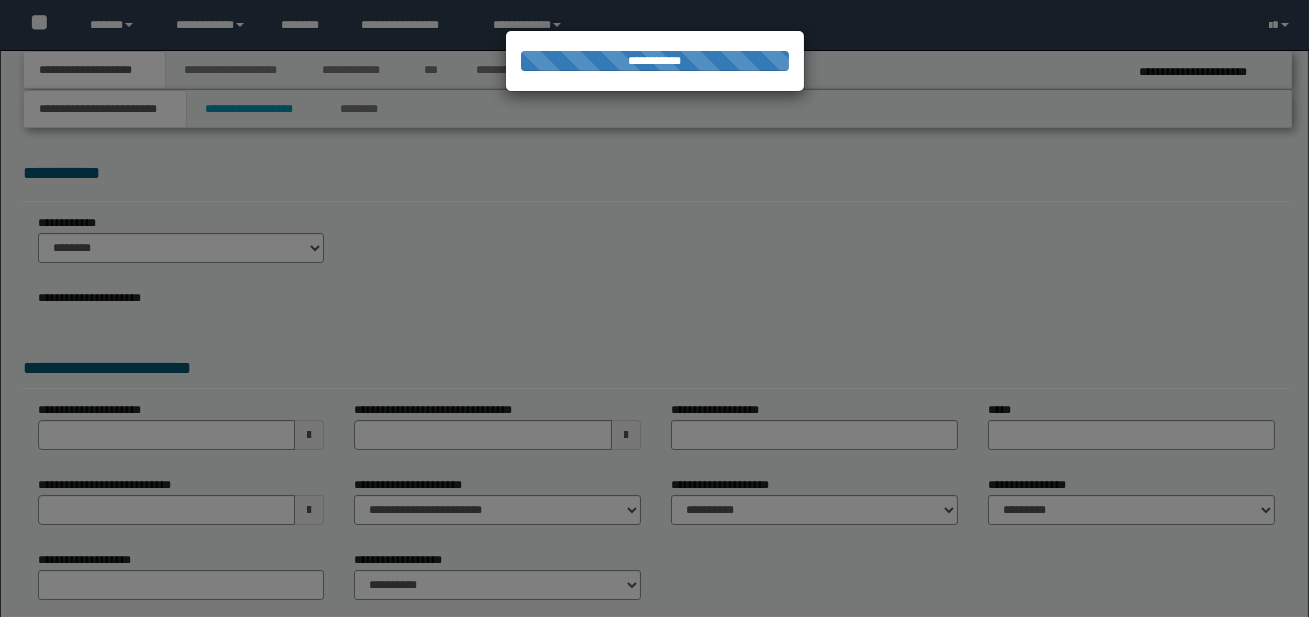 select on "*" 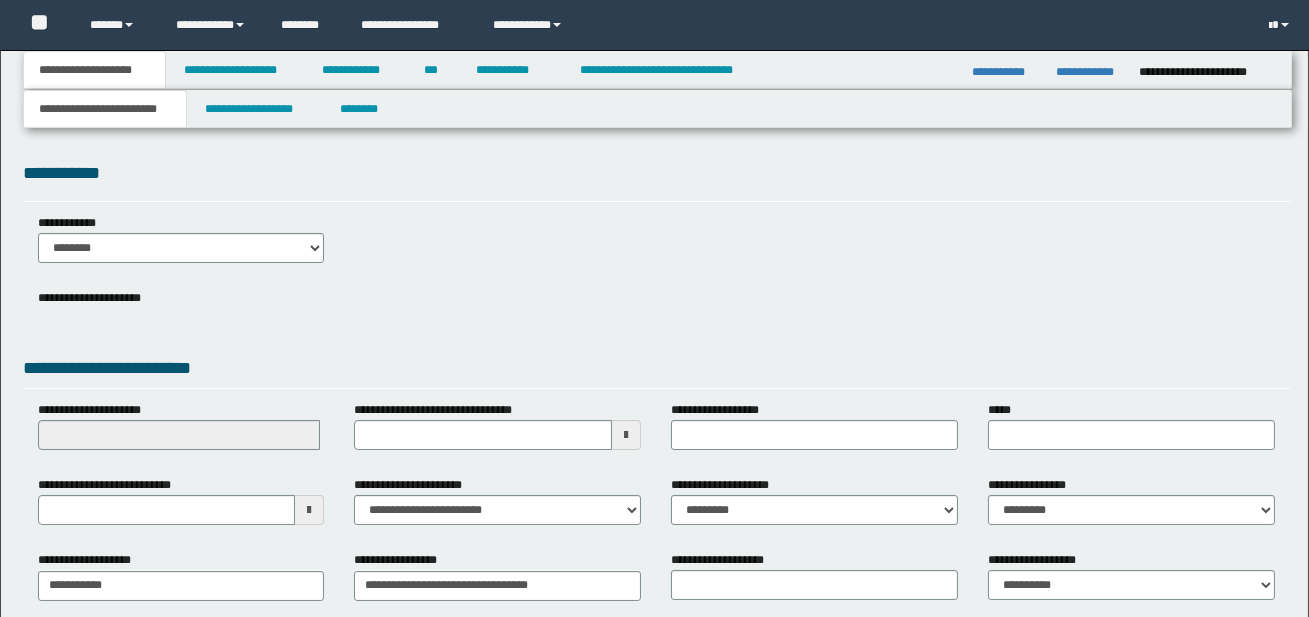 scroll, scrollTop: 0, scrollLeft: 0, axis: both 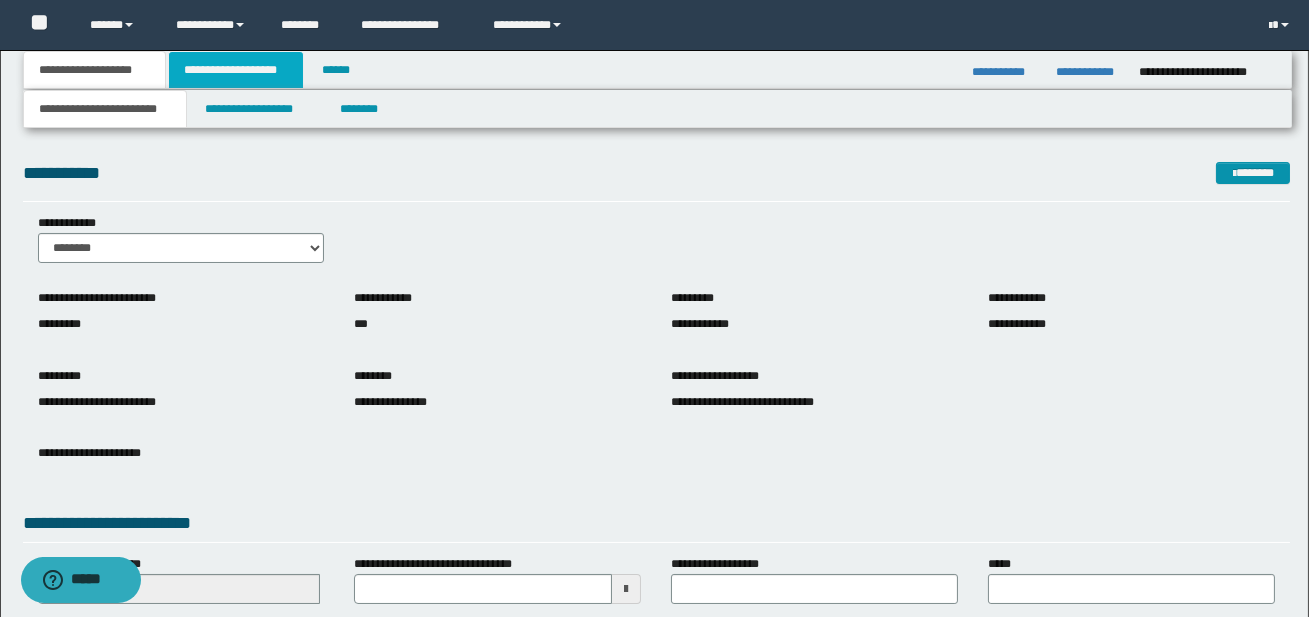 click on "**********" at bounding box center (236, 70) 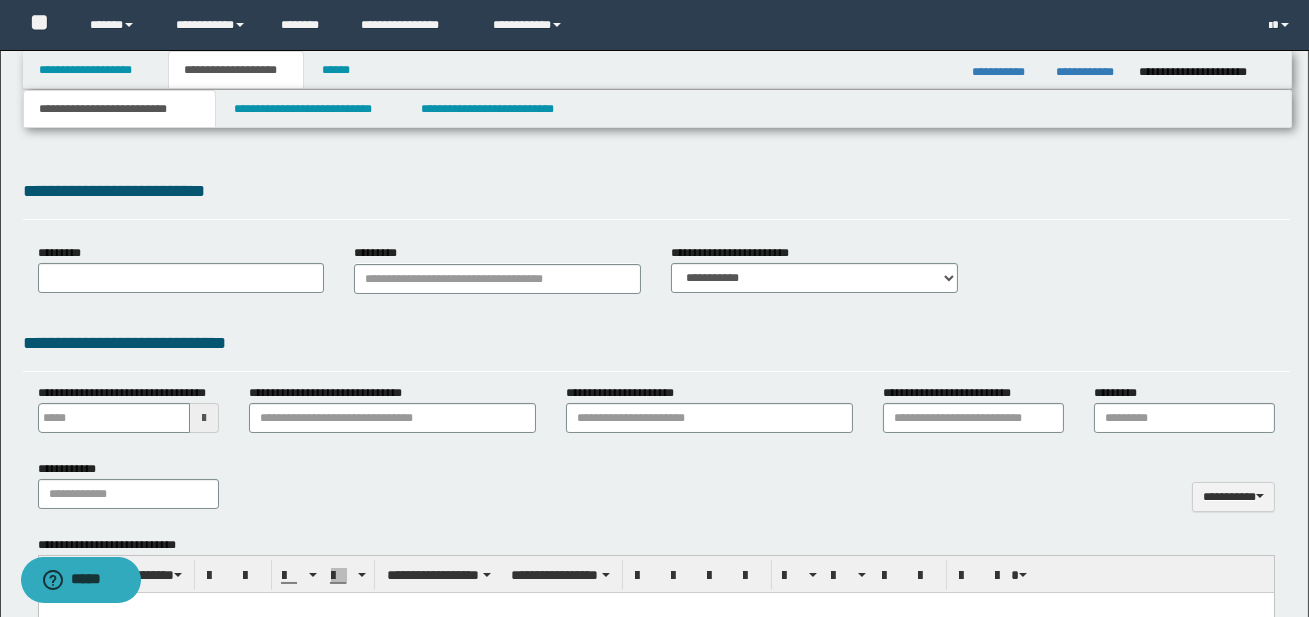 type 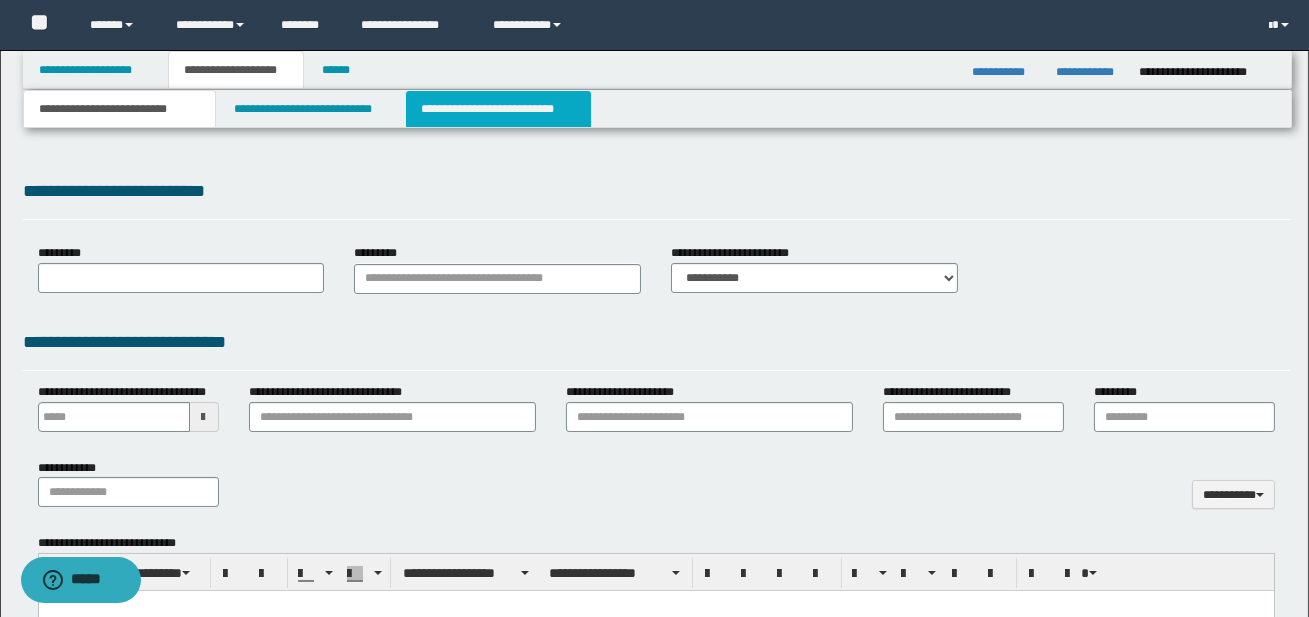 select on "*" 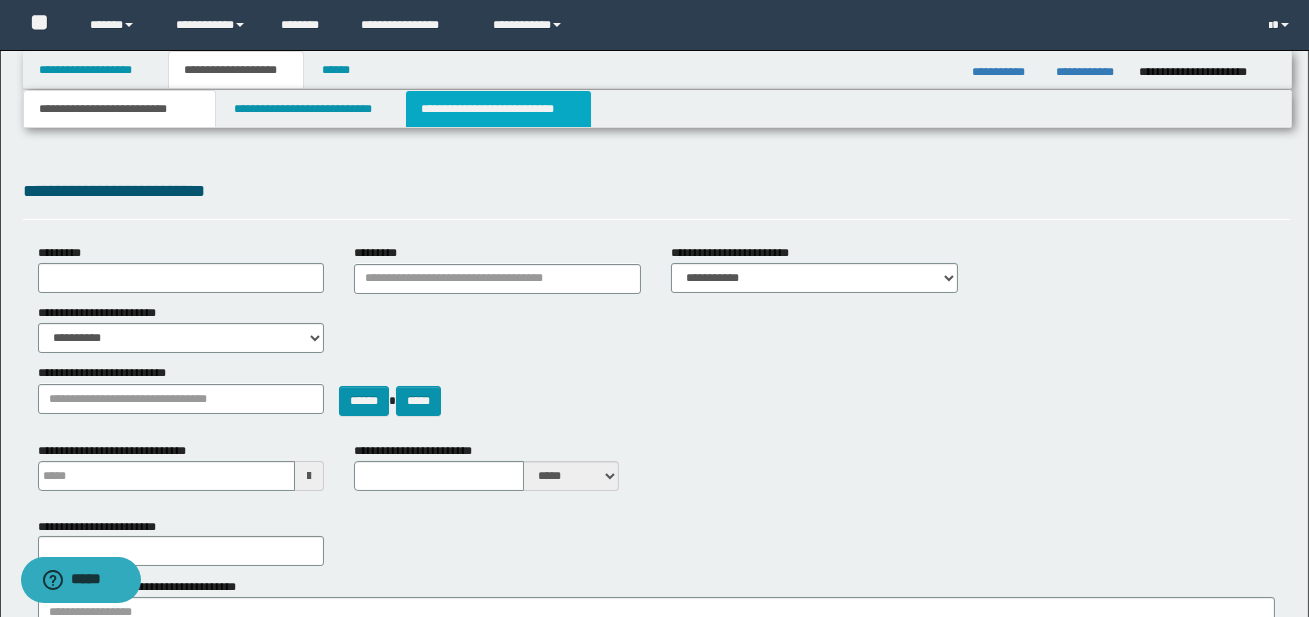 scroll, scrollTop: 0, scrollLeft: 0, axis: both 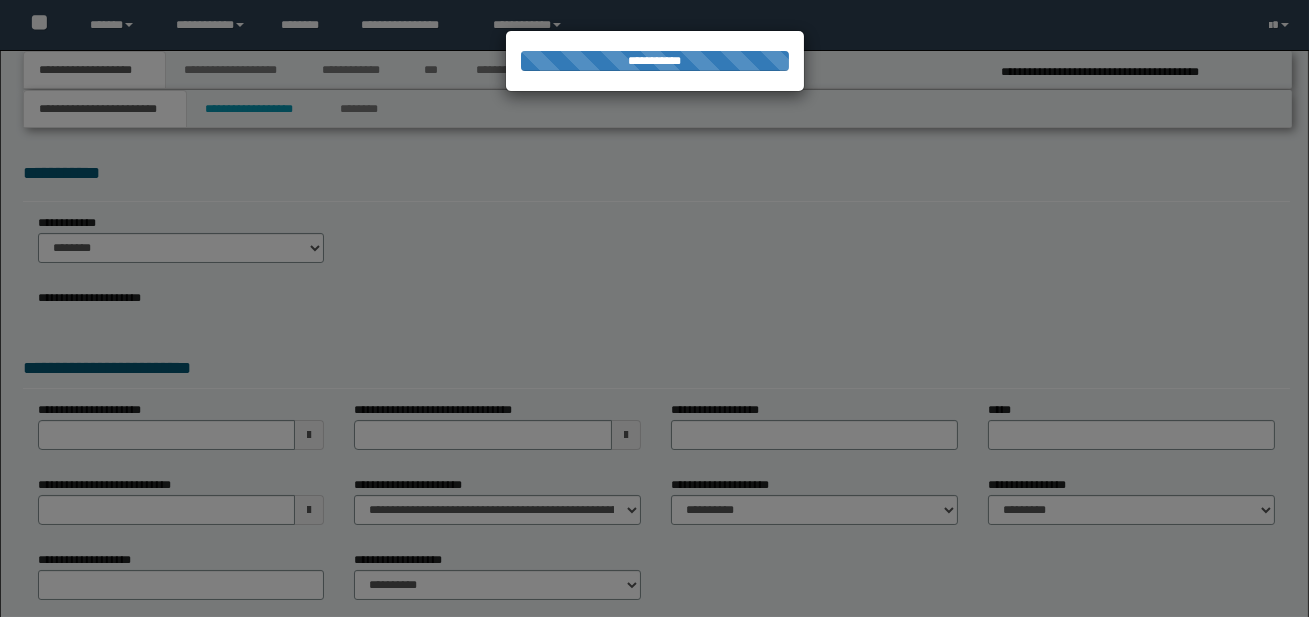 select on "*" 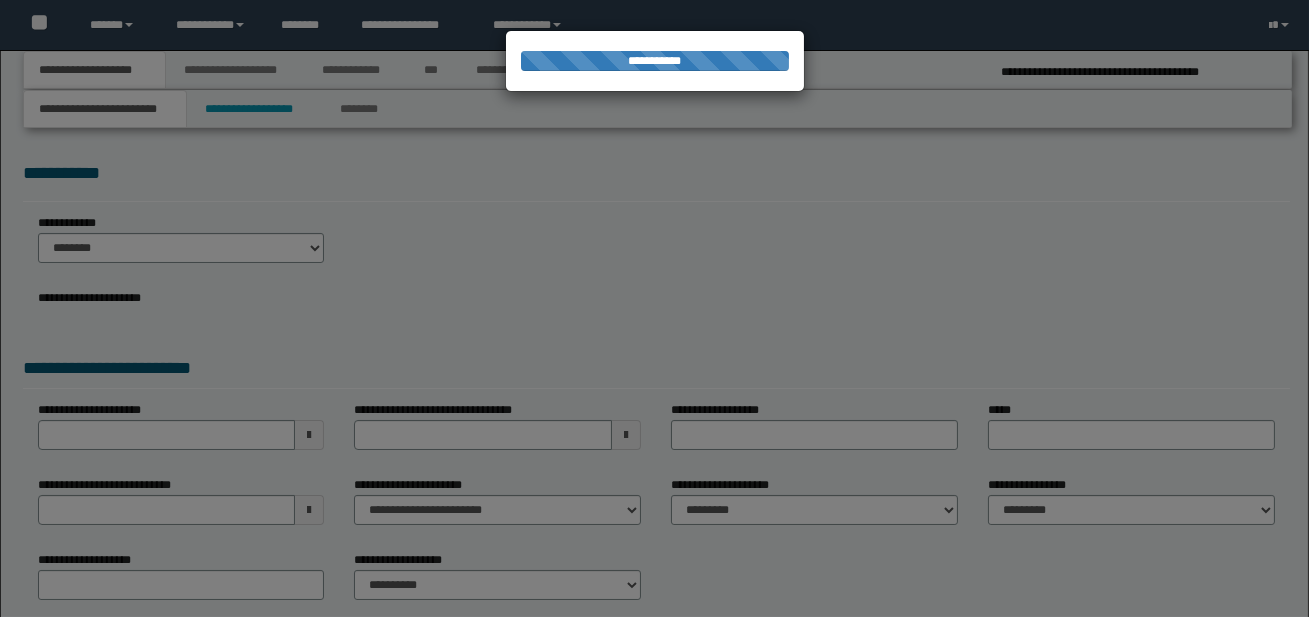 scroll, scrollTop: 0, scrollLeft: 0, axis: both 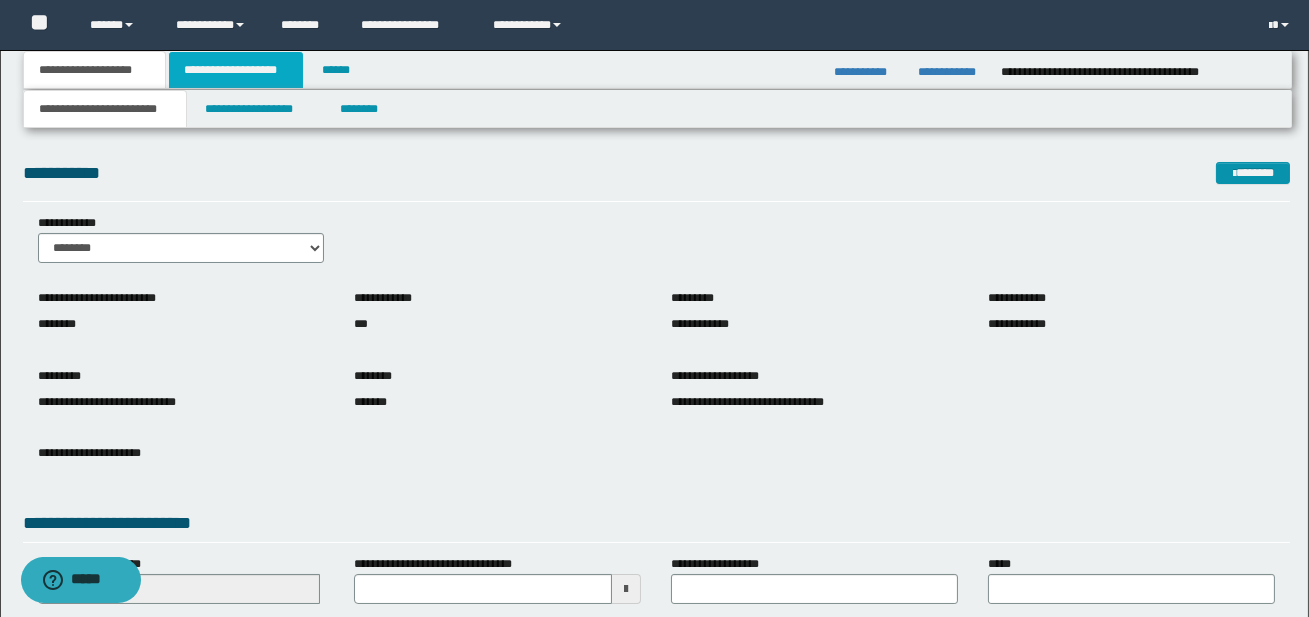 click on "**********" at bounding box center (236, 70) 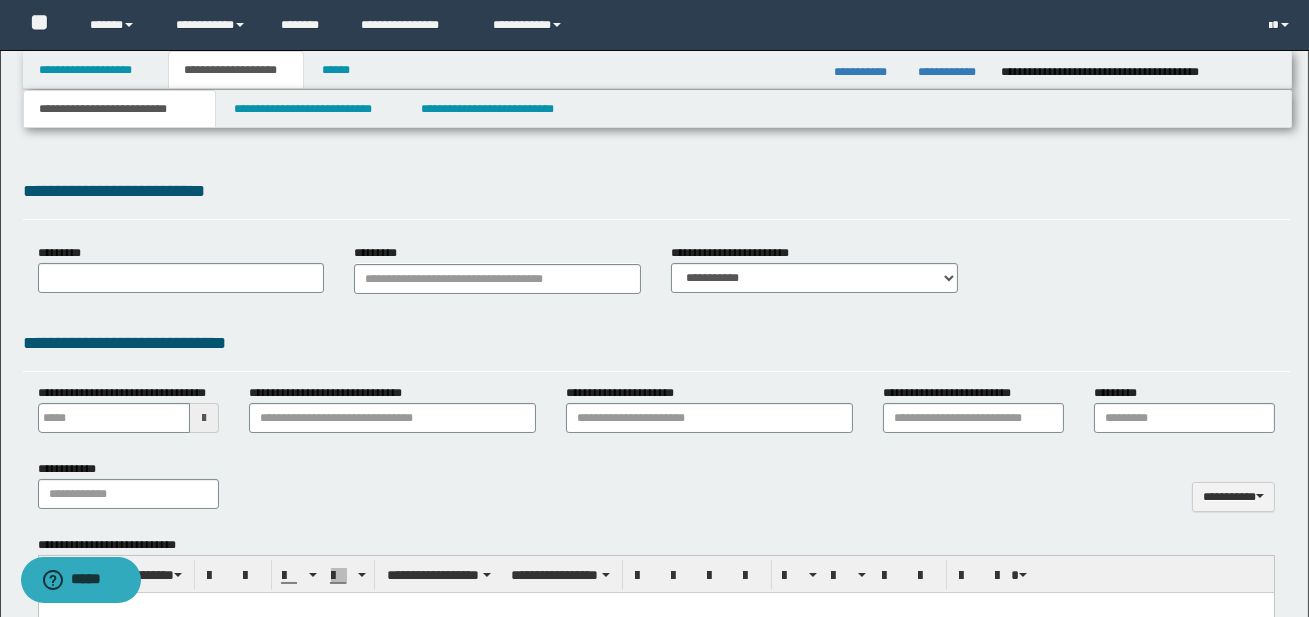 type 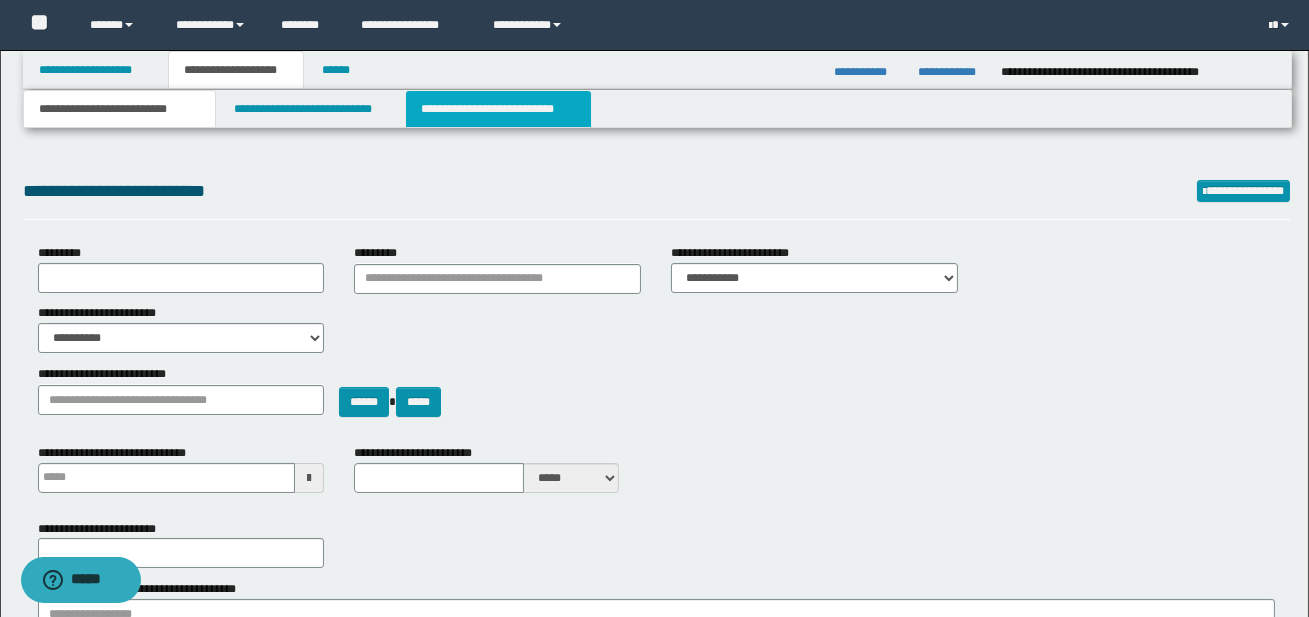 type on "**********" 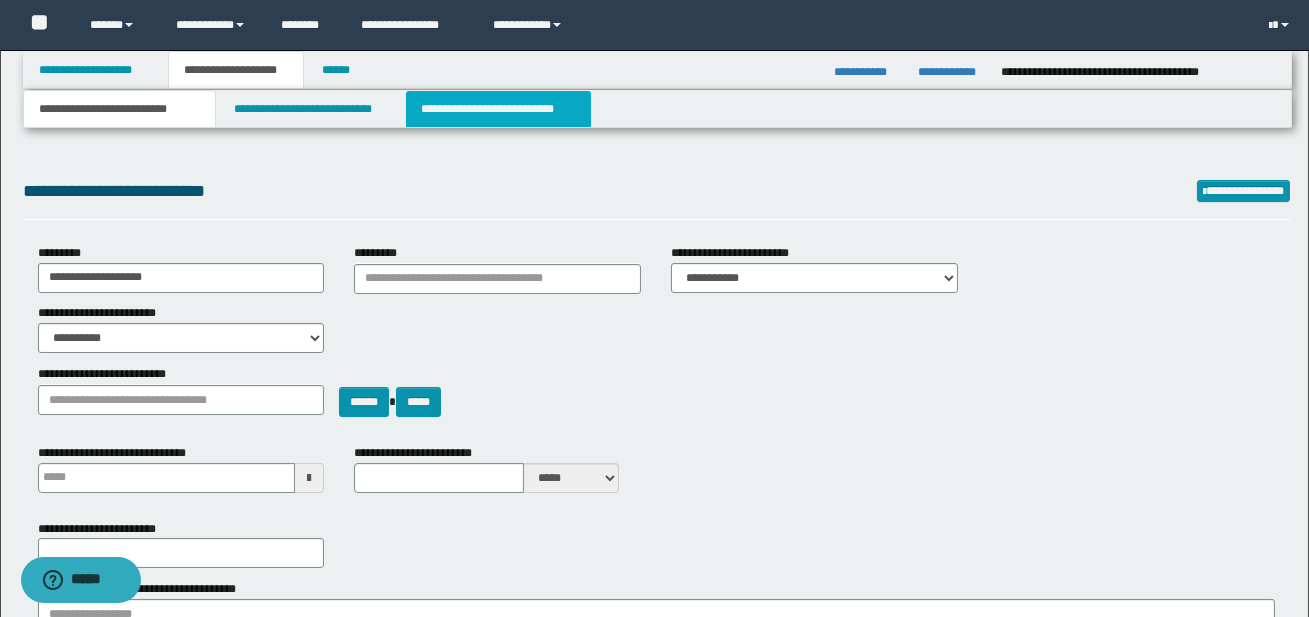 select on "*" 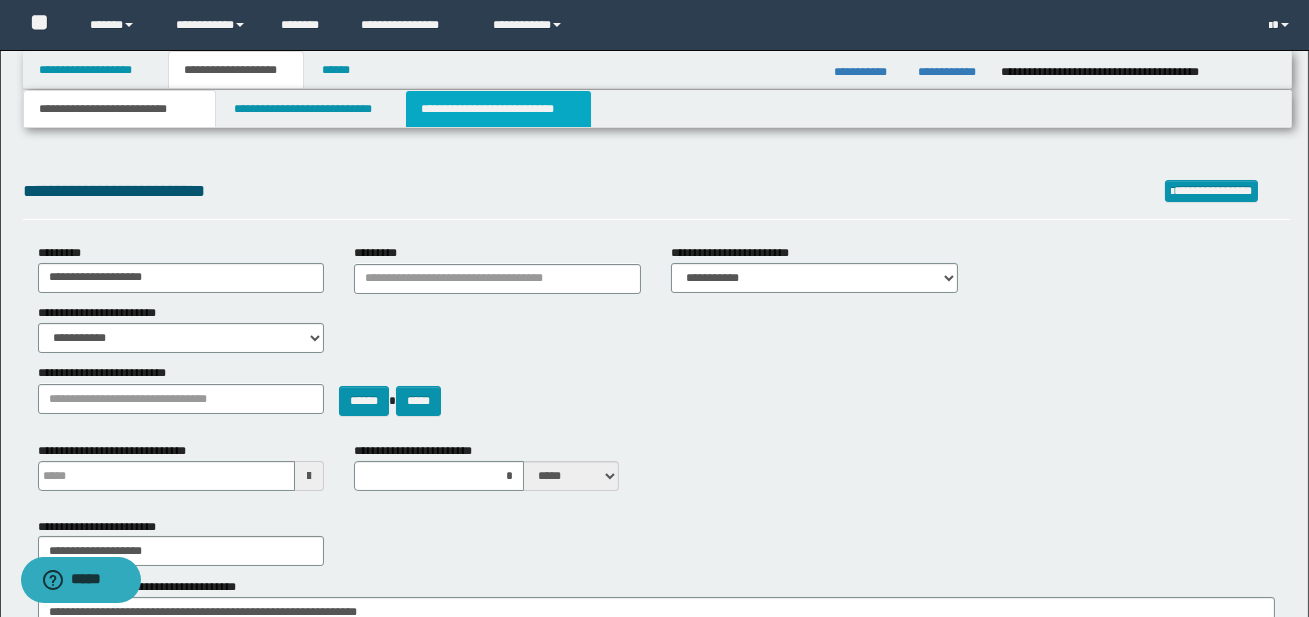 scroll, scrollTop: 0, scrollLeft: 0, axis: both 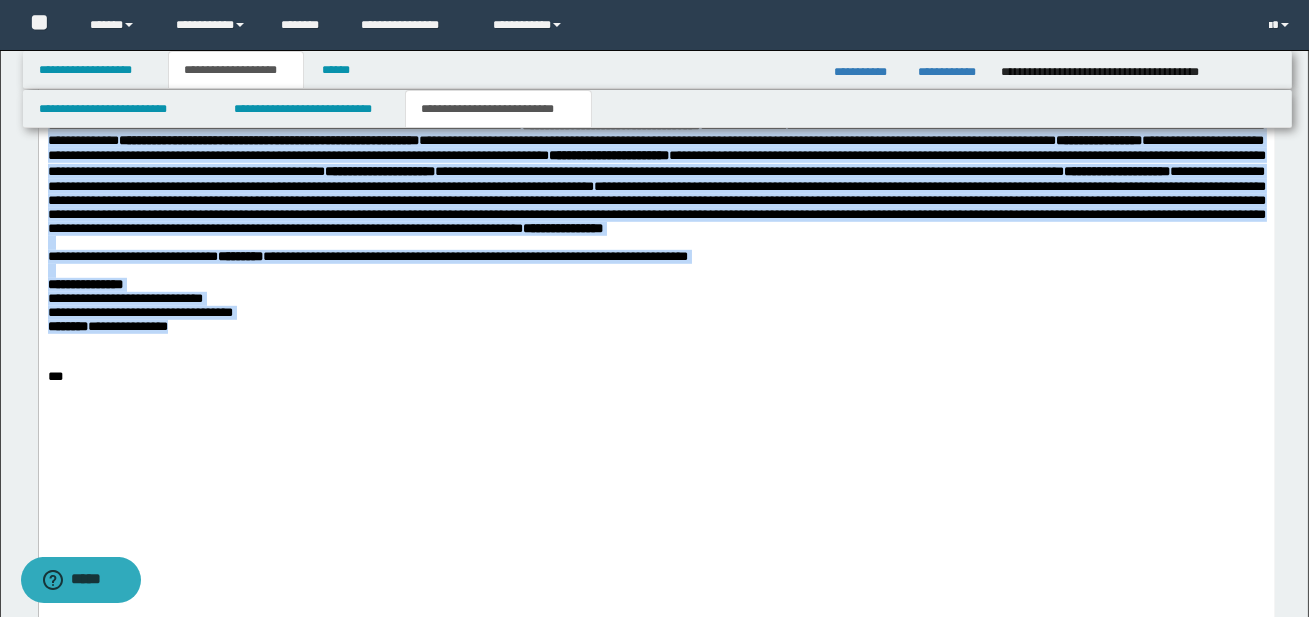 drag, startPoint x: 48, startPoint y: 202, endPoint x: 213, endPoint y: 454, distance: 301.21255 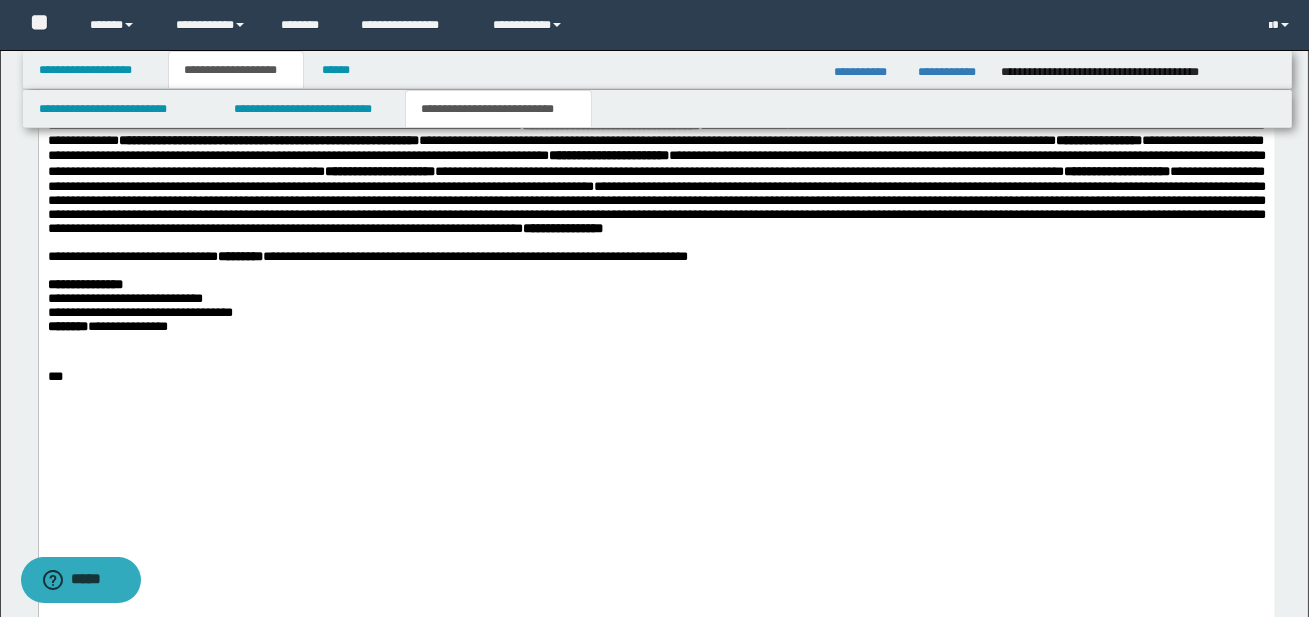 click on "**********" at bounding box center (656, 13) 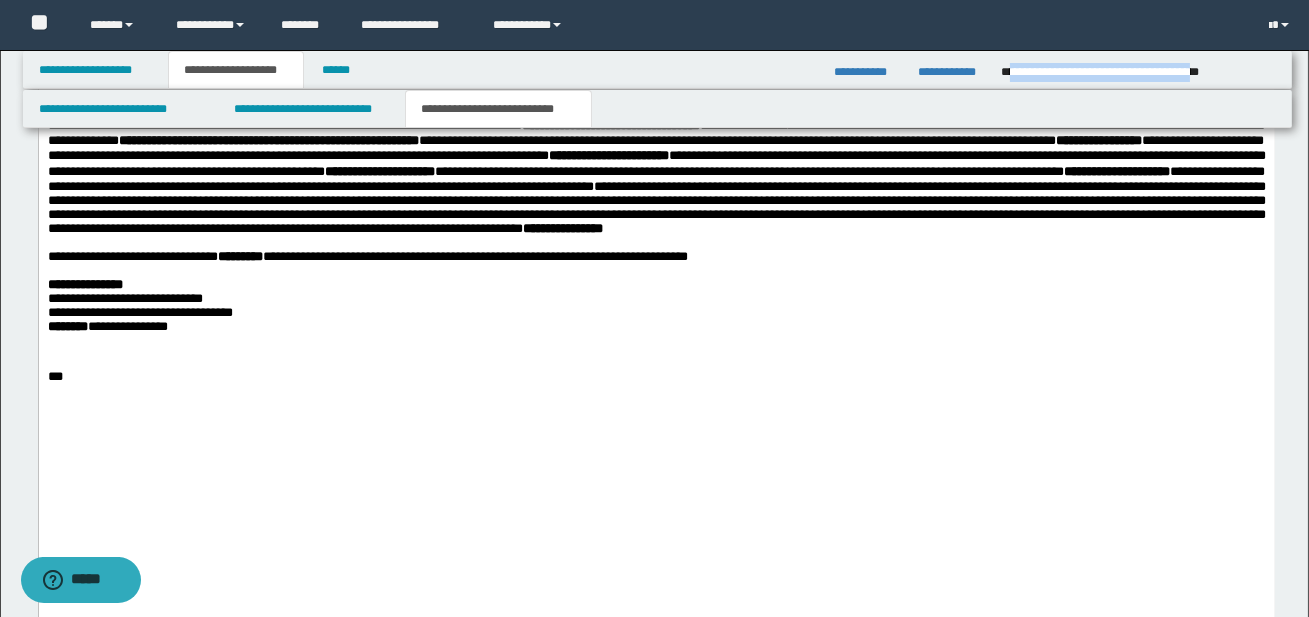 drag, startPoint x: 1008, startPoint y: 70, endPoint x: 1273, endPoint y: 71, distance: 265.0019 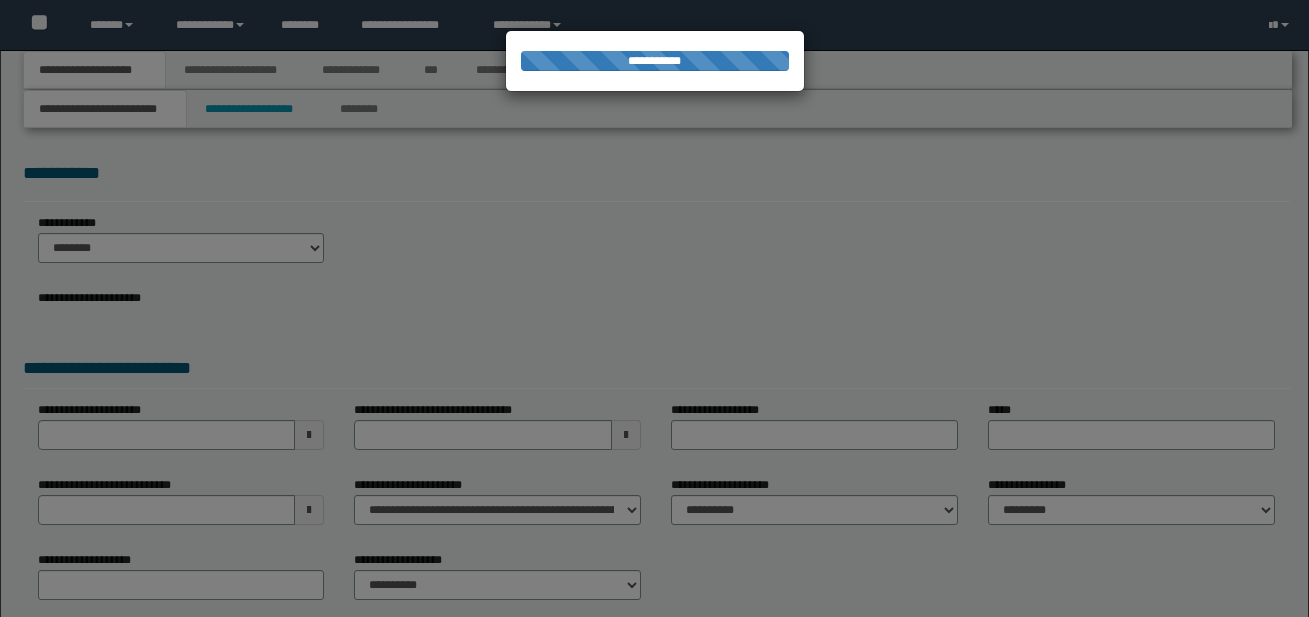 scroll, scrollTop: 0, scrollLeft: 0, axis: both 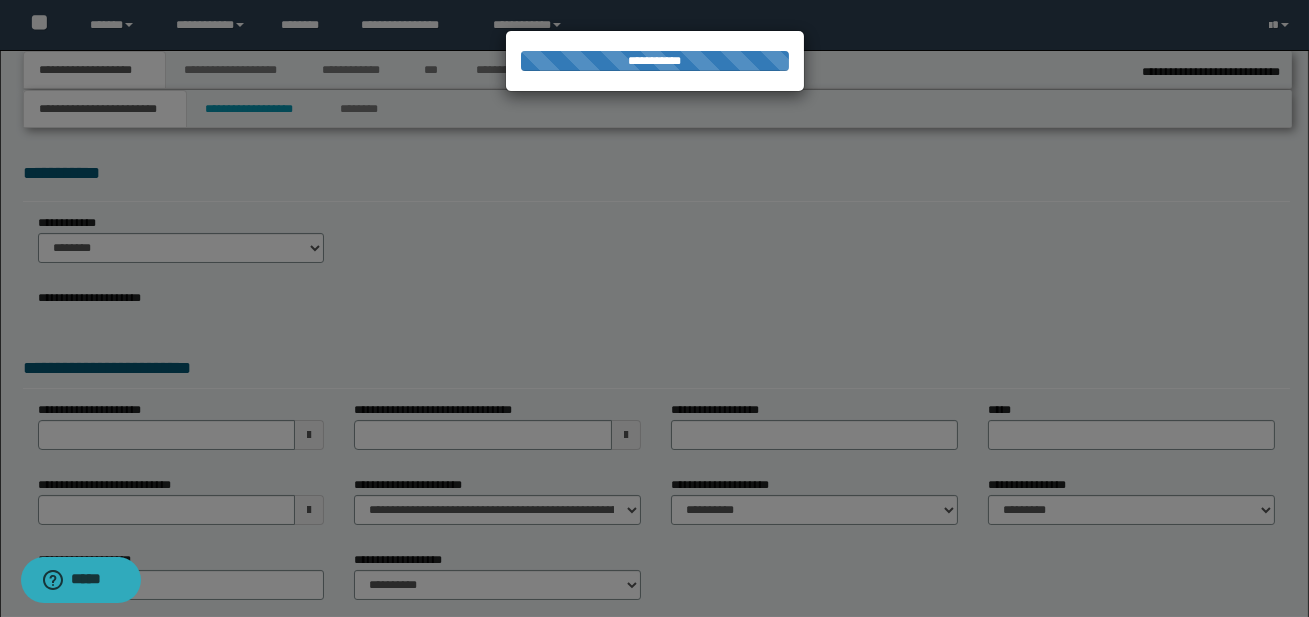select on "*" 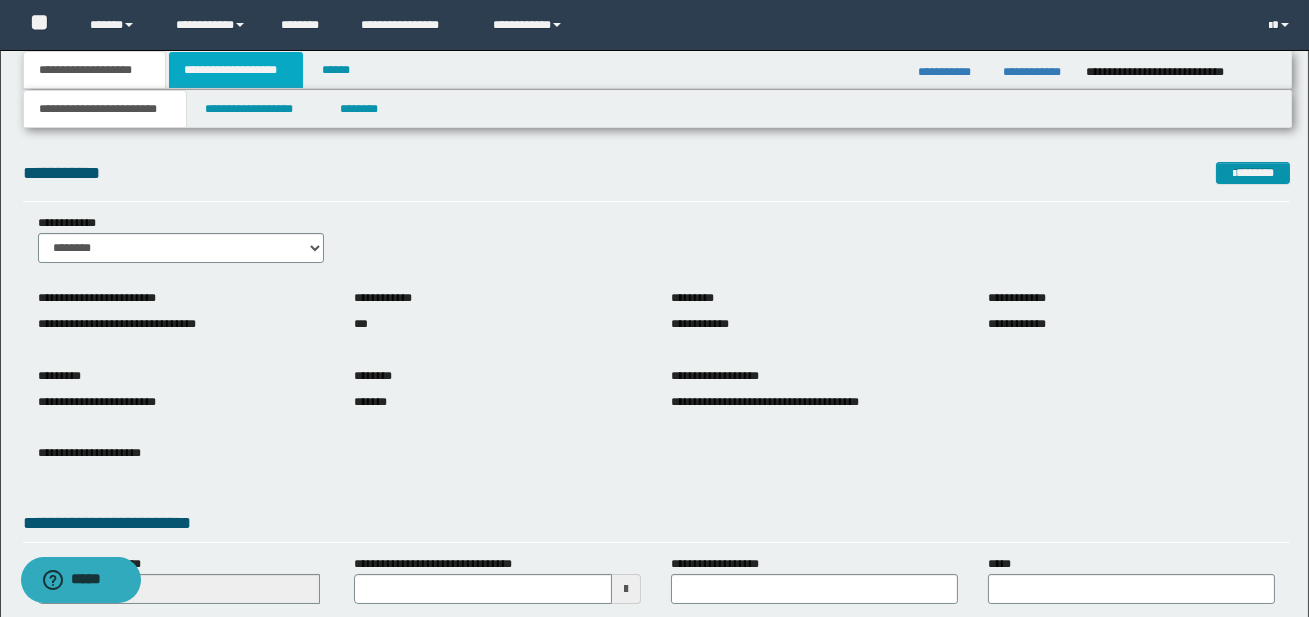 click on "**********" at bounding box center (236, 70) 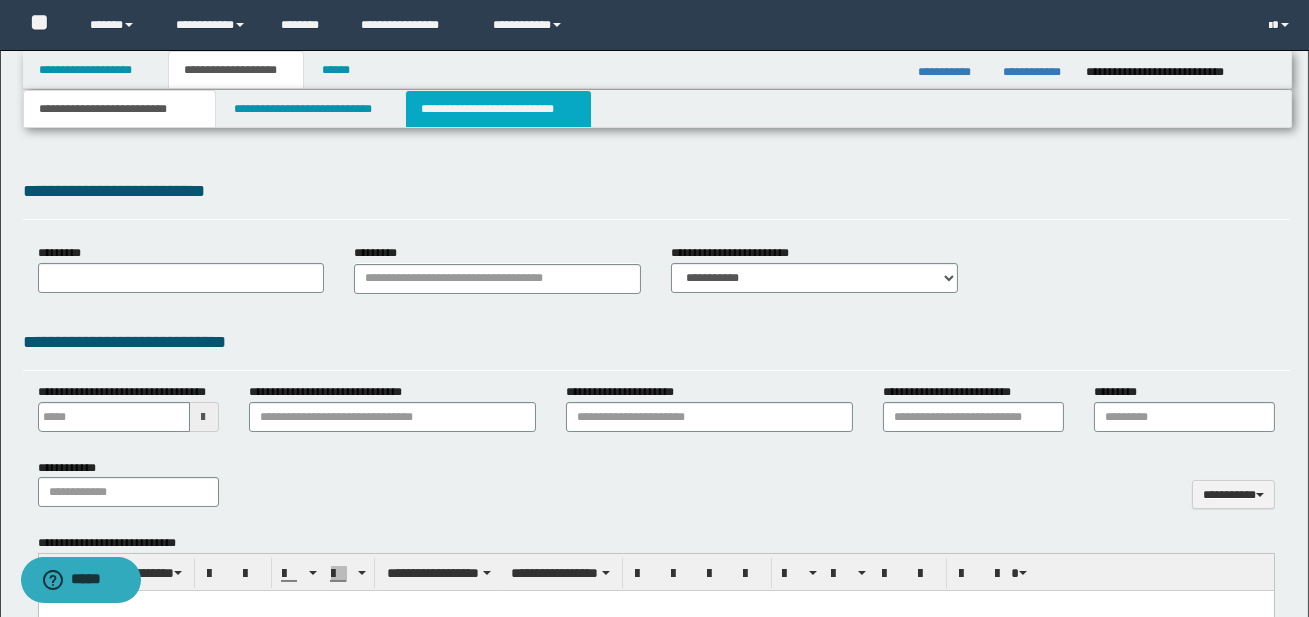 type 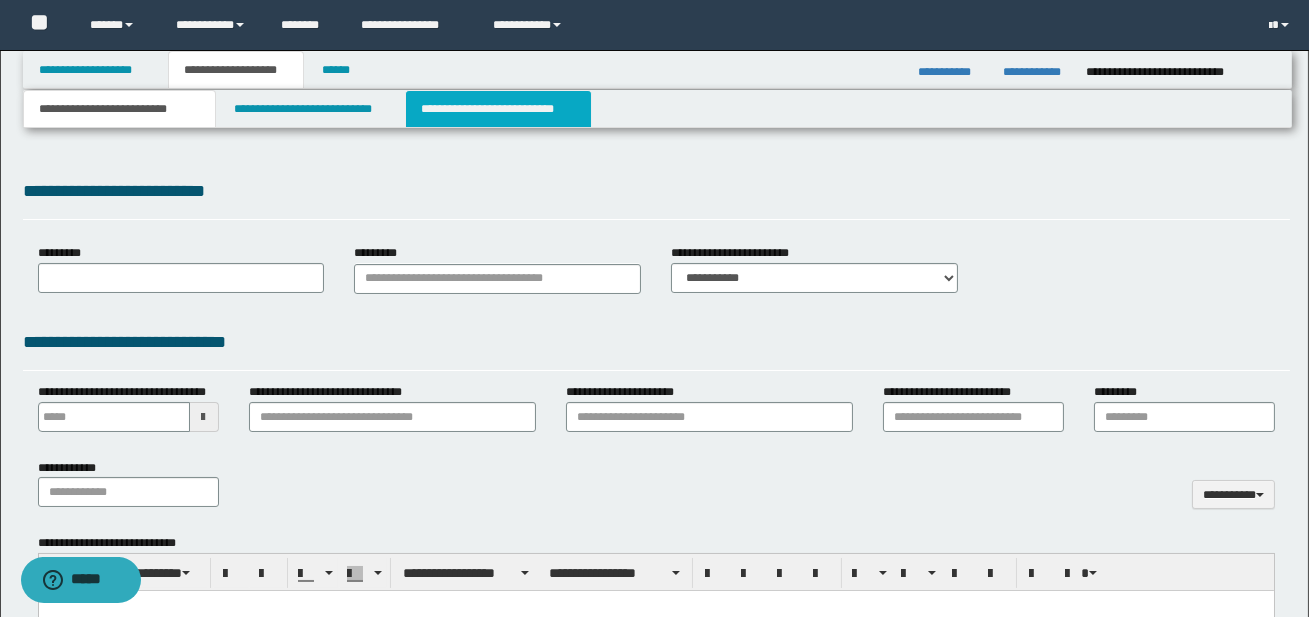 click on "**********" at bounding box center (498, 109) 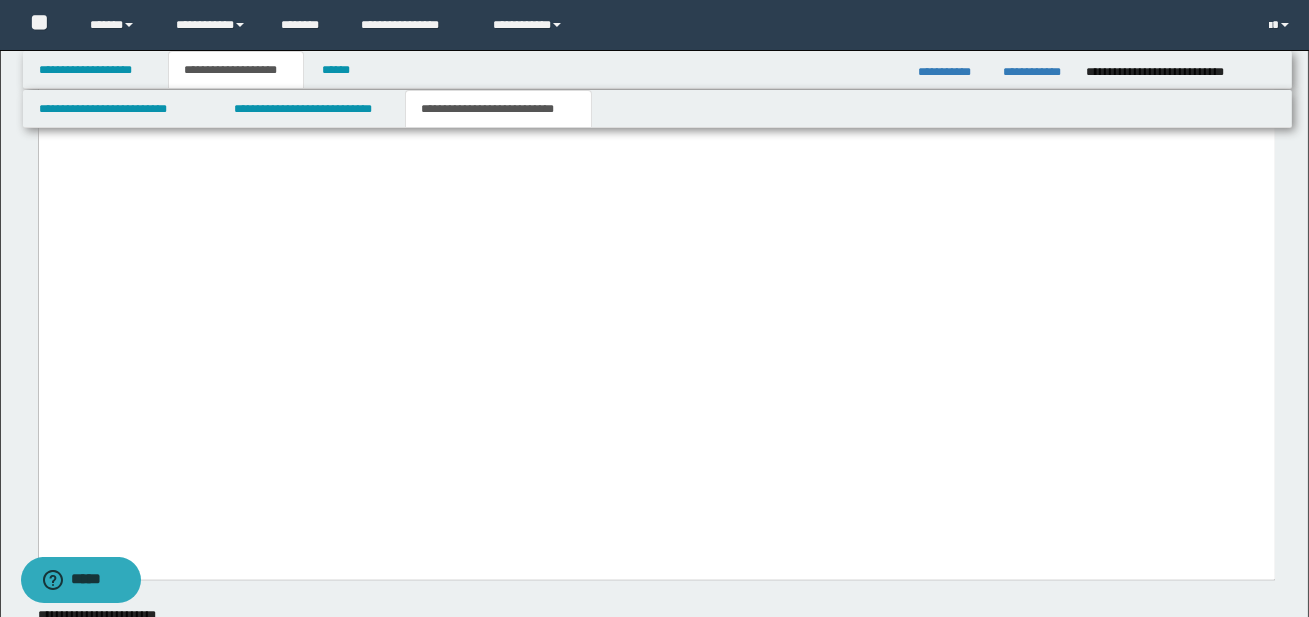 scroll, scrollTop: 8023, scrollLeft: 0, axis: vertical 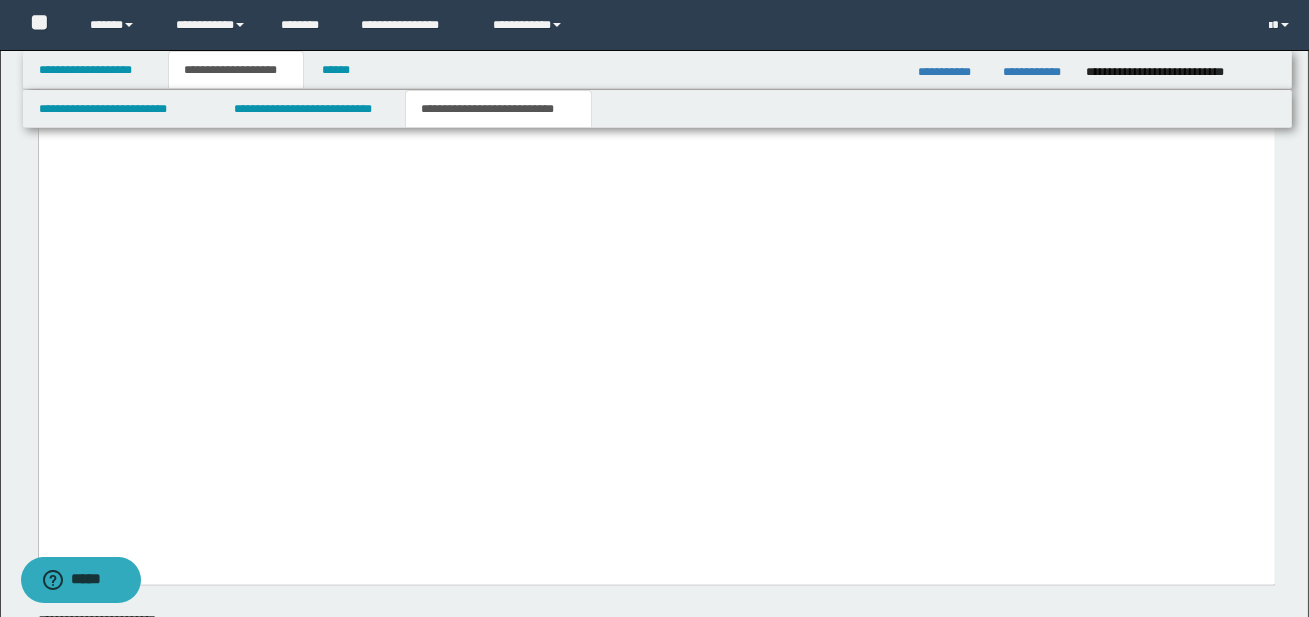 drag, startPoint x: 47, startPoint y: 194, endPoint x: 282, endPoint y: 449, distance: 346.7708 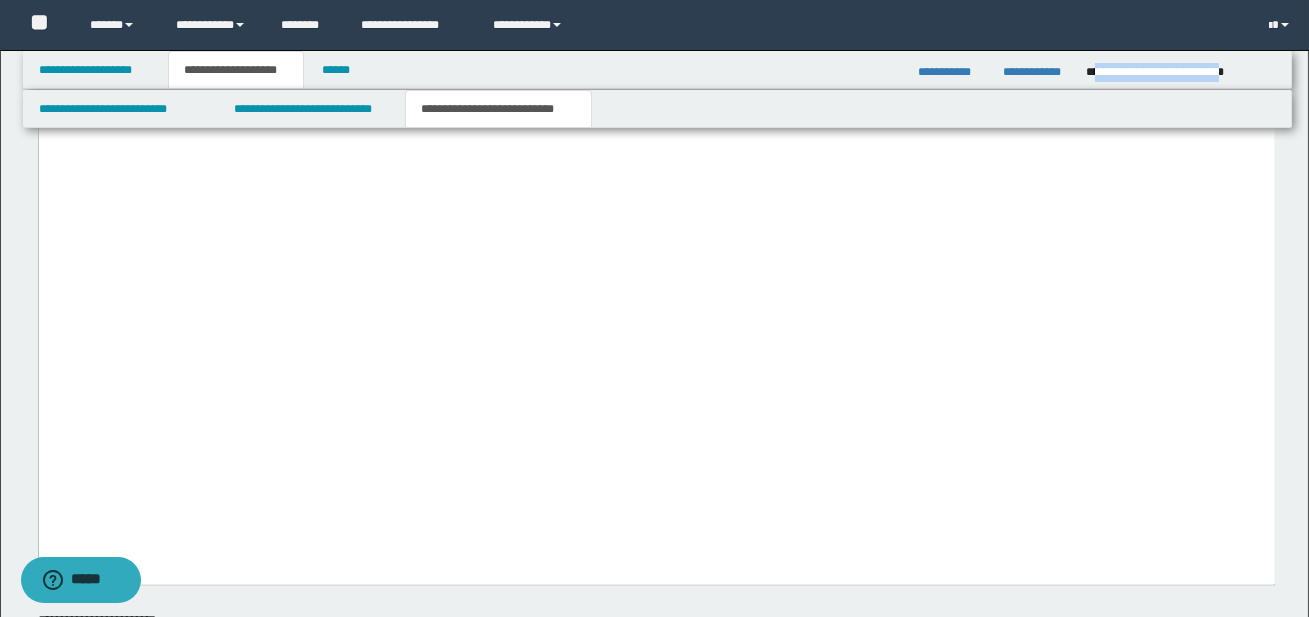 drag, startPoint x: 1094, startPoint y: 71, endPoint x: 1274, endPoint y: 71, distance: 180 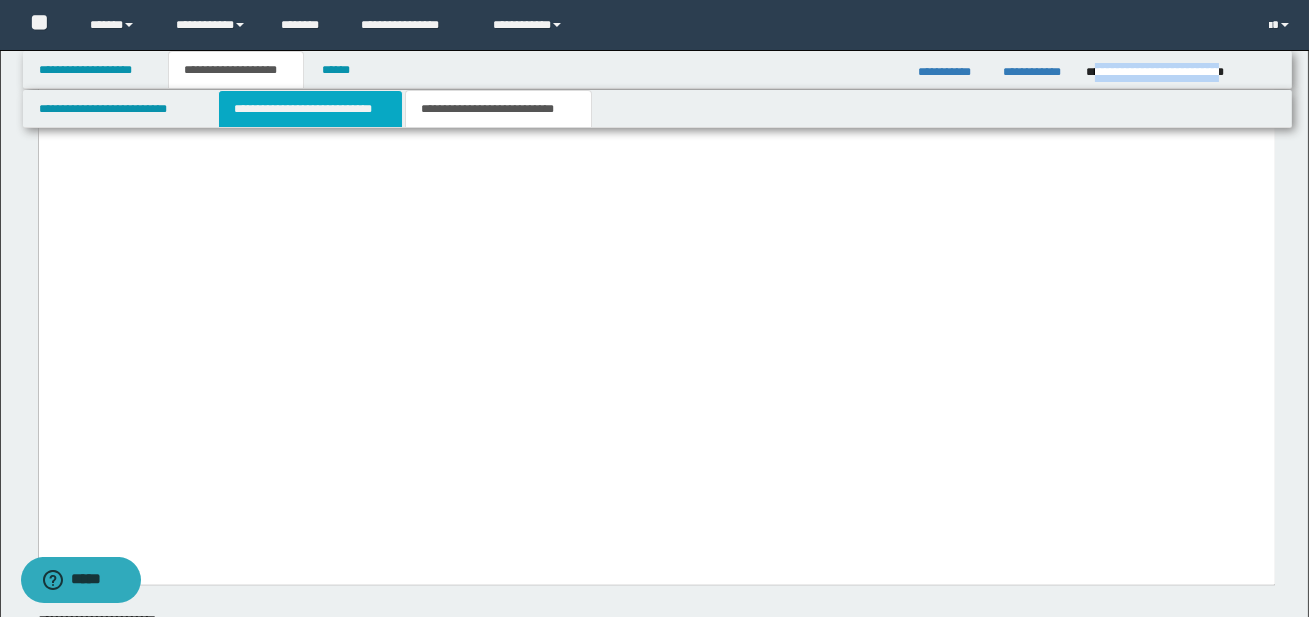 click on "**********" at bounding box center [310, 109] 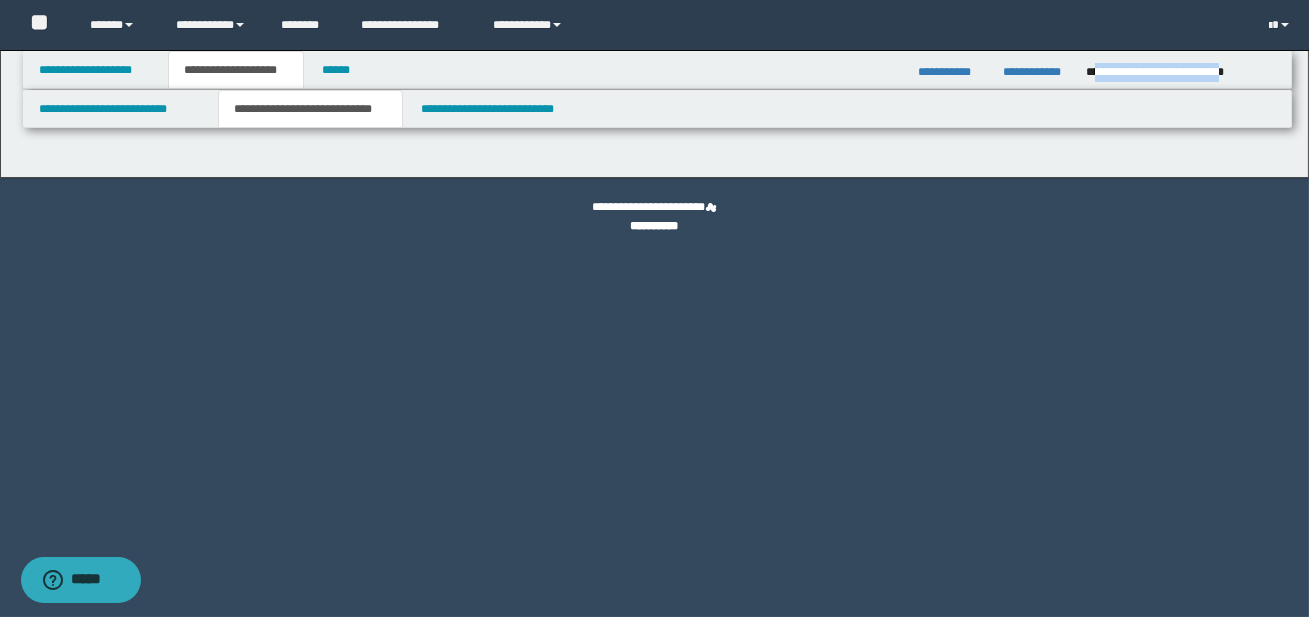 scroll, scrollTop: 0, scrollLeft: 0, axis: both 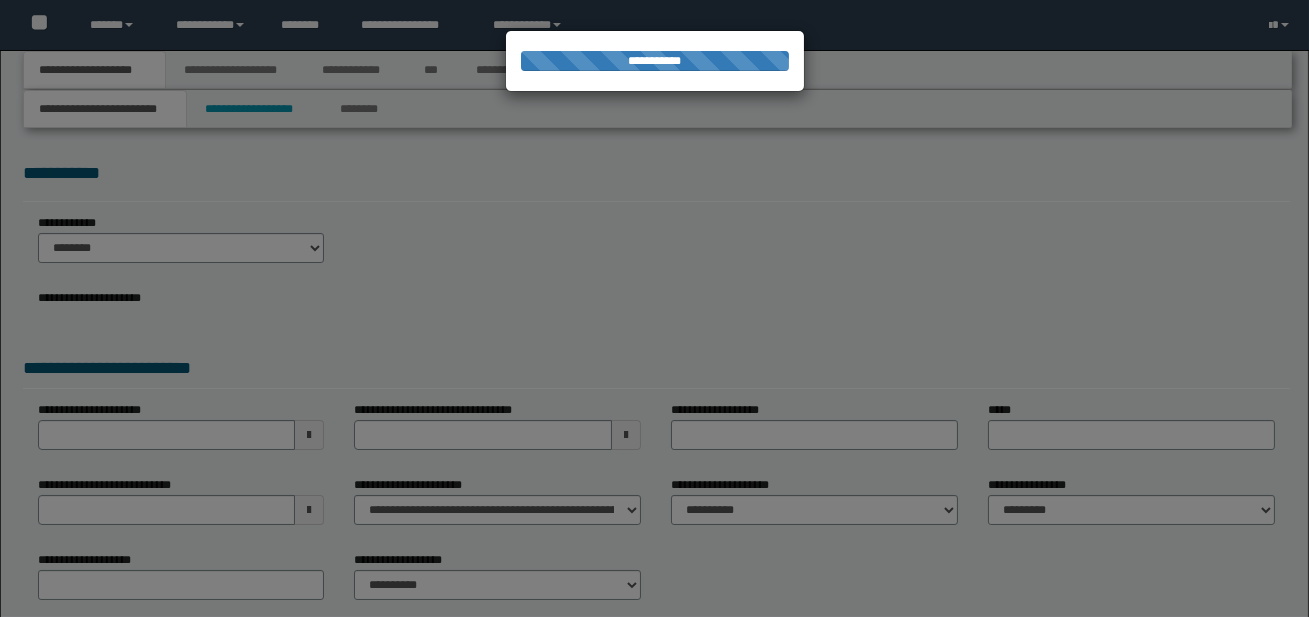select on "*" 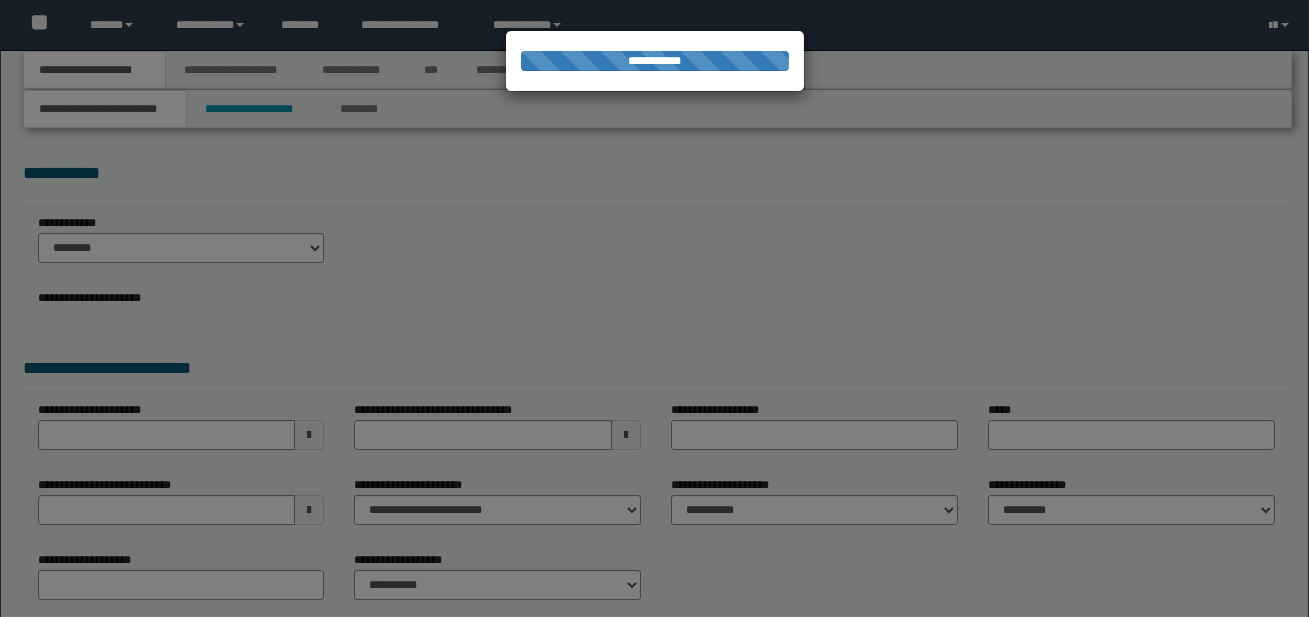 type on "**********" 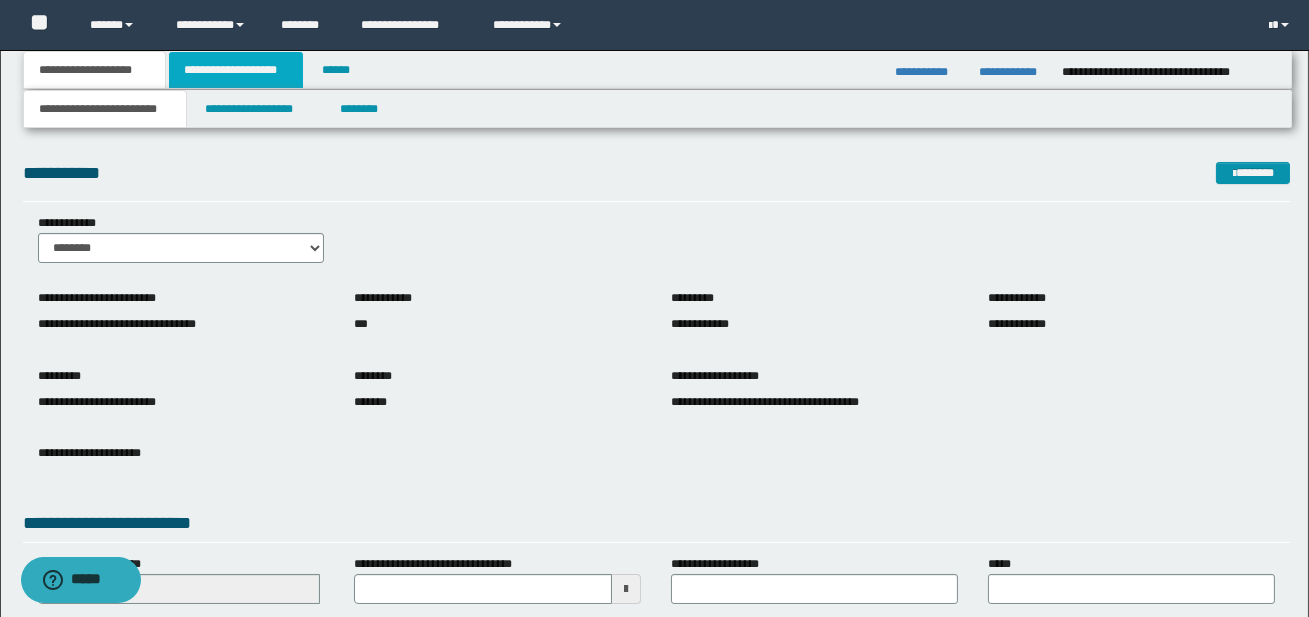 click on "**********" at bounding box center (236, 70) 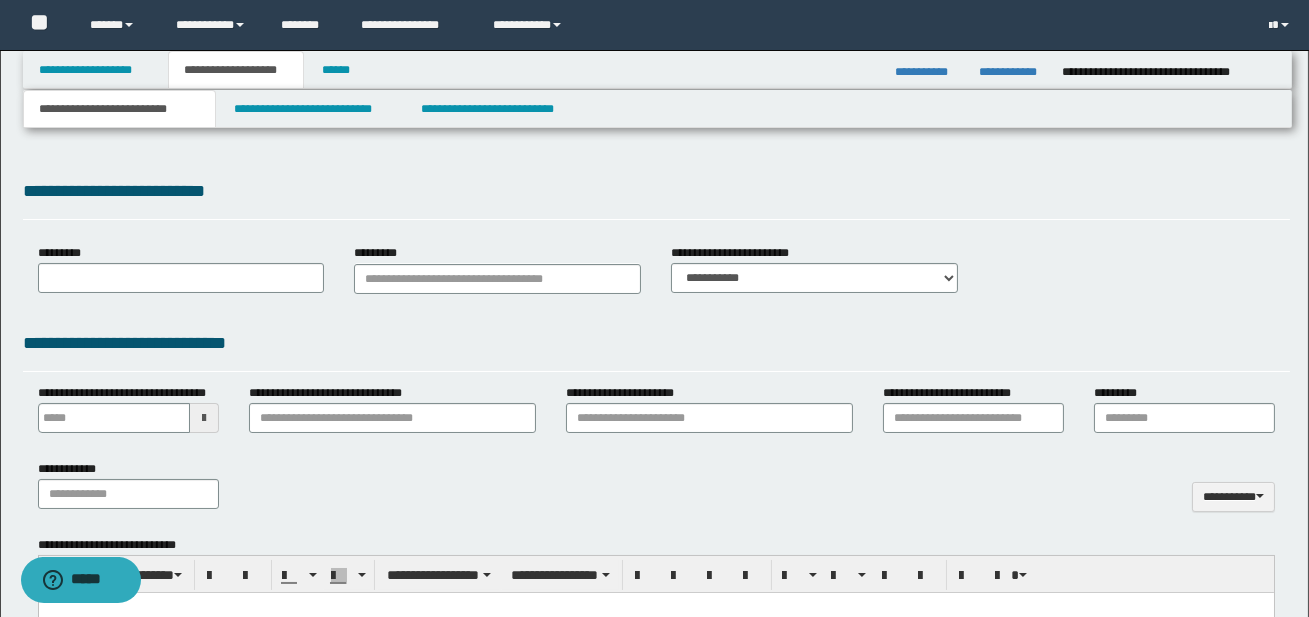type 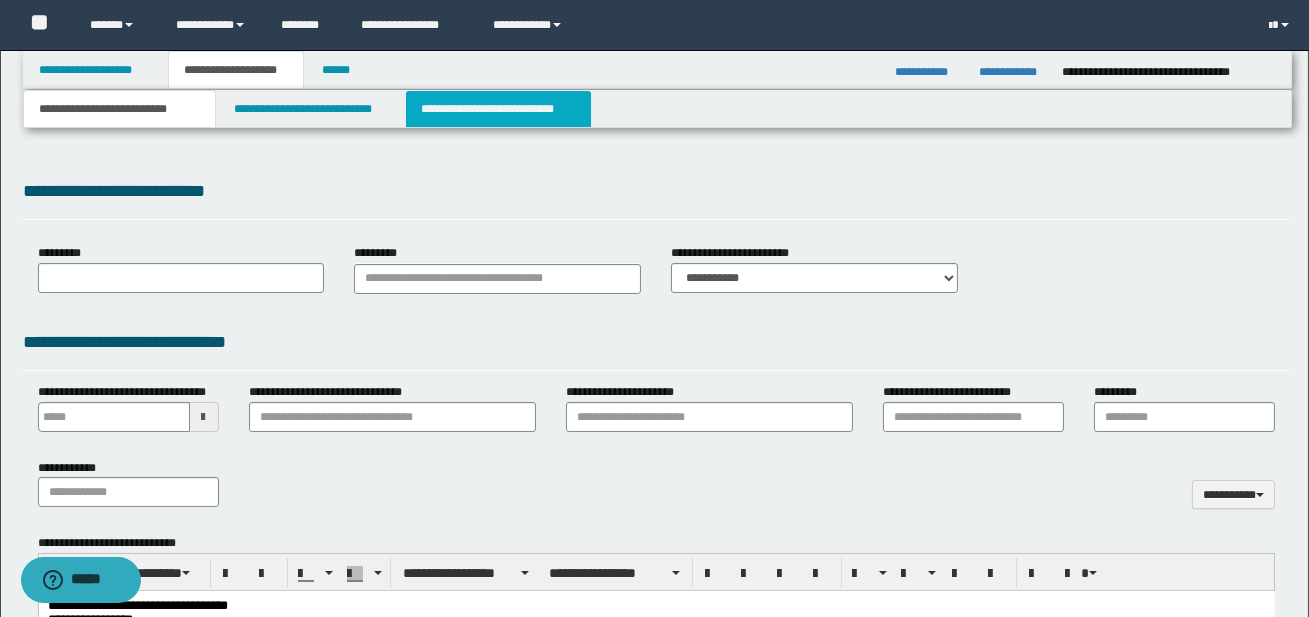 scroll, scrollTop: 0, scrollLeft: 0, axis: both 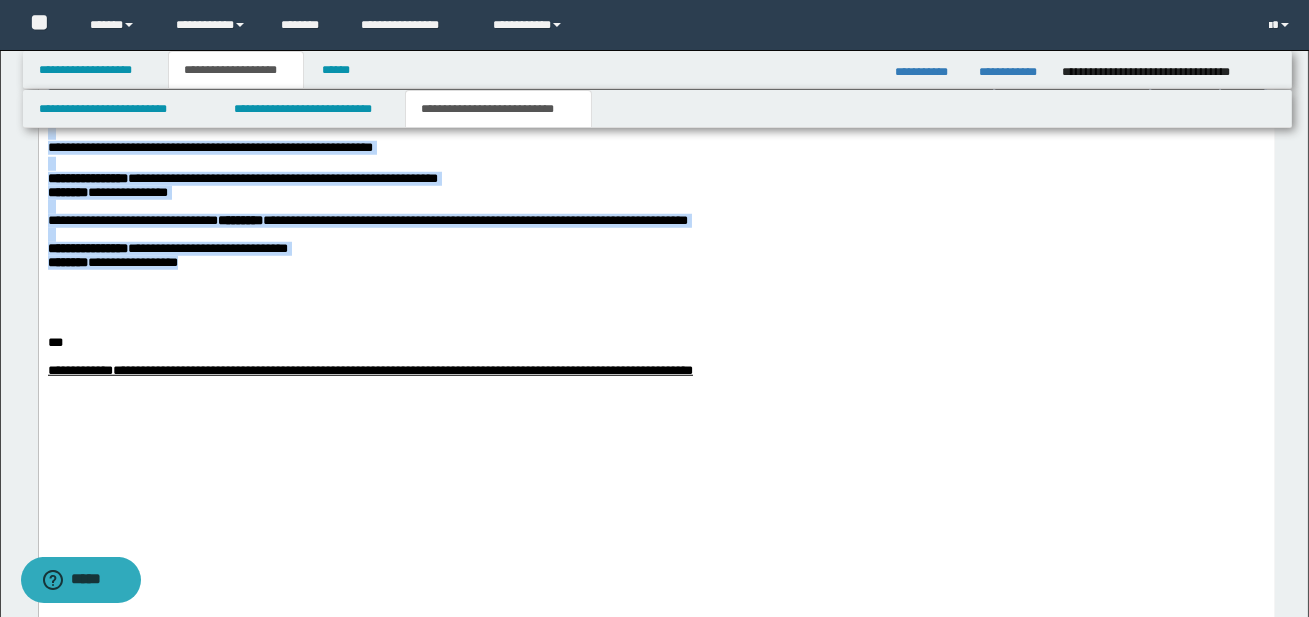 drag, startPoint x: 49, startPoint y: 271, endPoint x: 229, endPoint y: 564, distance: 343.87354 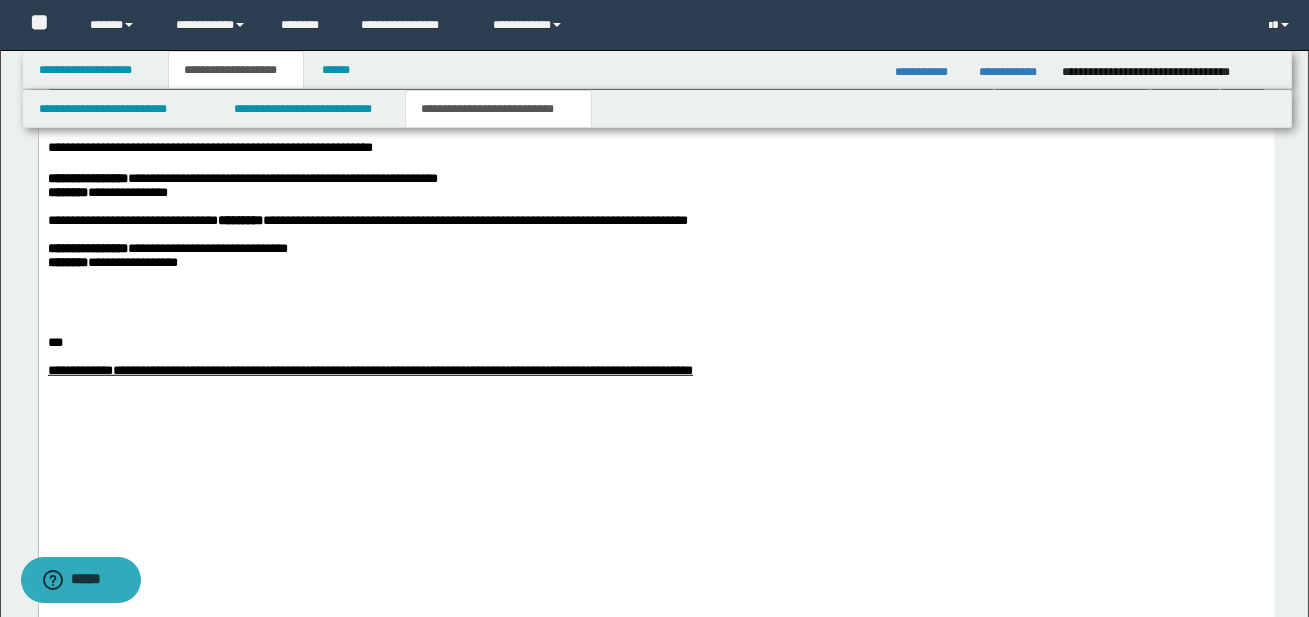 click on "**********" at bounding box center (656, 250) 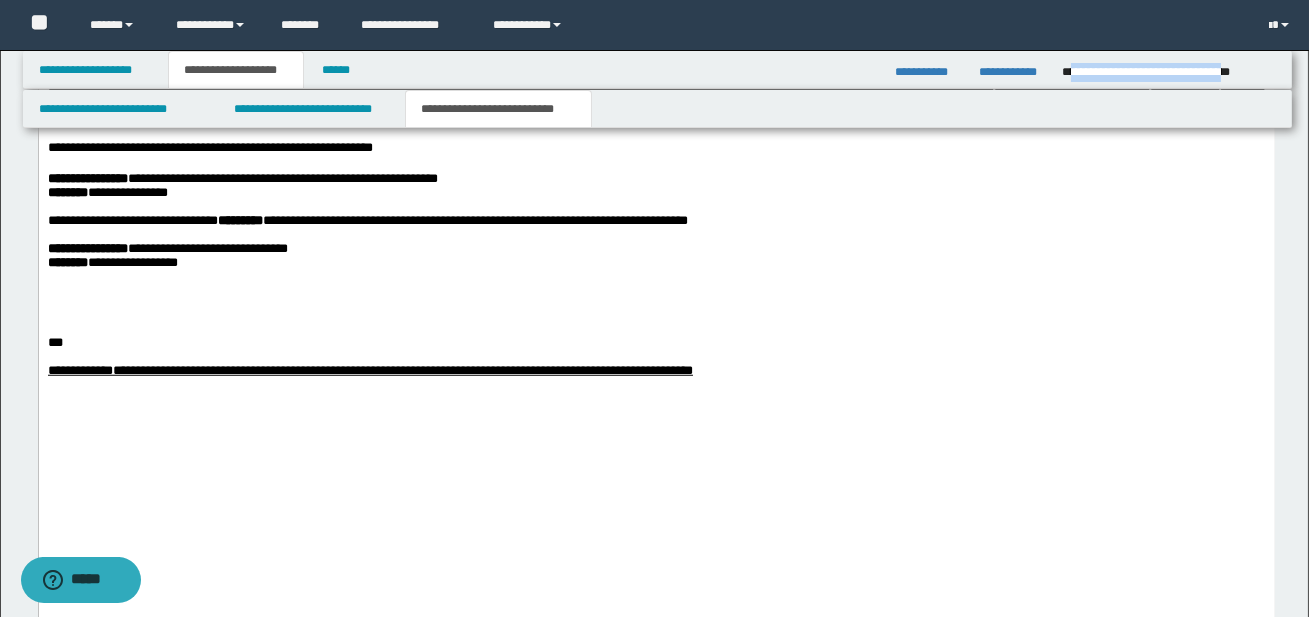 drag, startPoint x: 1070, startPoint y: 70, endPoint x: 1269, endPoint y: 66, distance: 199.04019 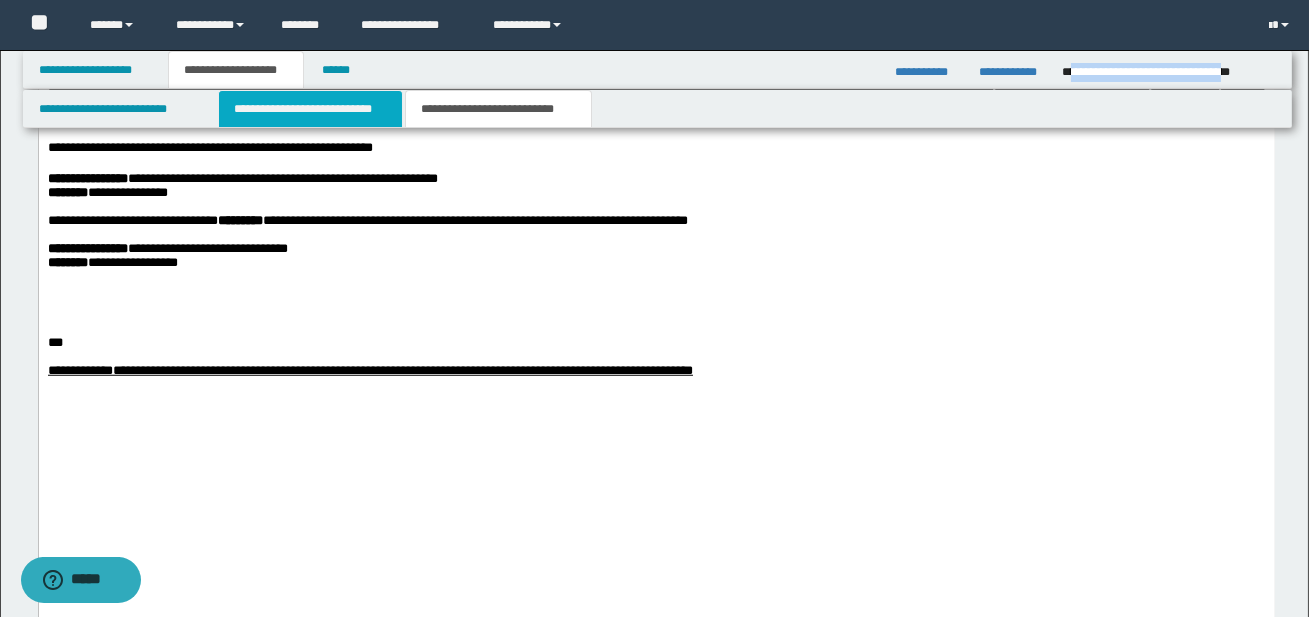 click on "**********" at bounding box center [310, 109] 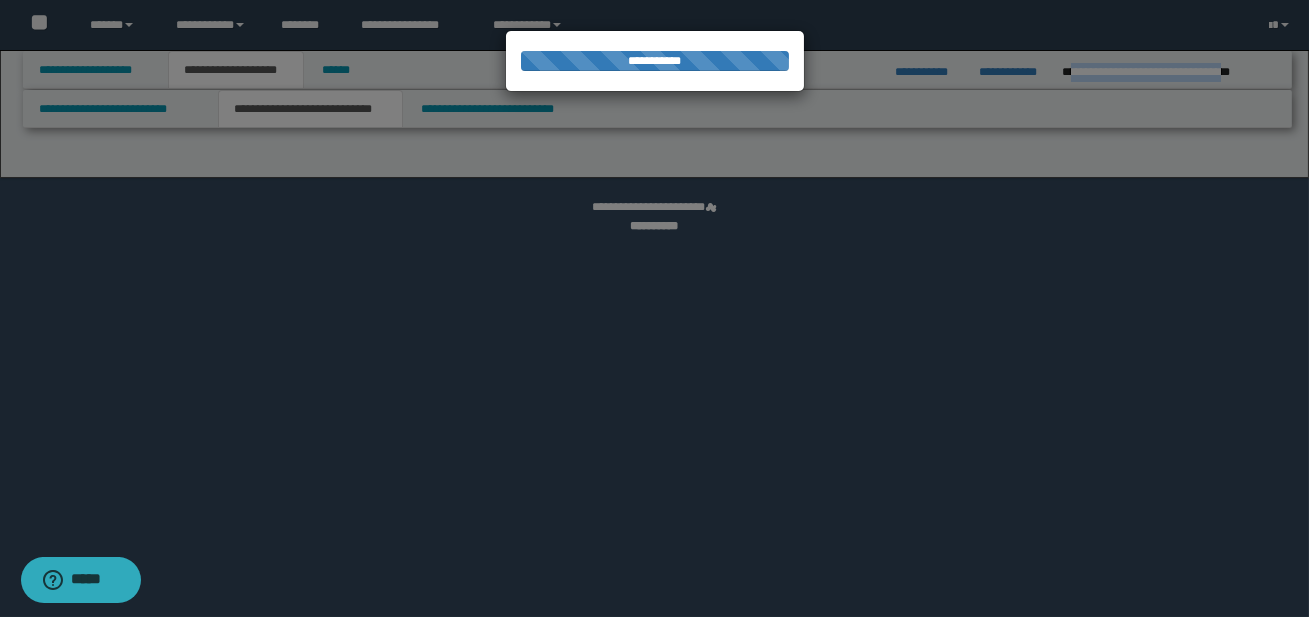 select on "*" 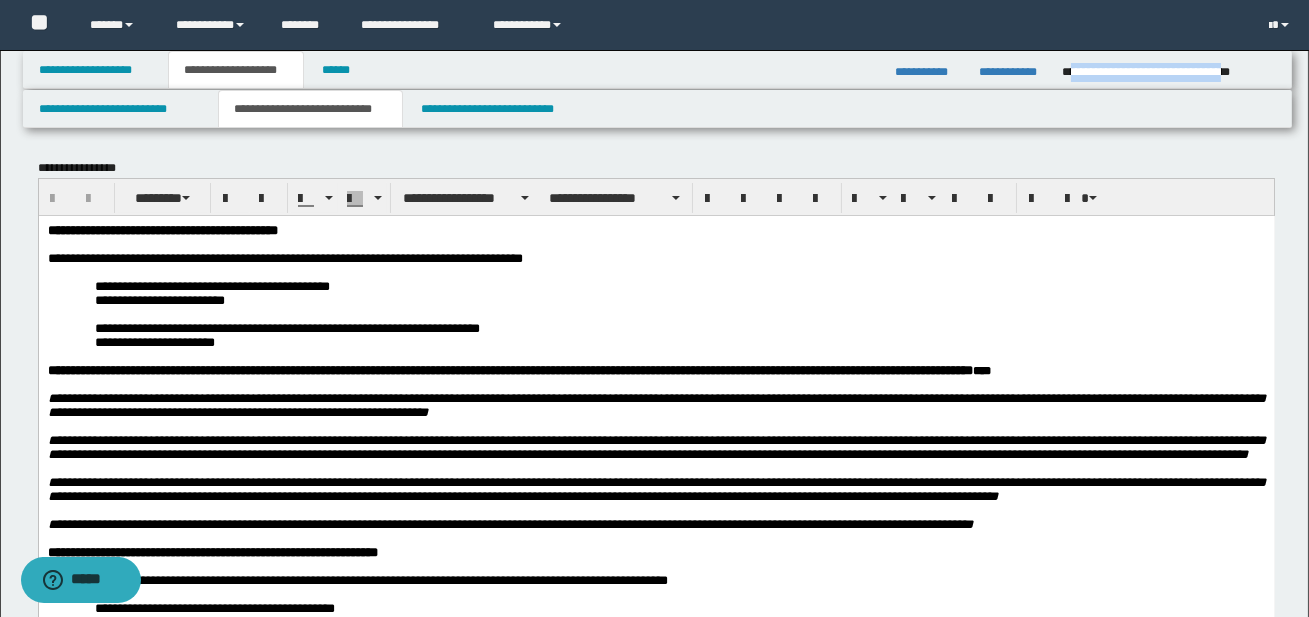 scroll, scrollTop: 0, scrollLeft: 0, axis: both 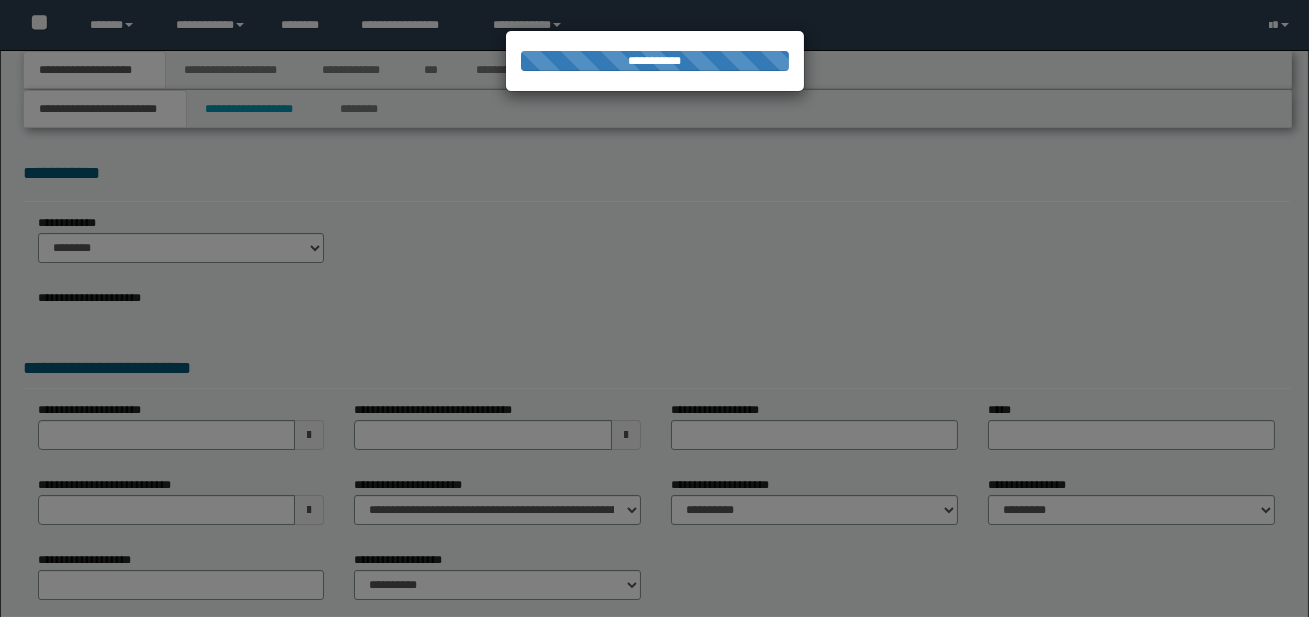 select on "*" 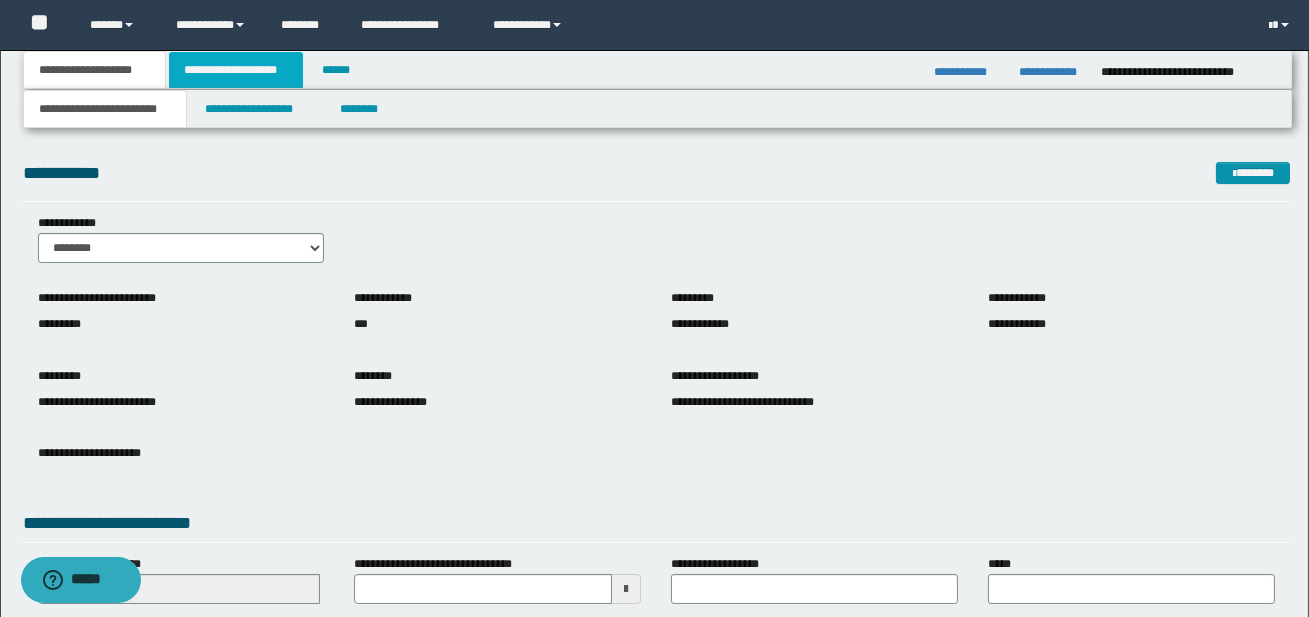 click on "**********" at bounding box center [236, 70] 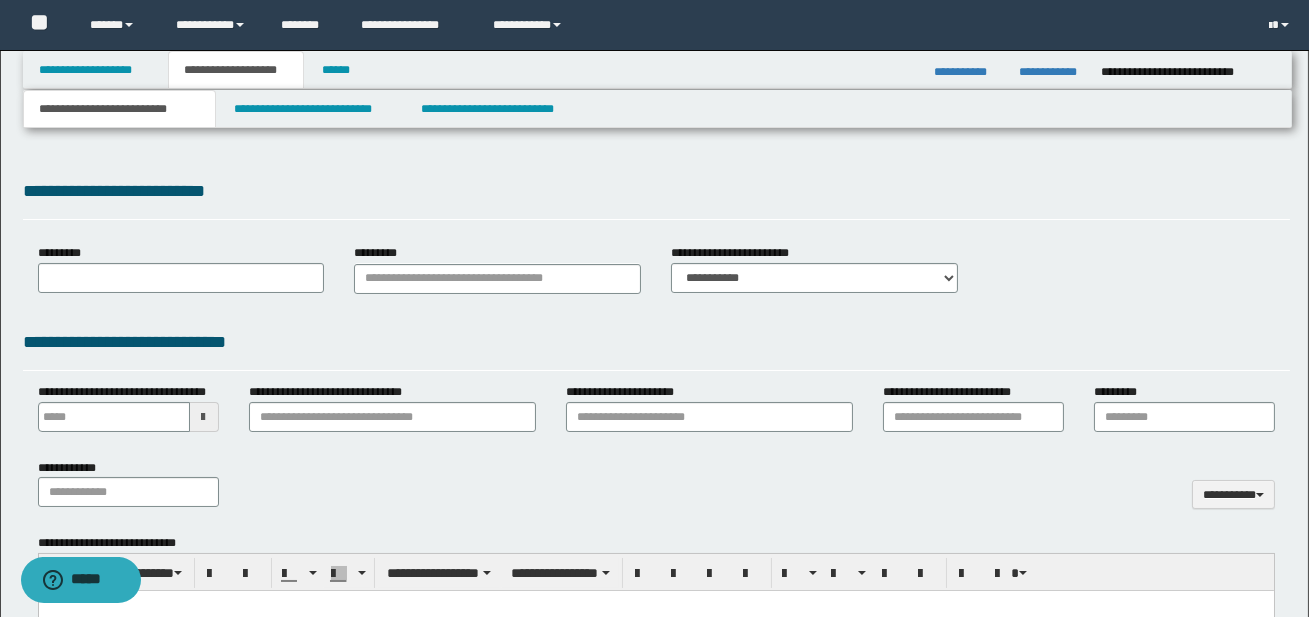 type 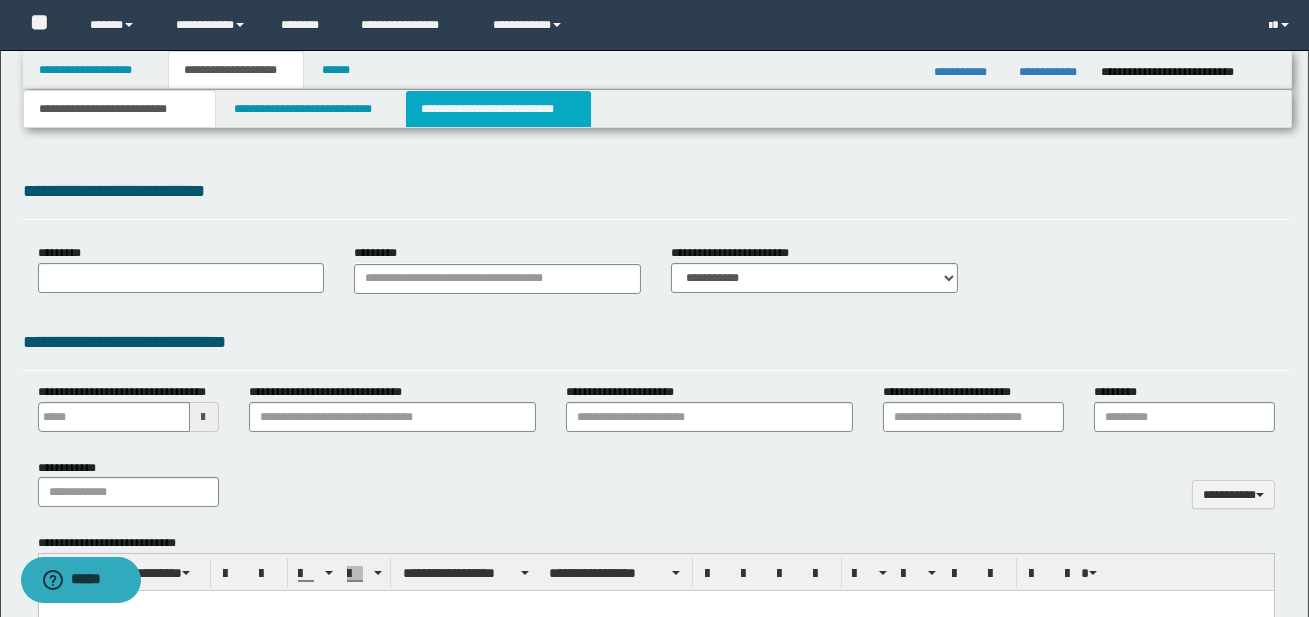 type on "*********" 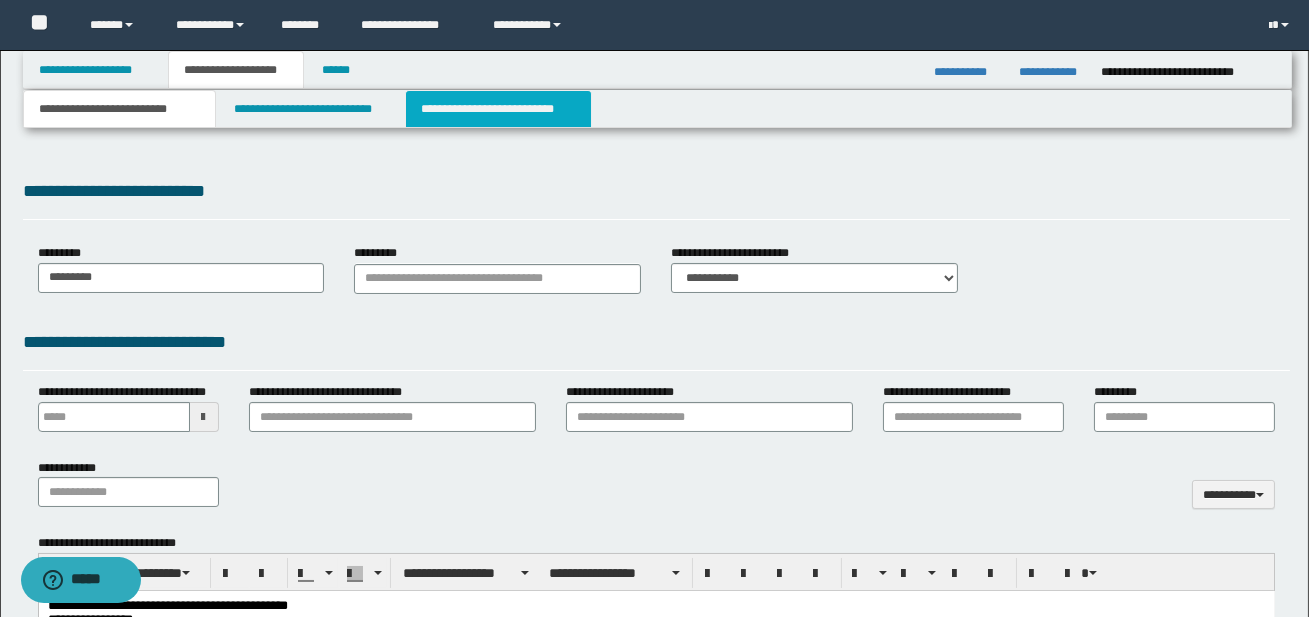 scroll, scrollTop: 0, scrollLeft: 0, axis: both 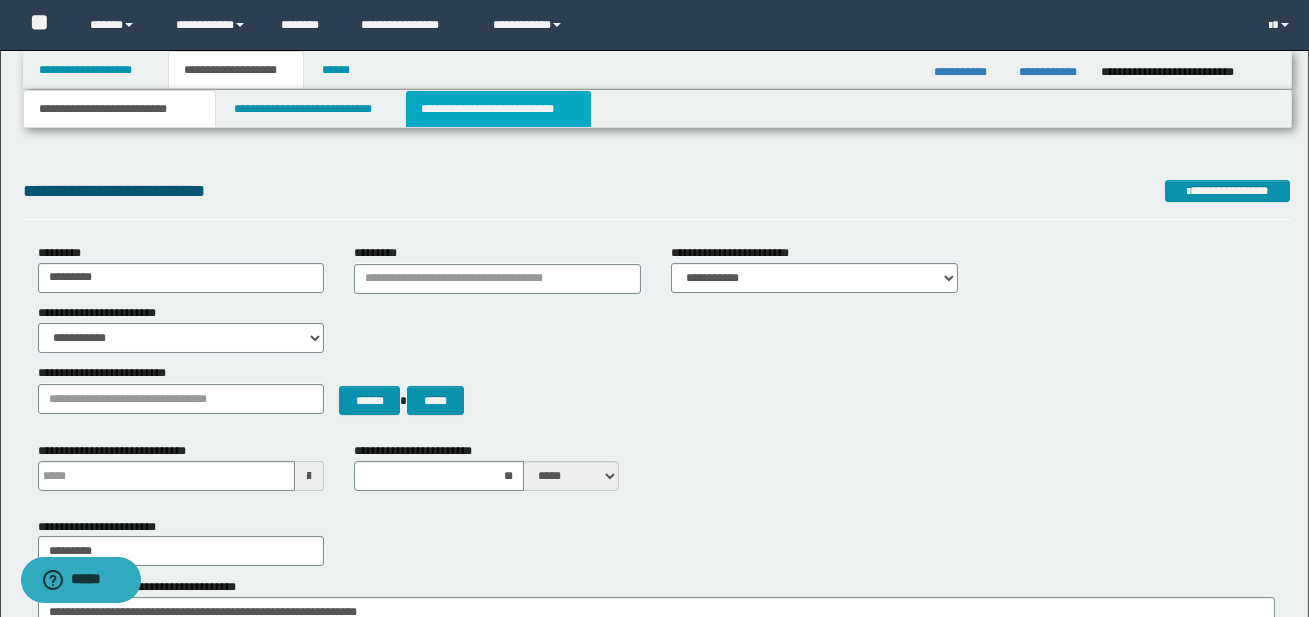 click on "**********" at bounding box center (498, 109) 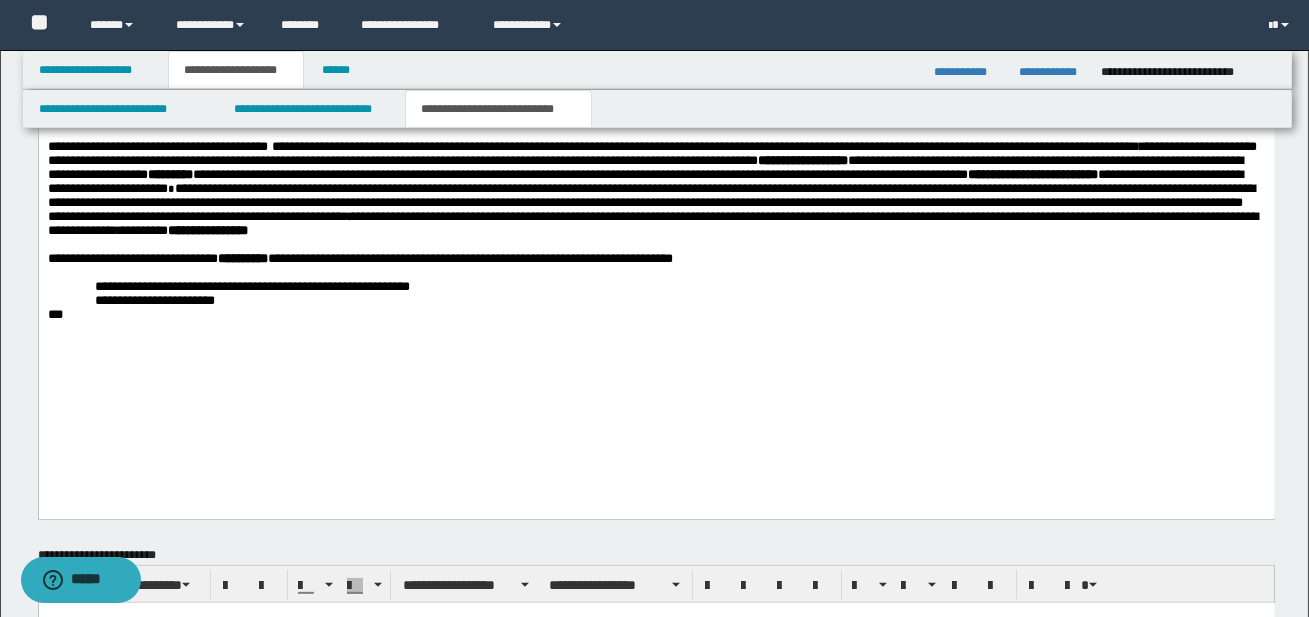 scroll, scrollTop: 1854, scrollLeft: 0, axis: vertical 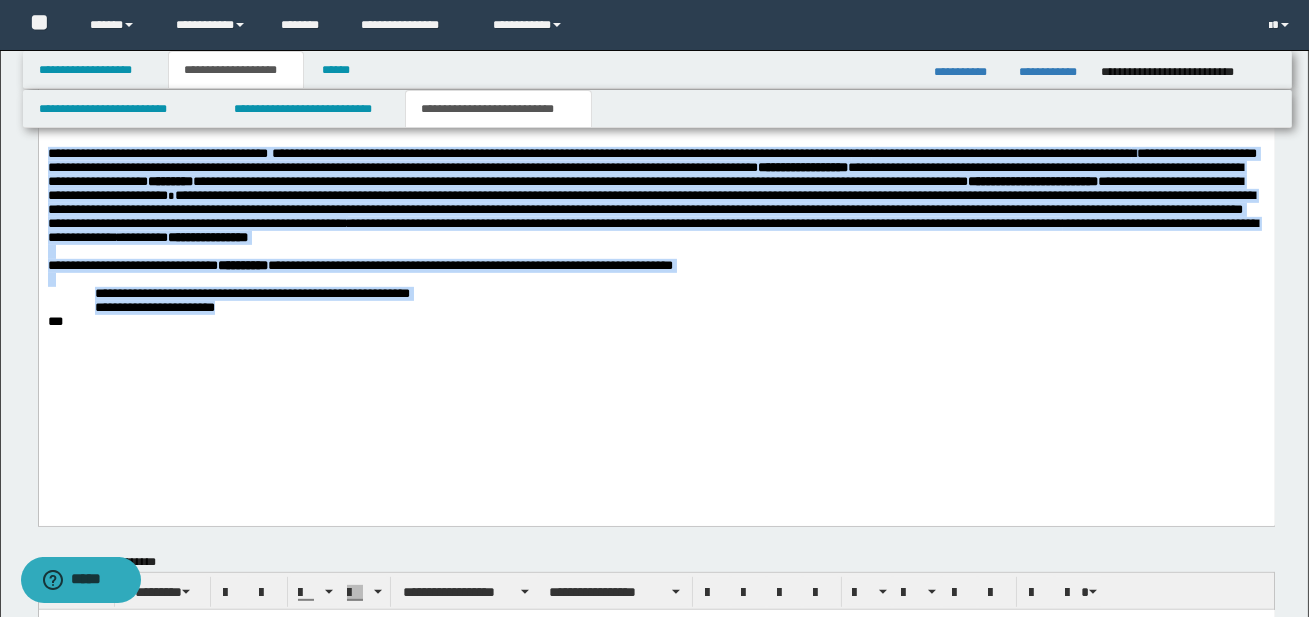drag, startPoint x: 46, startPoint y: 222, endPoint x: 258, endPoint y: 391, distance: 271.11804 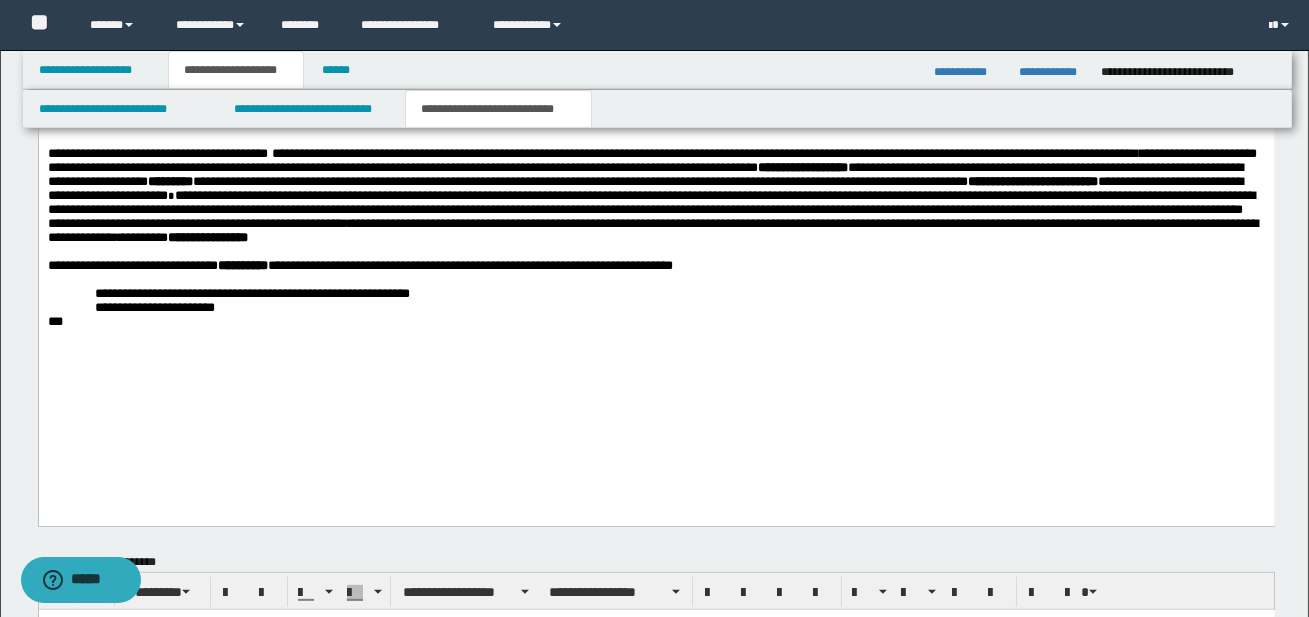click on "**********" at bounding box center (656, -19) 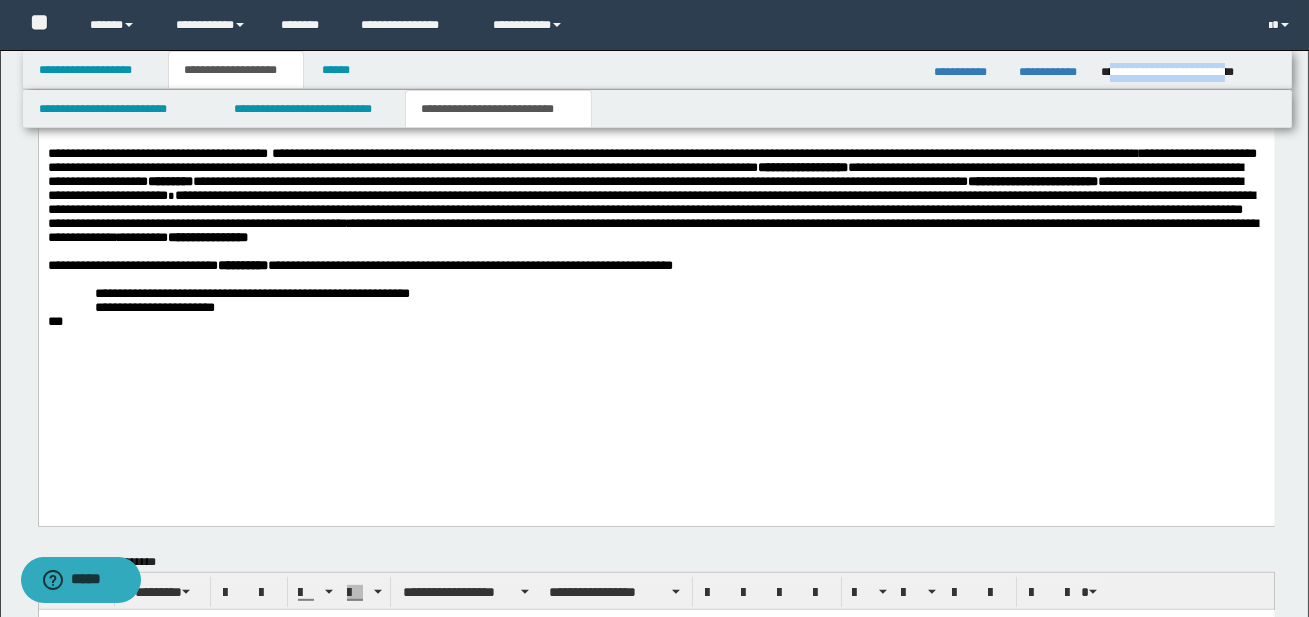drag, startPoint x: 1109, startPoint y: 71, endPoint x: 1272, endPoint y: 73, distance: 163.01227 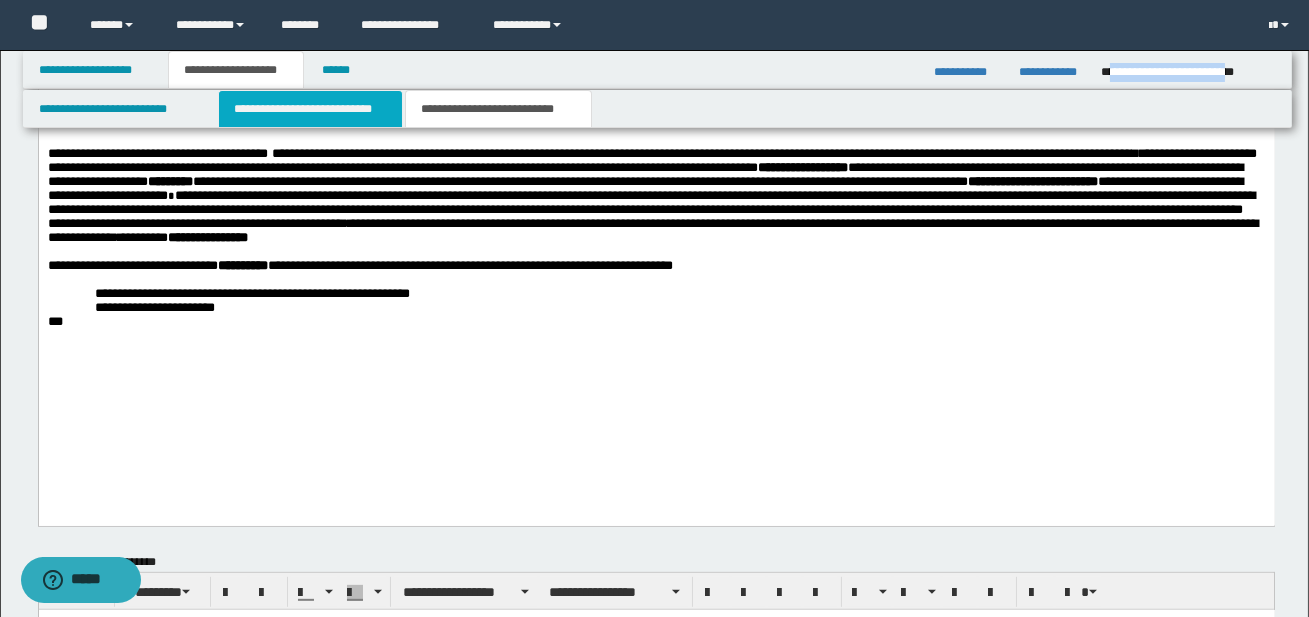 click on "**********" at bounding box center (310, 109) 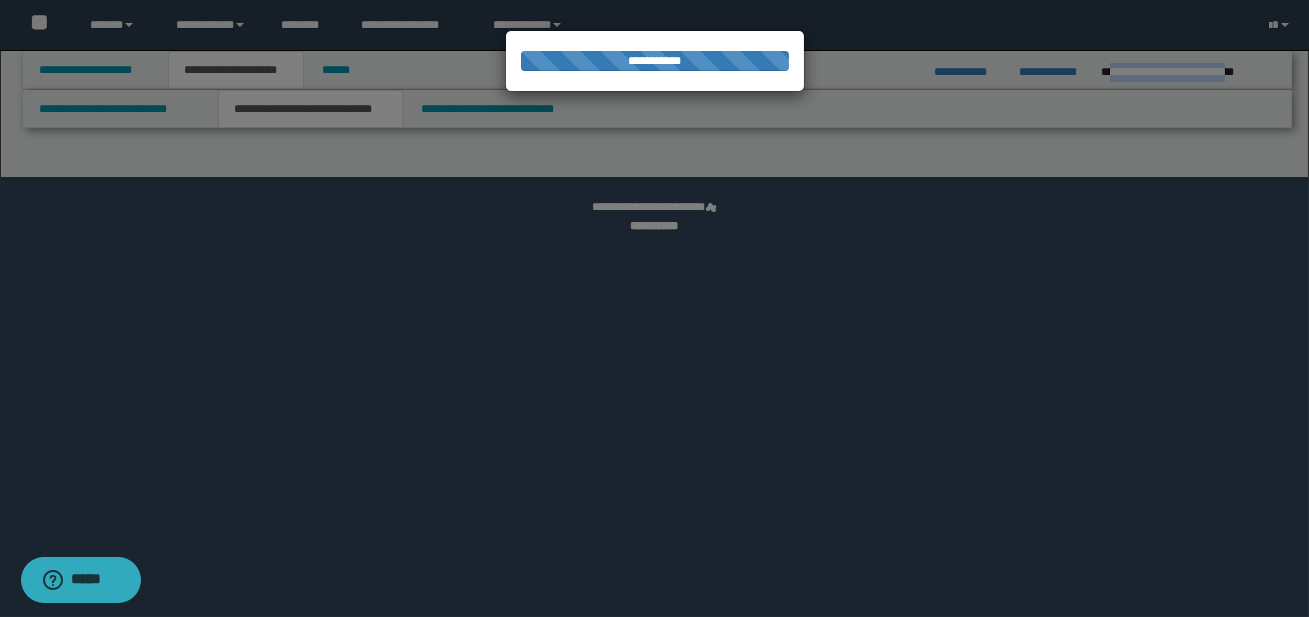 select on "*" 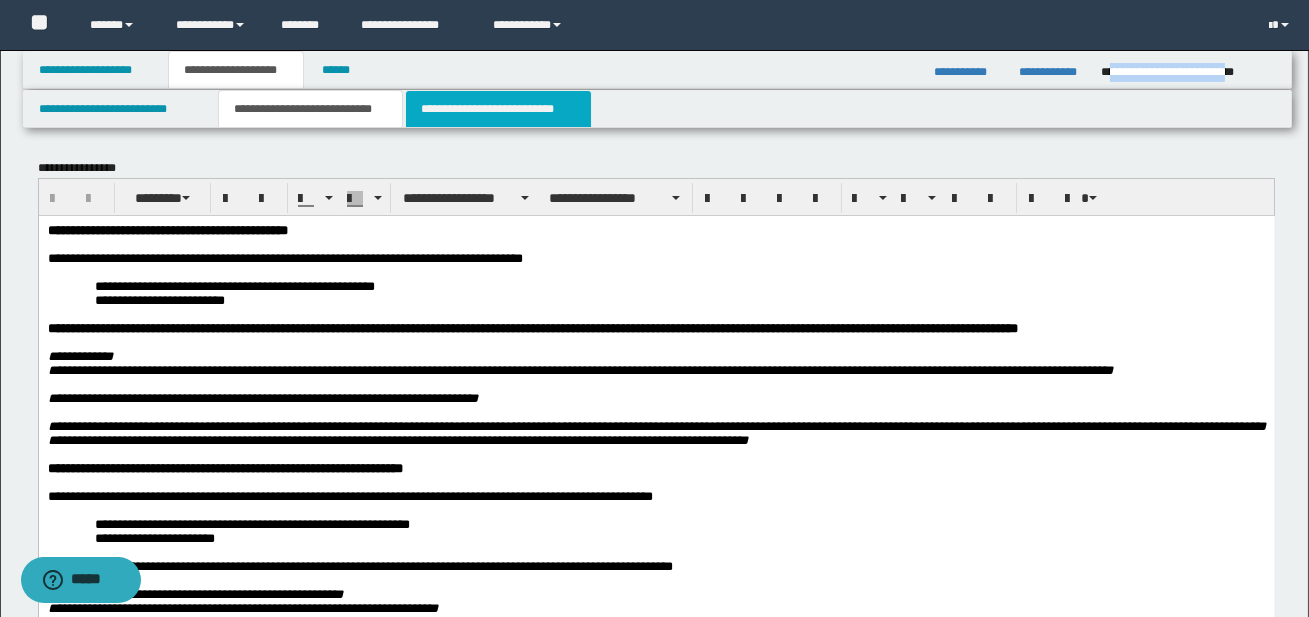 scroll, scrollTop: 0, scrollLeft: 0, axis: both 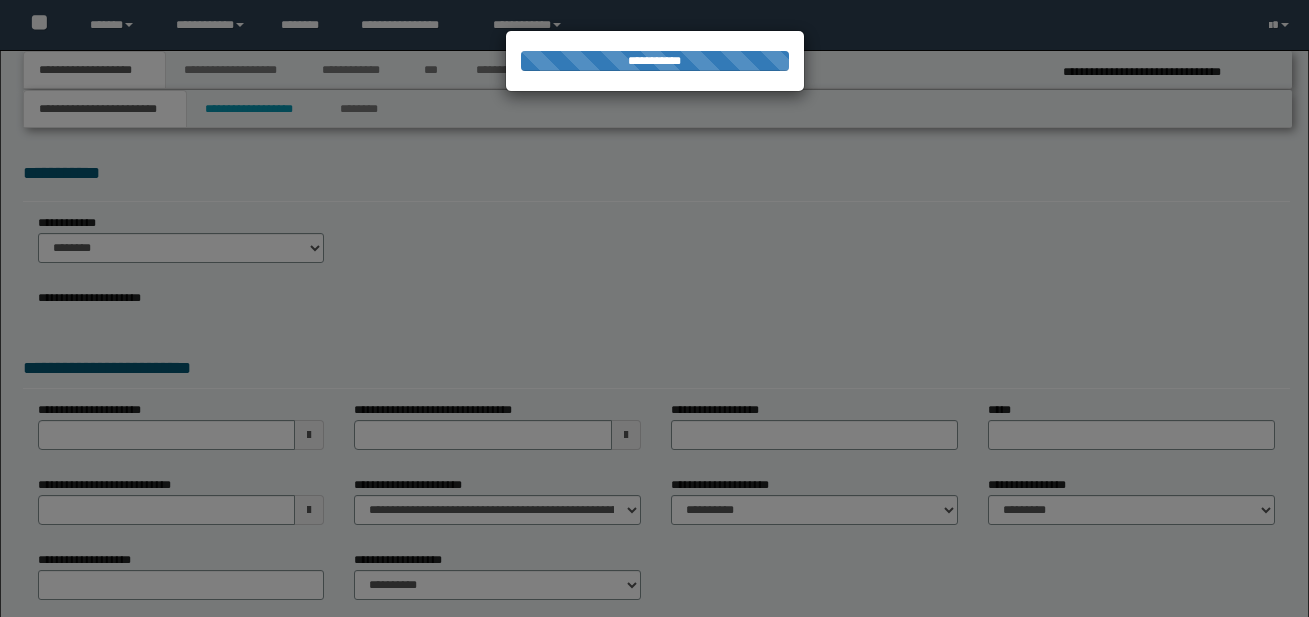 select on "*" 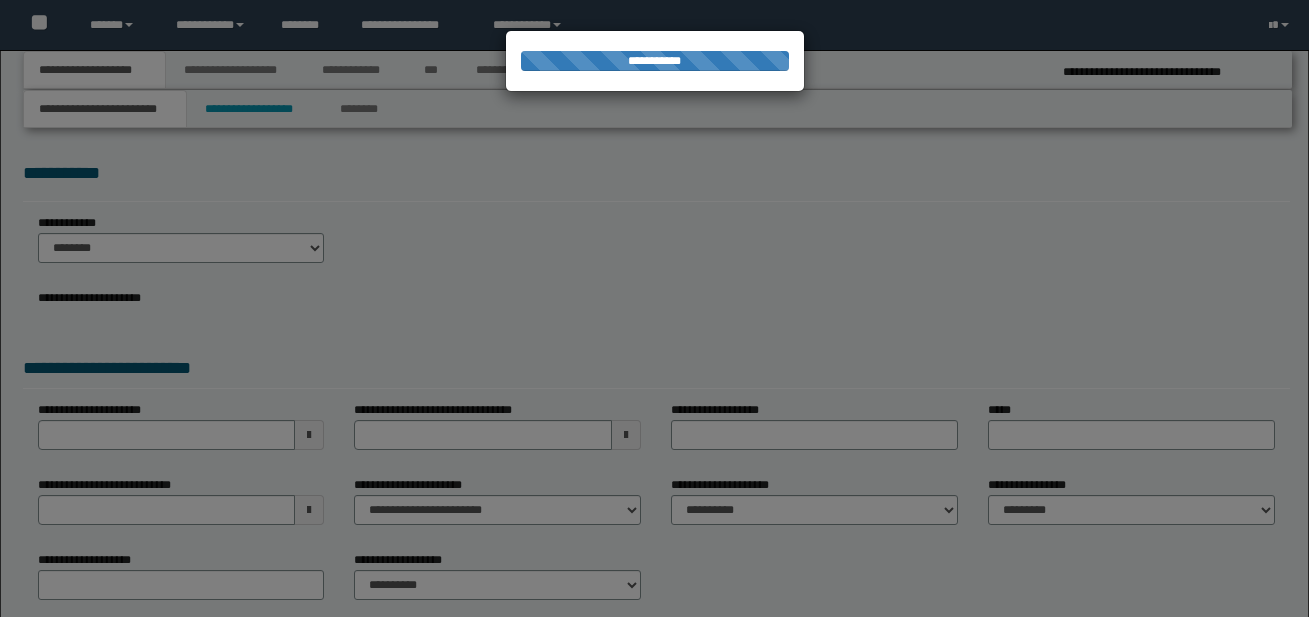 select on "*" 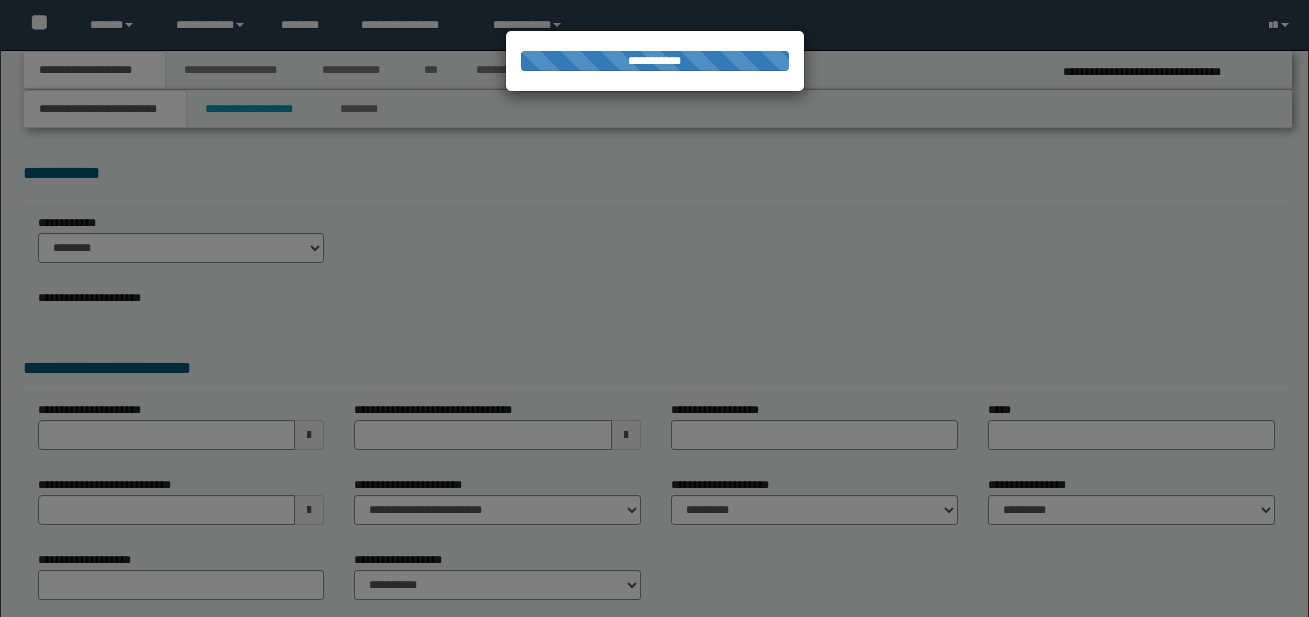 scroll, scrollTop: 0, scrollLeft: 0, axis: both 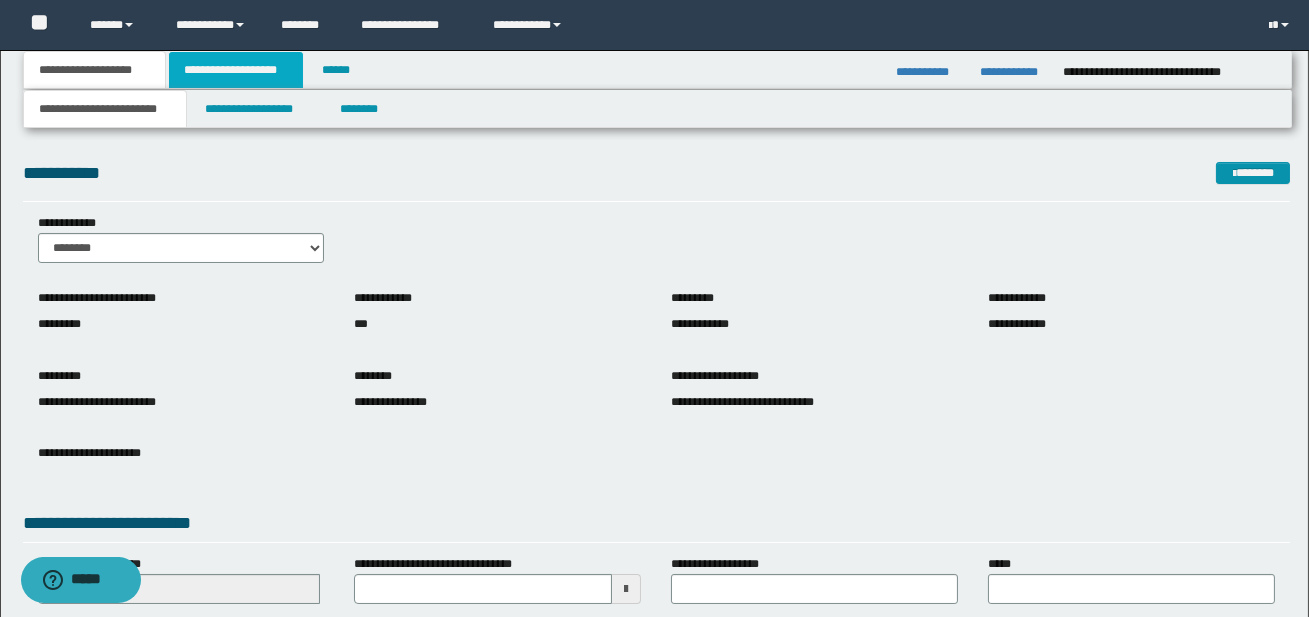 click on "**********" at bounding box center (236, 70) 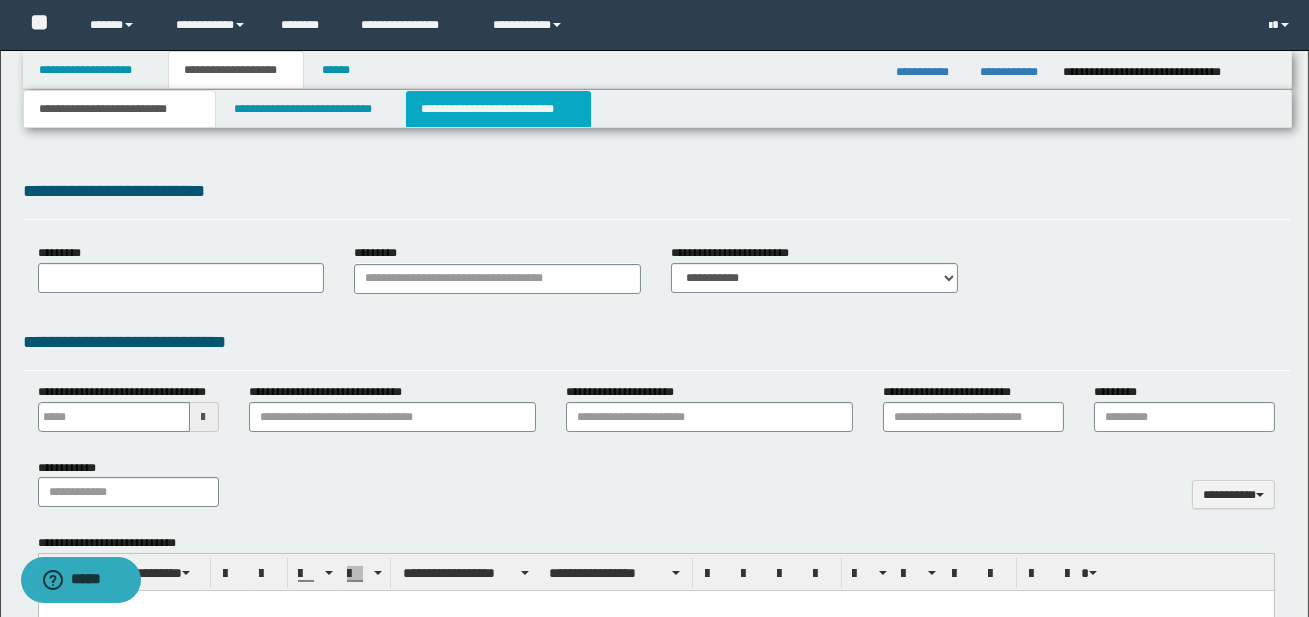 type 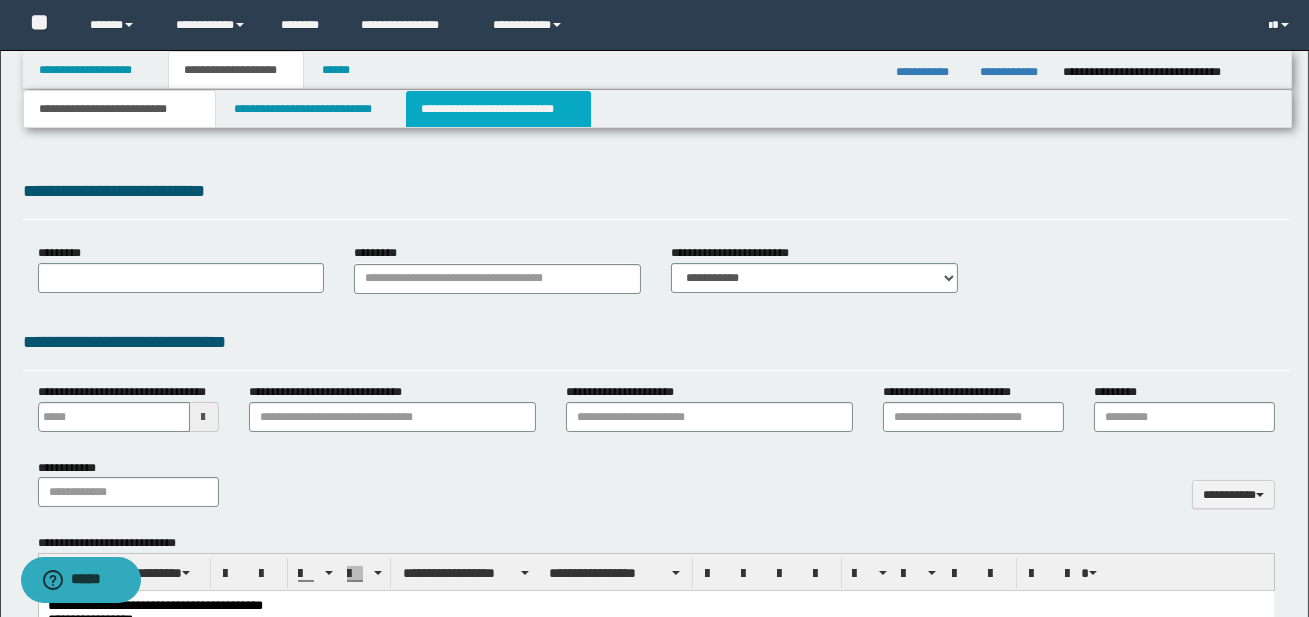 scroll, scrollTop: 0, scrollLeft: 0, axis: both 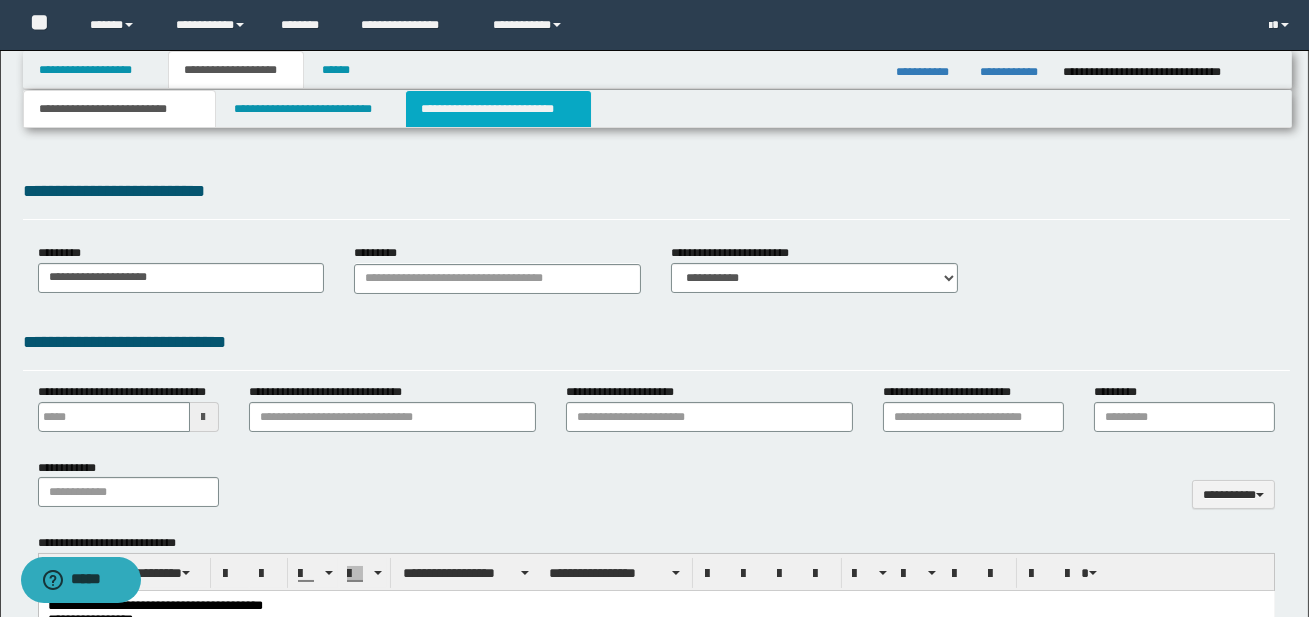 click on "**********" at bounding box center [498, 109] 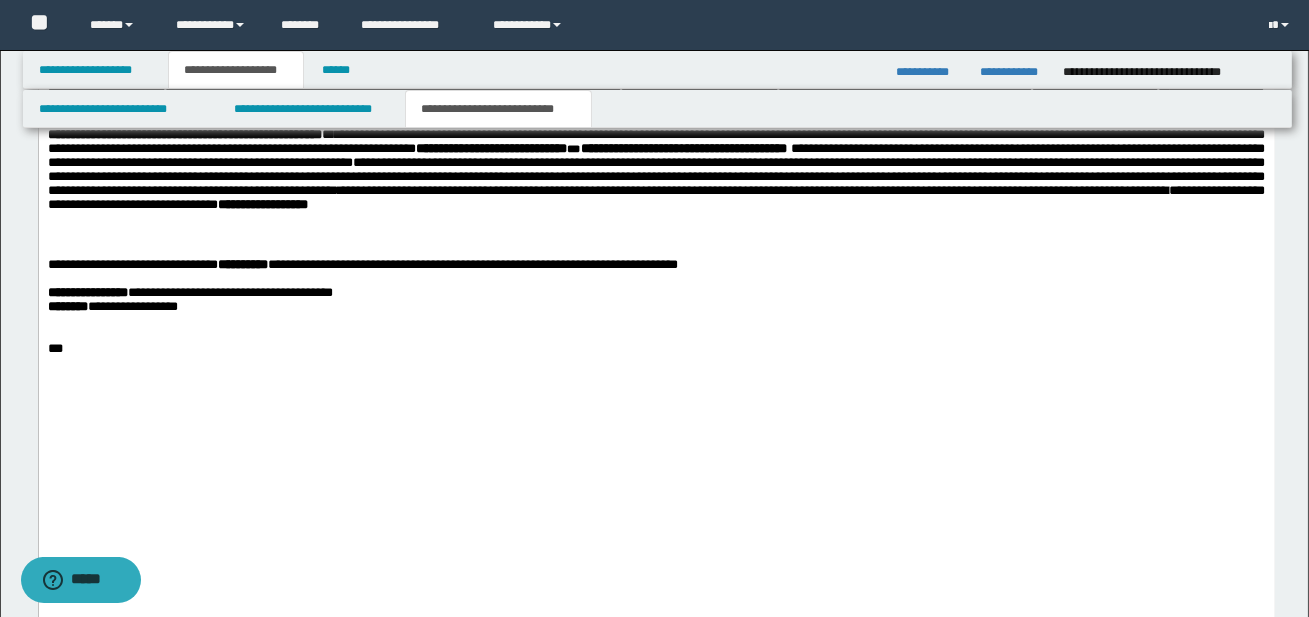 scroll, scrollTop: 2479, scrollLeft: 0, axis: vertical 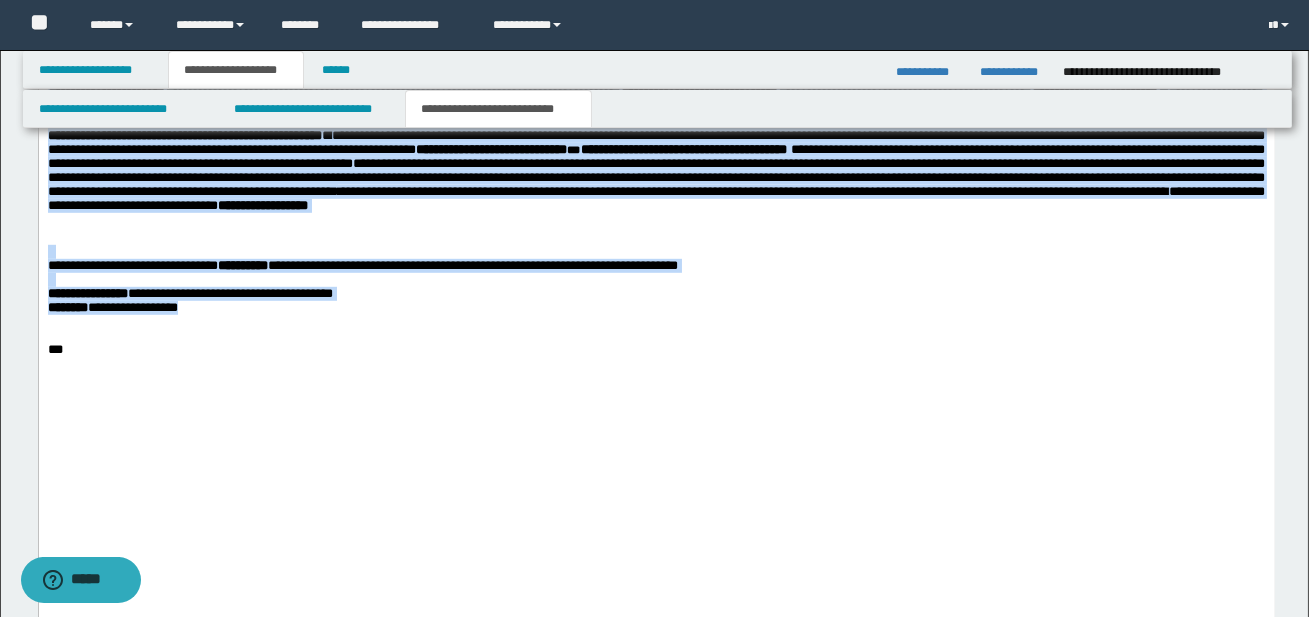 drag, startPoint x: 49, startPoint y: 212, endPoint x: 246, endPoint y: 457, distance: 314.37875 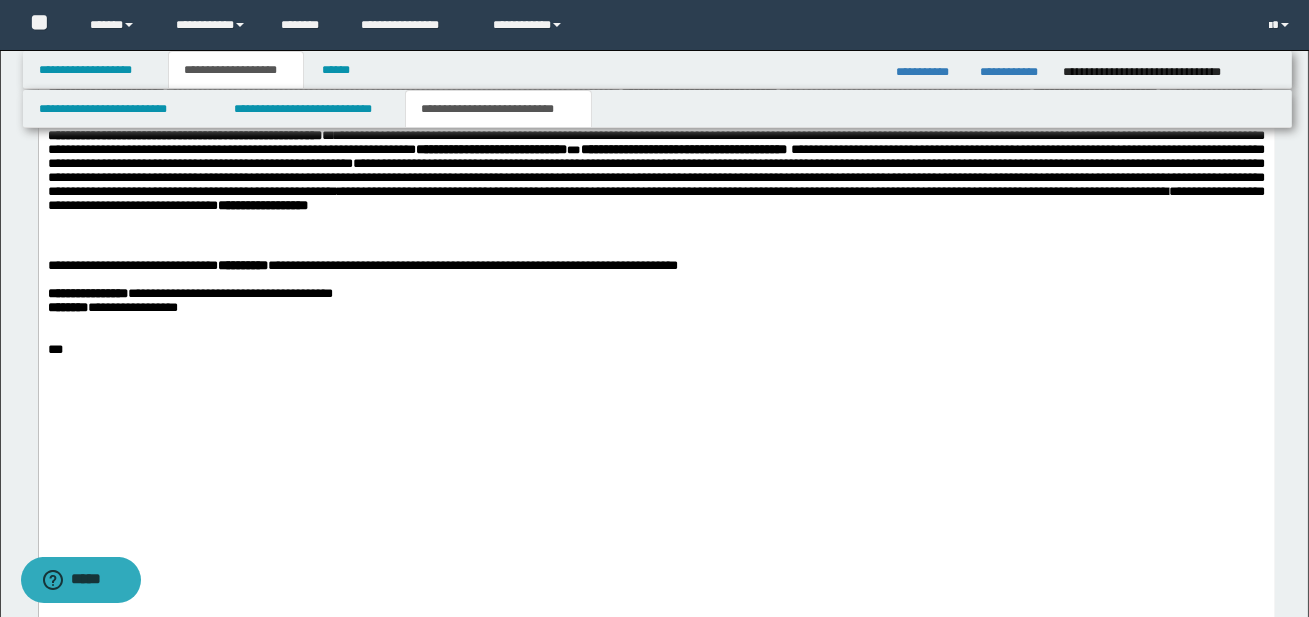 click at bounding box center [656, 336] 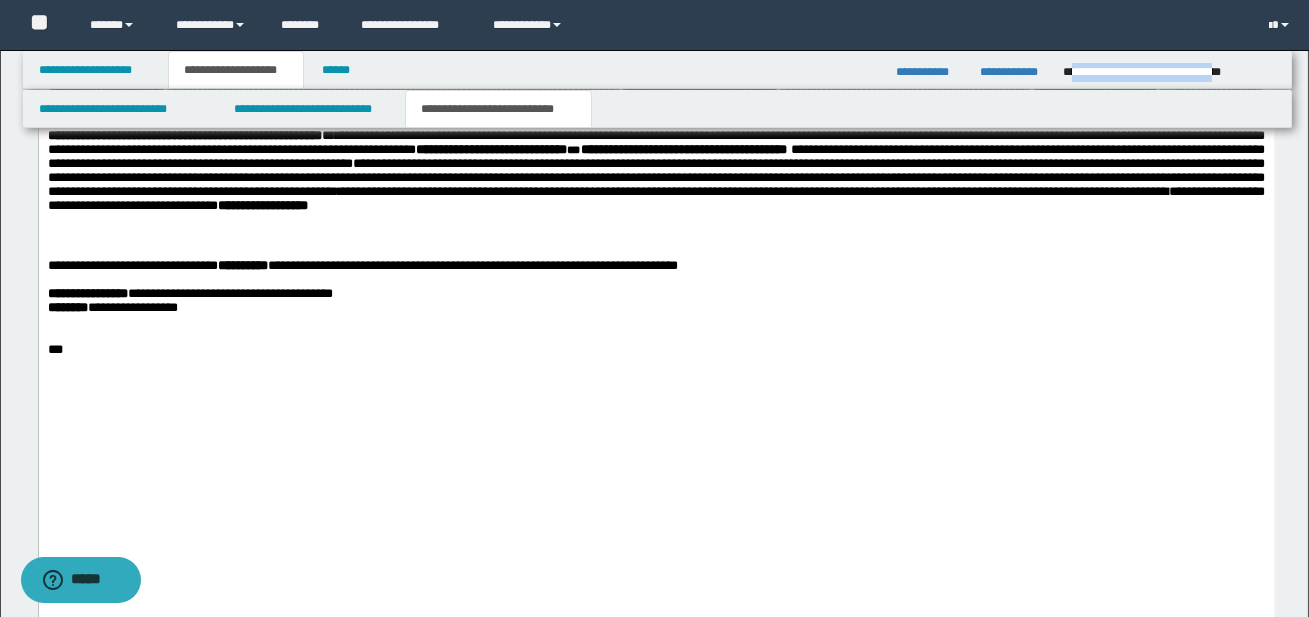drag, startPoint x: 1073, startPoint y: 69, endPoint x: 1271, endPoint y: 71, distance: 198.0101 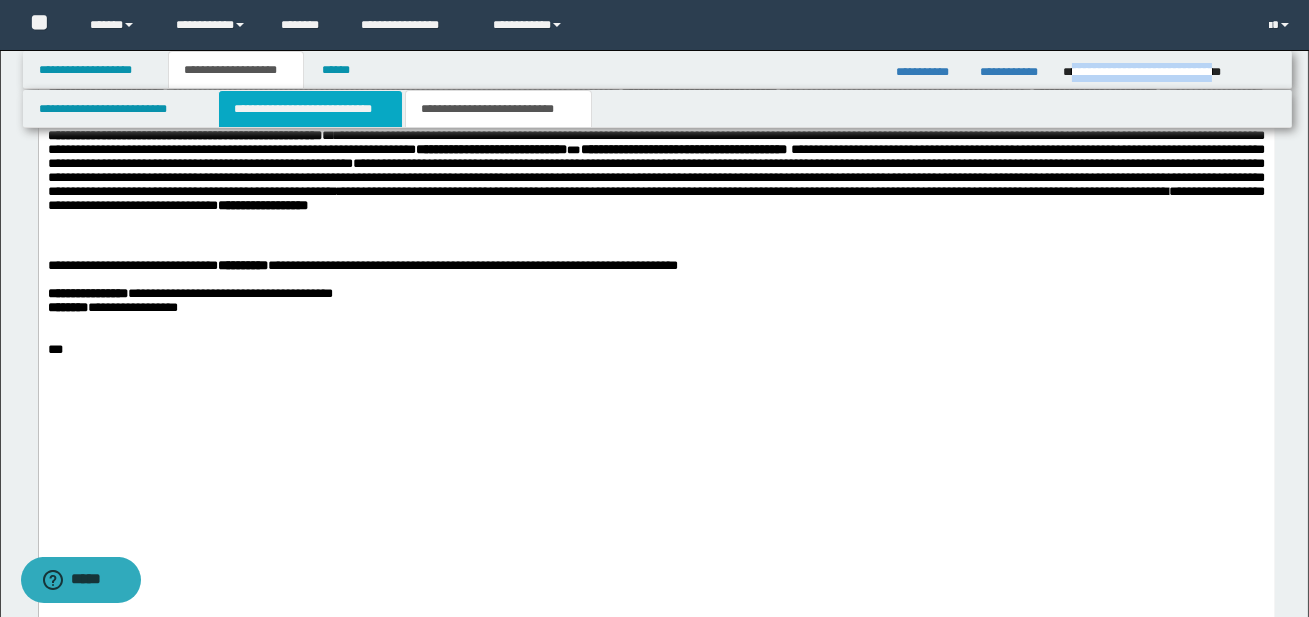 click on "**********" at bounding box center [310, 109] 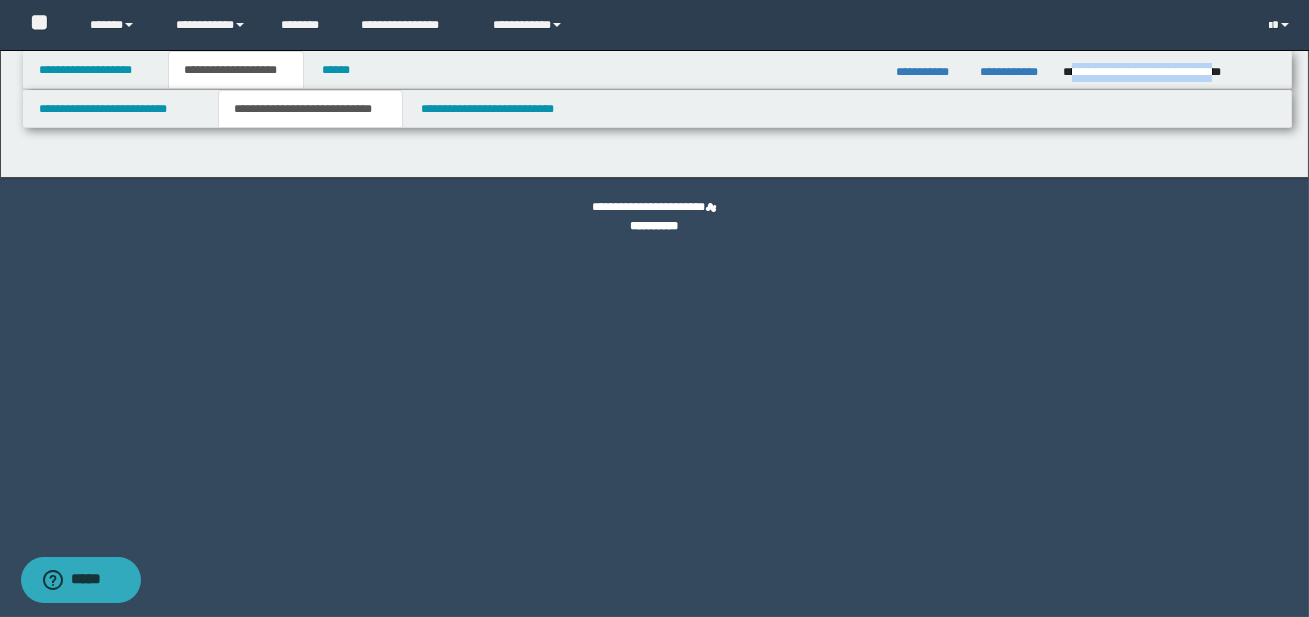 select on "*" 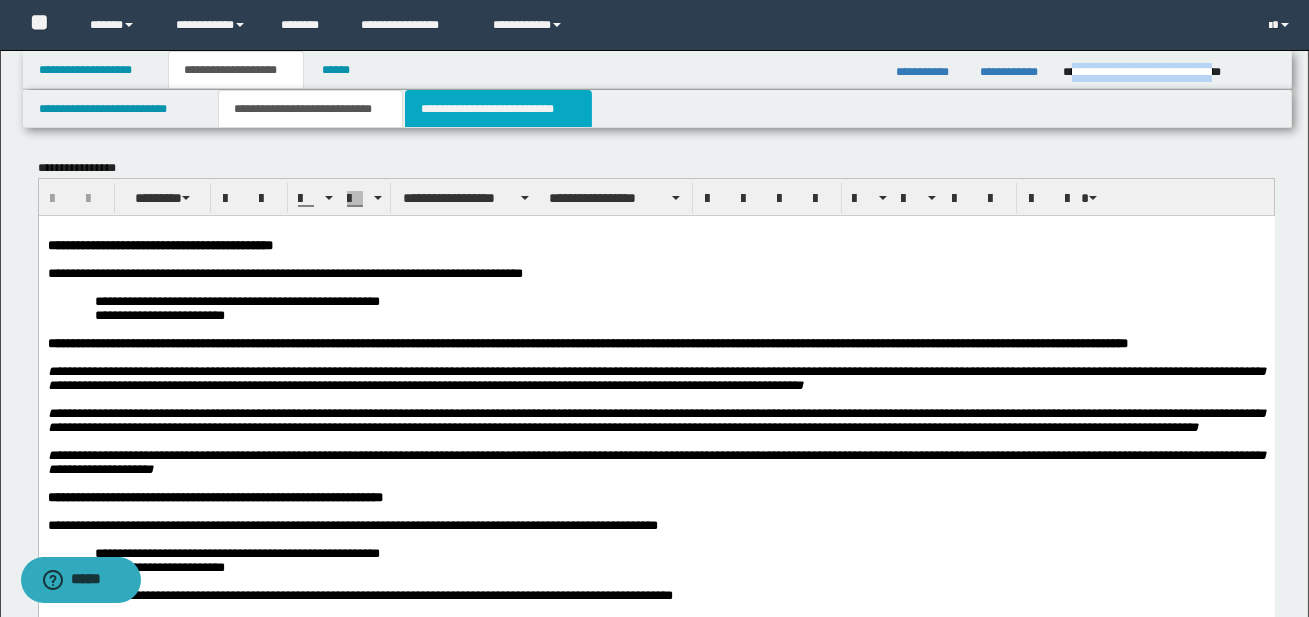 scroll, scrollTop: 0, scrollLeft: 0, axis: both 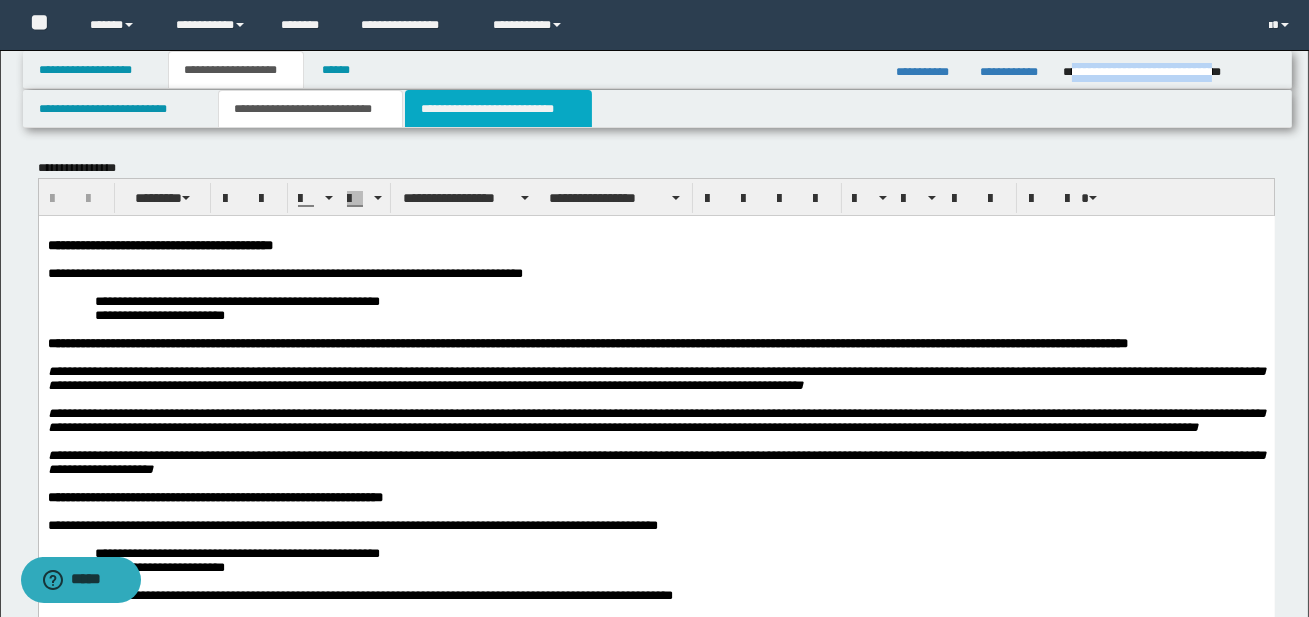 click on "**********" at bounding box center (498, 109) 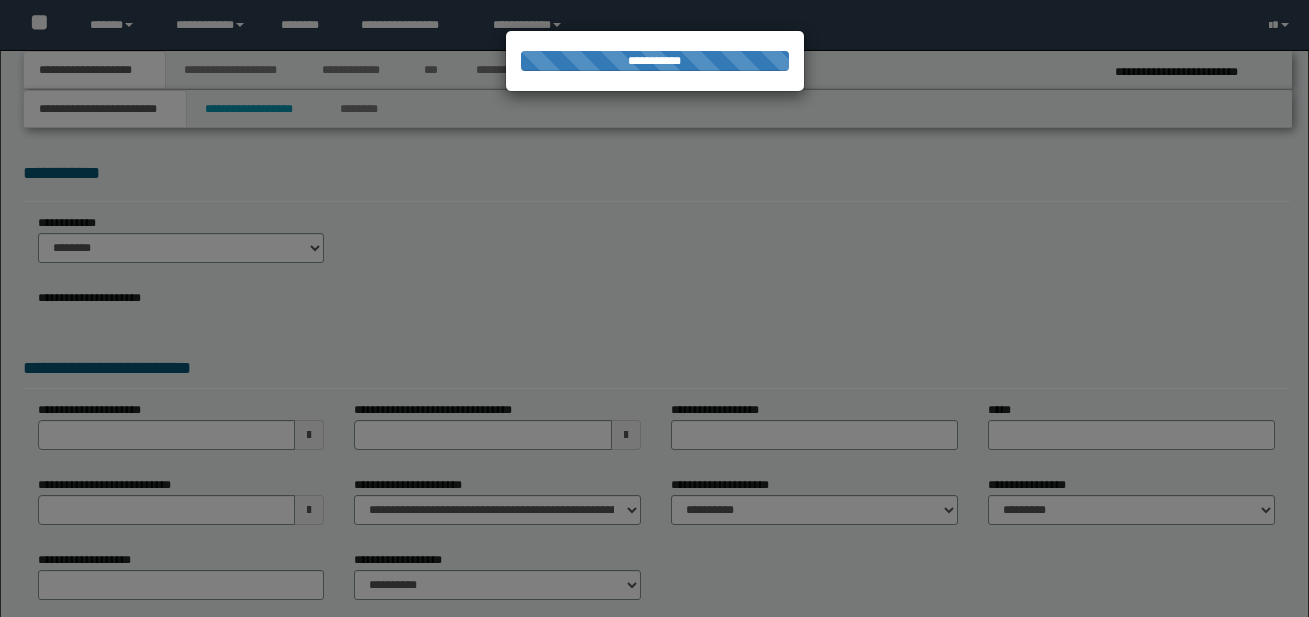 scroll, scrollTop: 0, scrollLeft: 0, axis: both 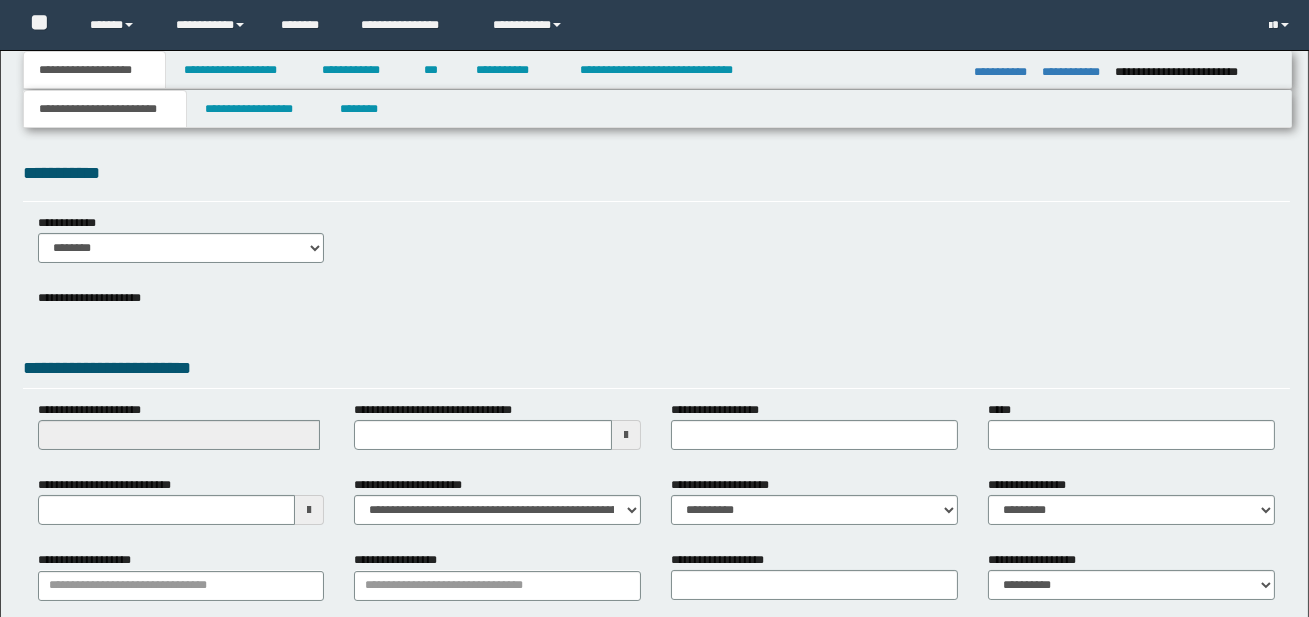 select on "*" 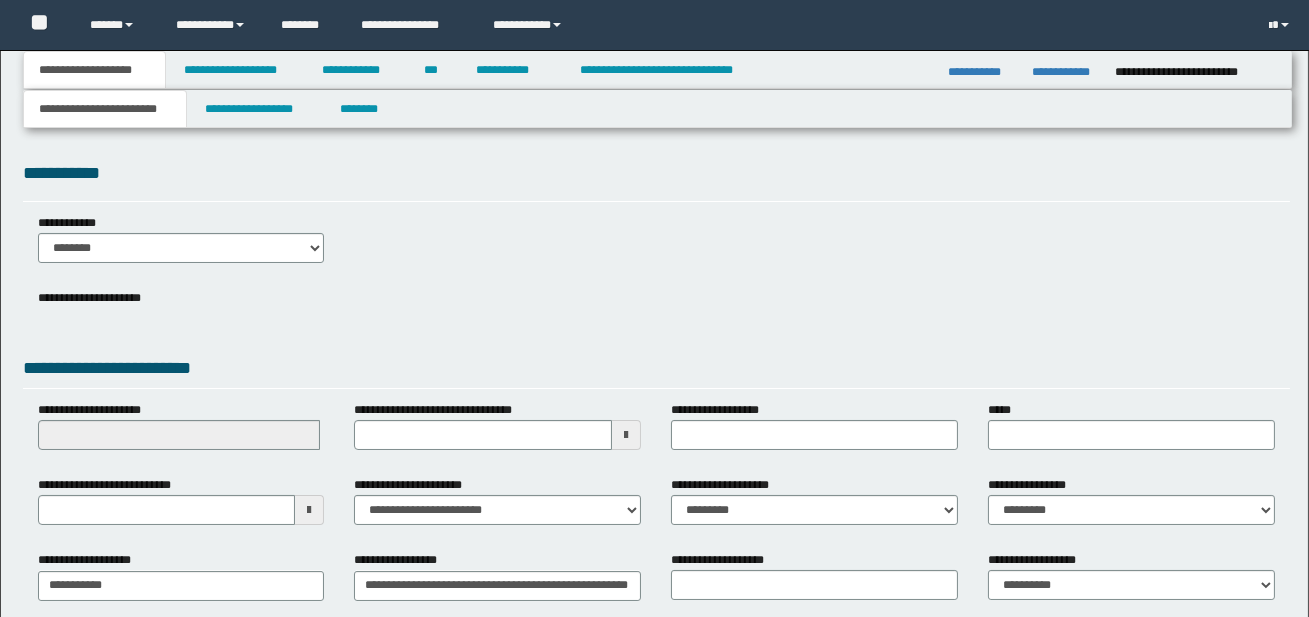 scroll, scrollTop: 0, scrollLeft: 0, axis: both 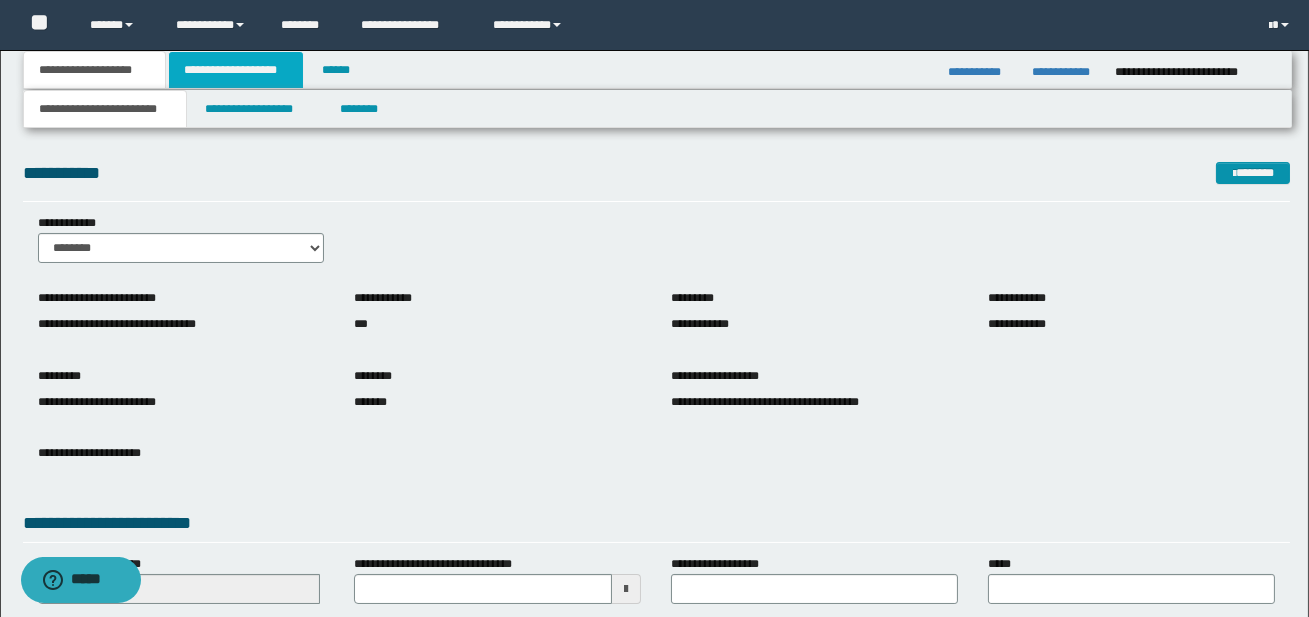 click on "**********" at bounding box center [236, 70] 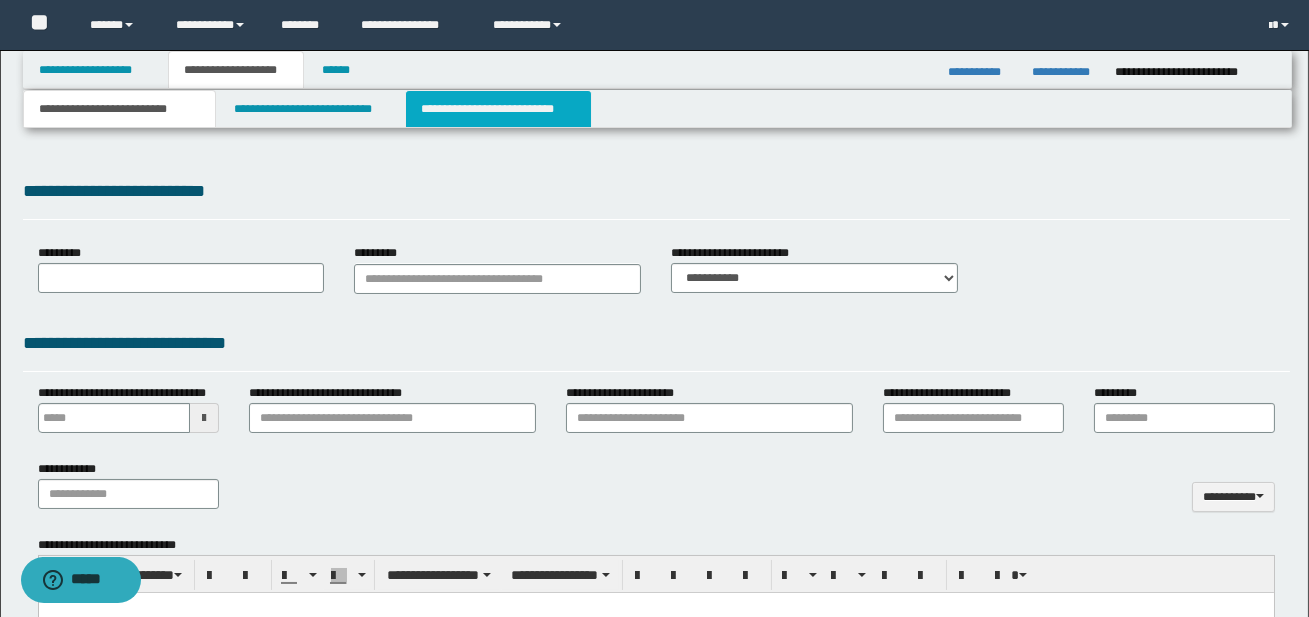 type 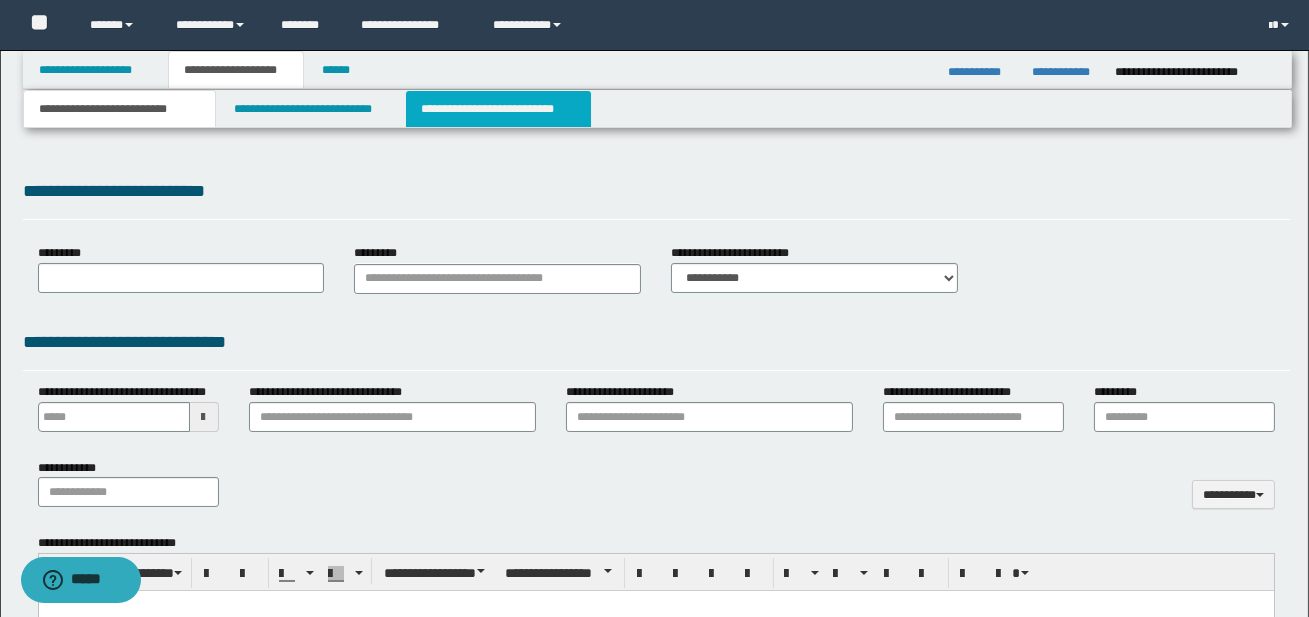 click on "**********" at bounding box center (498, 109) 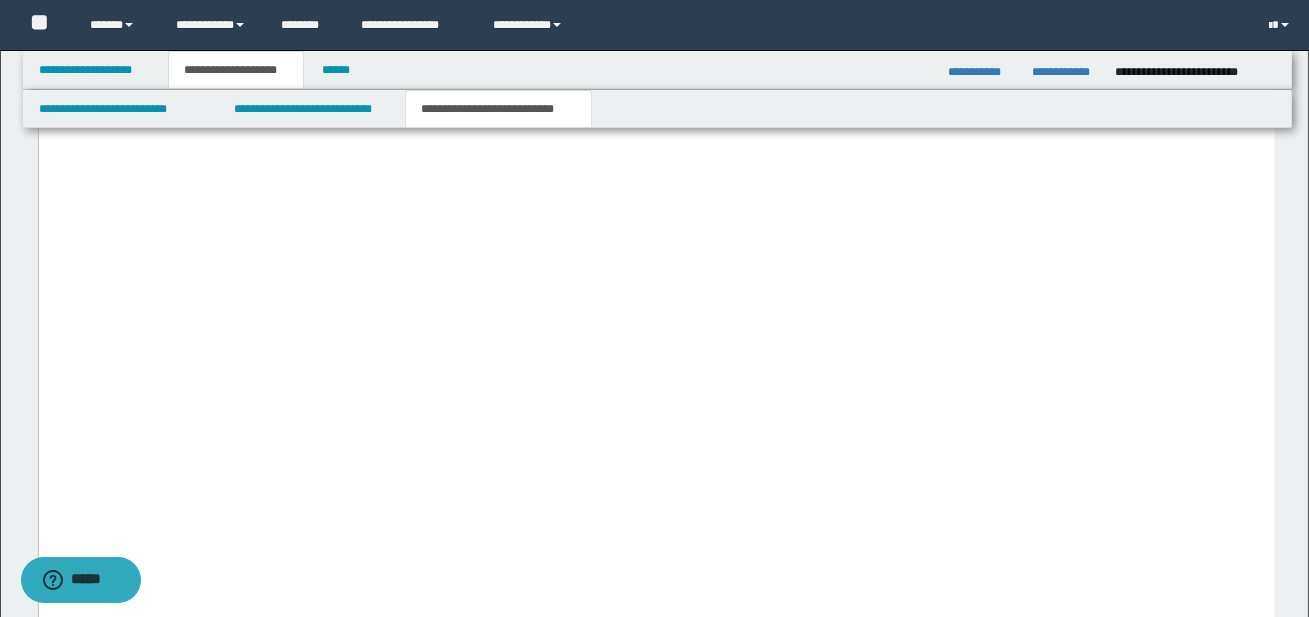 scroll, scrollTop: 7400, scrollLeft: 0, axis: vertical 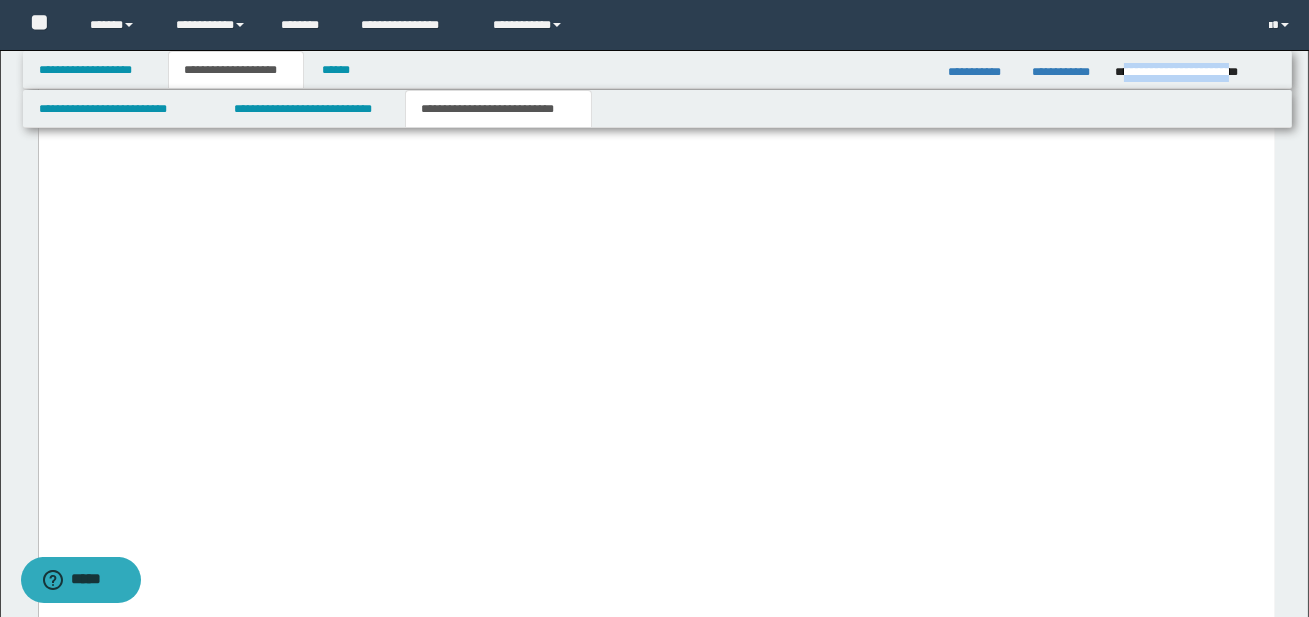 drag, startPoint x: 1123, startPoint y: 69, endPoint x: 1270, endPoint y: 68, distance: 147.0034 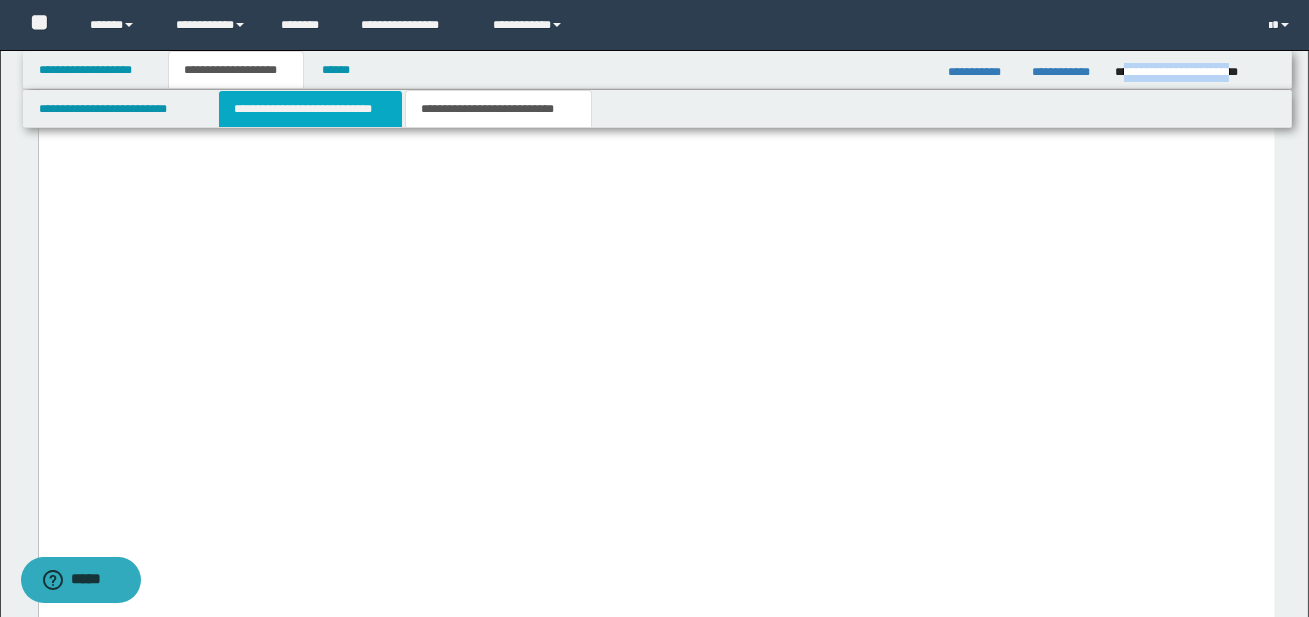 click on "**********" at bounding box center [310, 109] 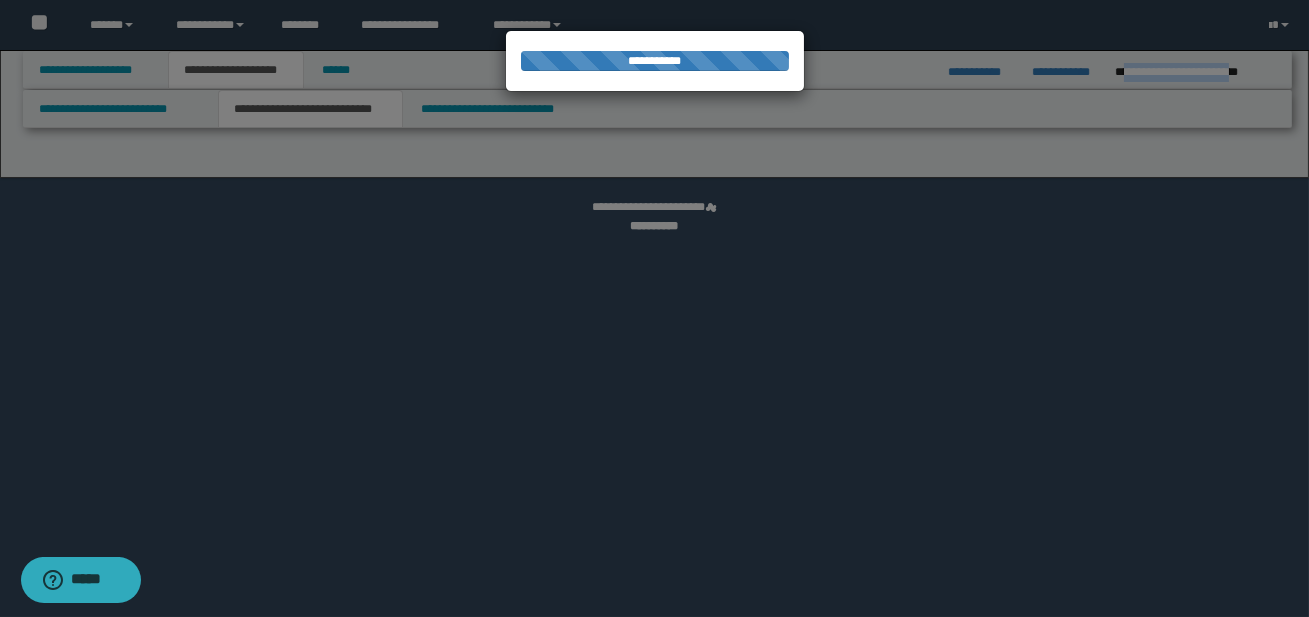 select on "*" 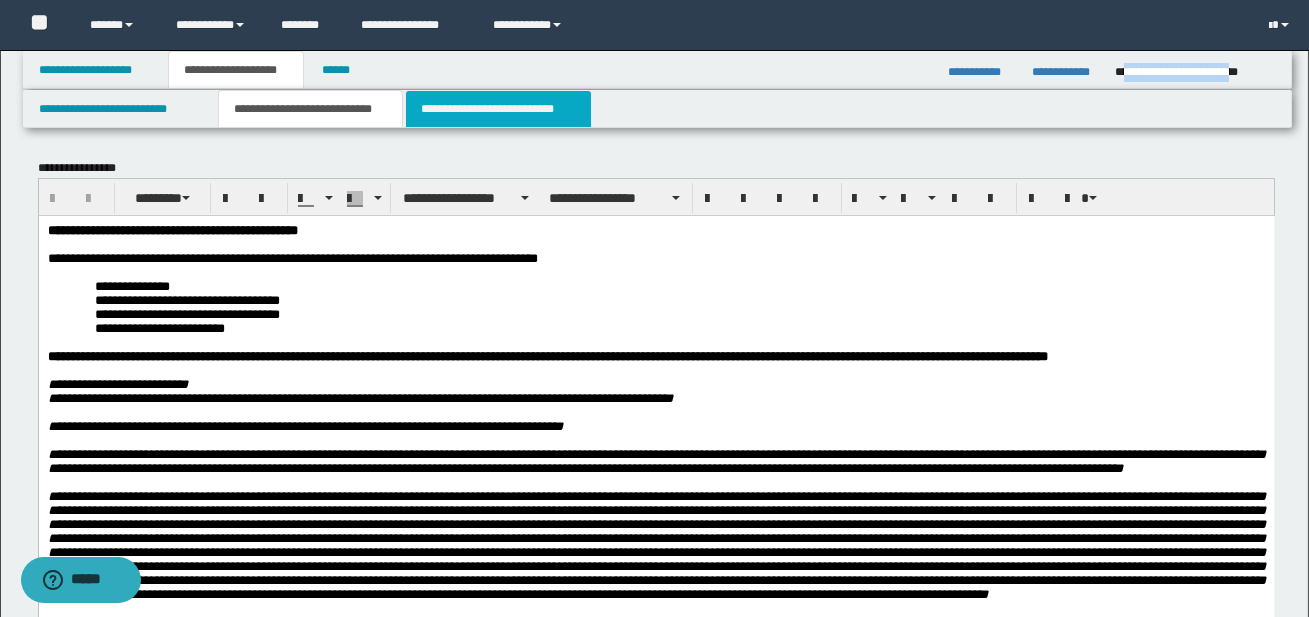 scroll, scrollTop: 0, scrollLeft: 0, axis: both 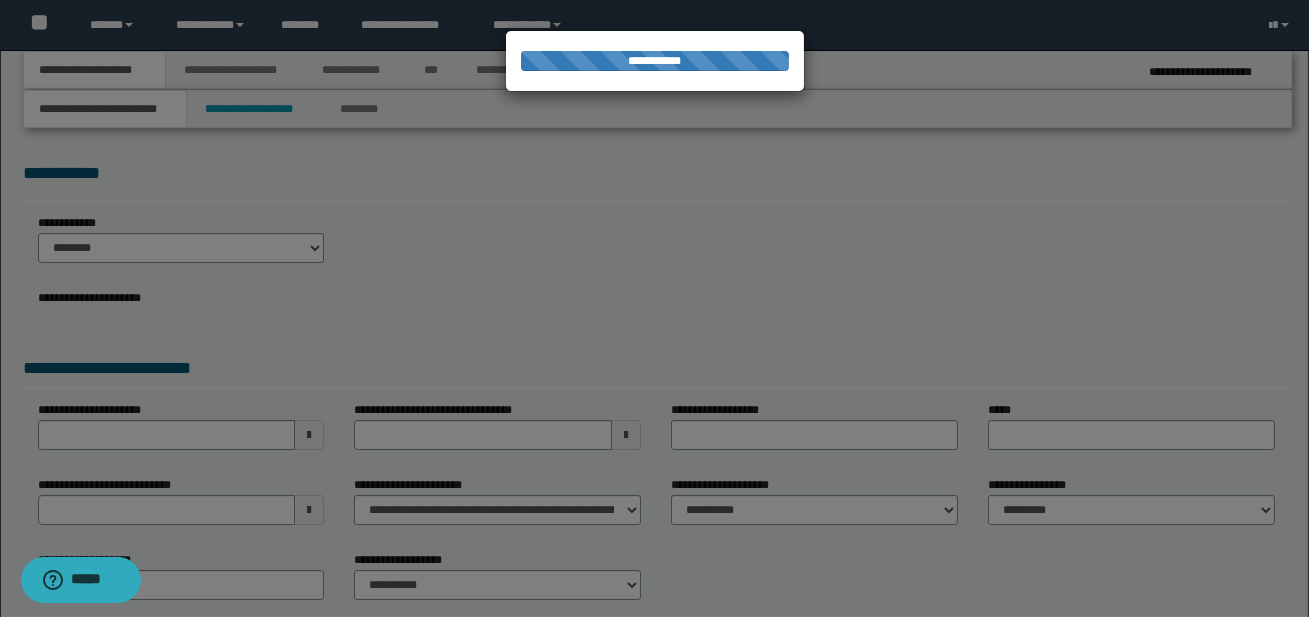 select on "*" 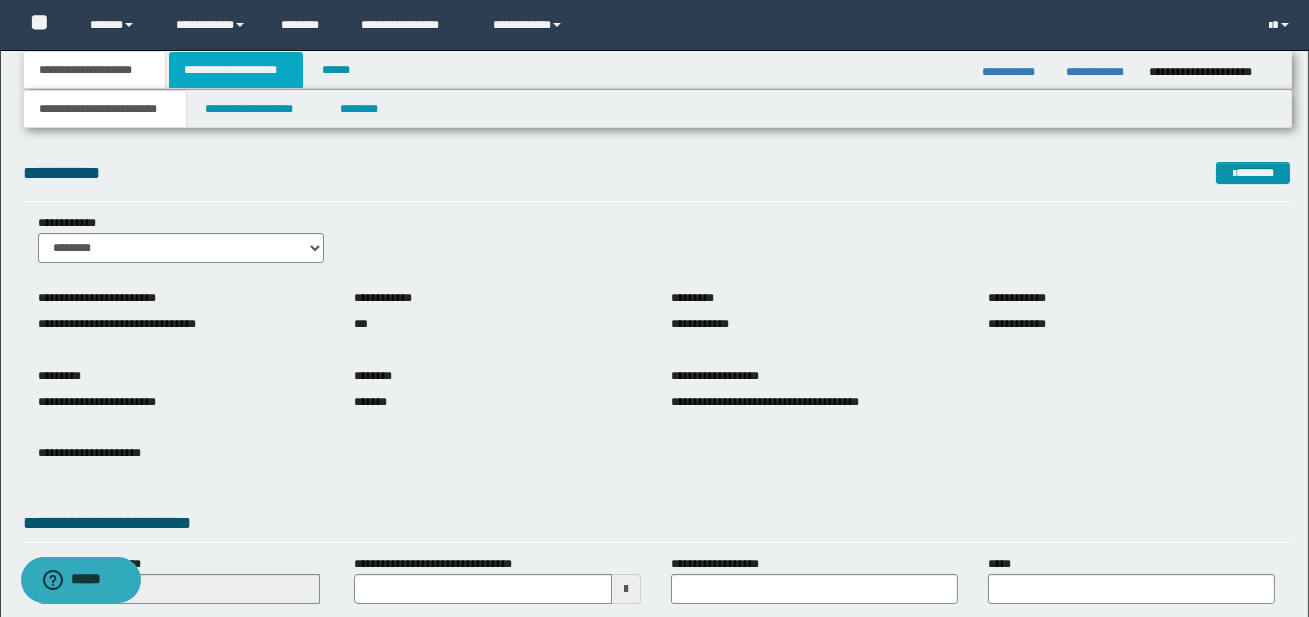 click on "**********" at bounding box center [236, 70] 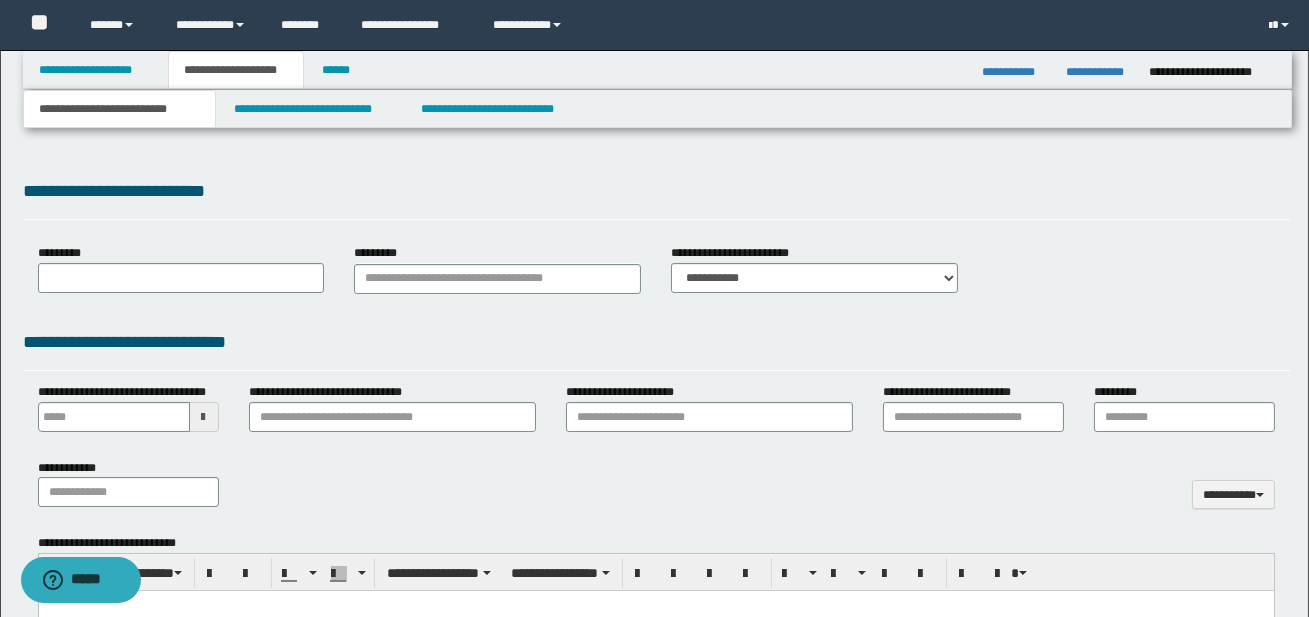 type 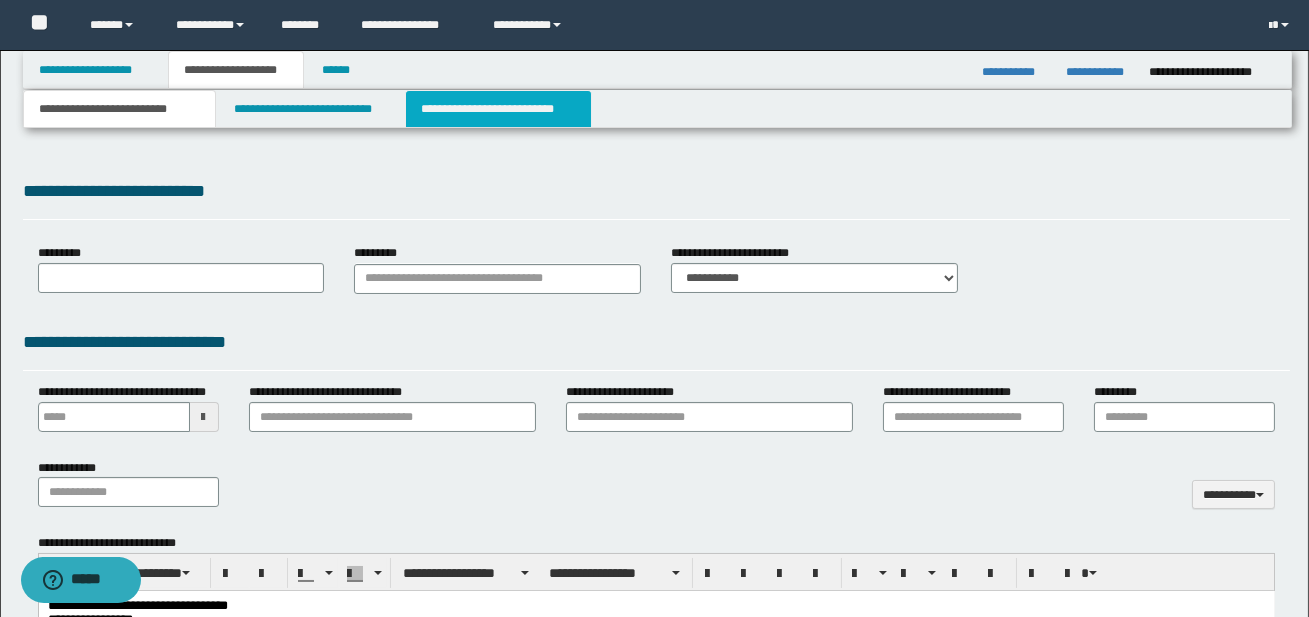 scroll, scrollTop: 0, scrollLeft: 0, axis: both 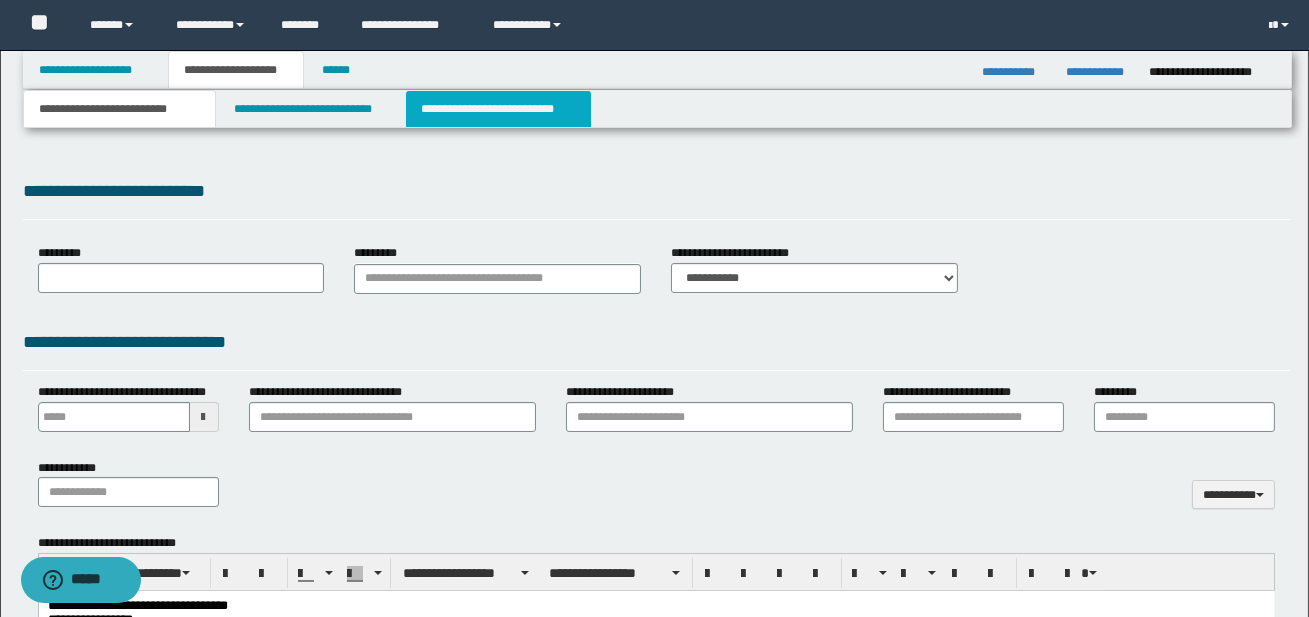 click on "**********" at bounding box center (498, 109) 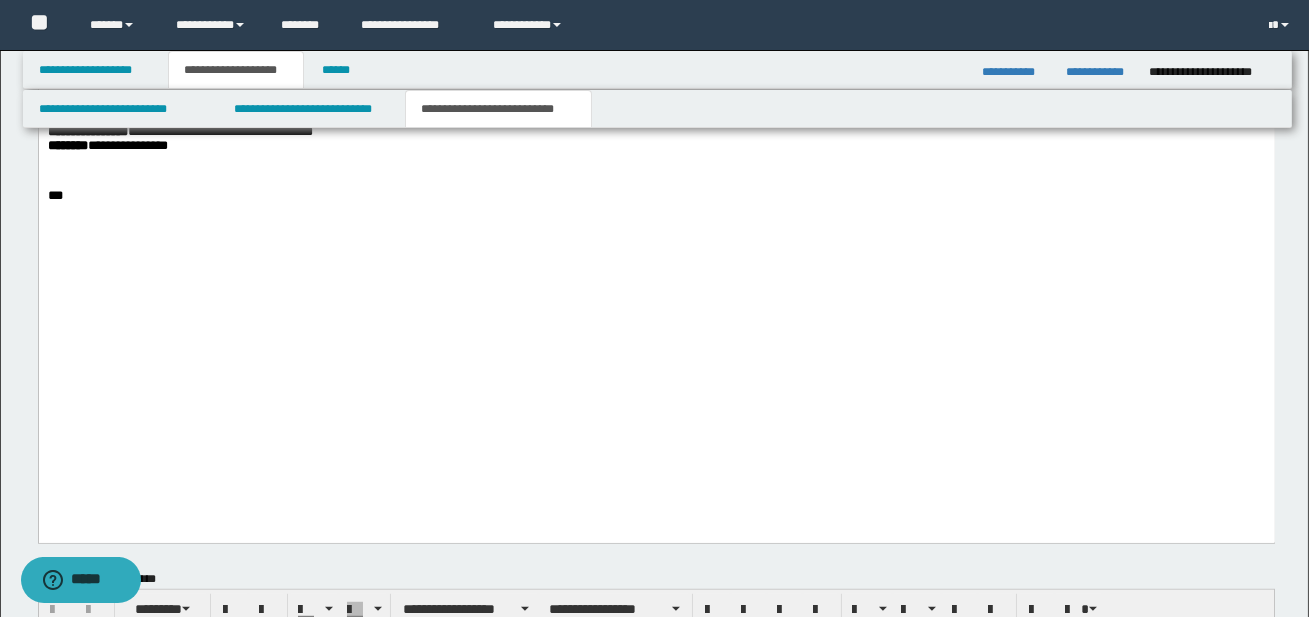scroll, scrollTop: 2740, scrollLeft: 0, axis: vertical 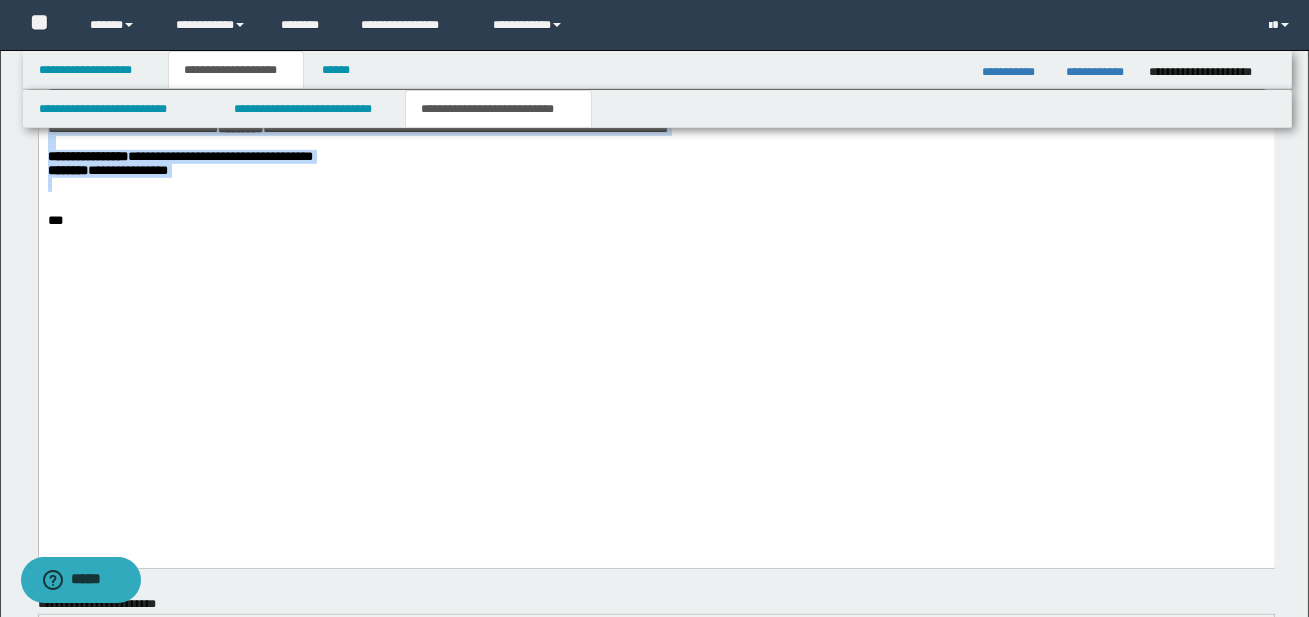 drag, startPoint x: 49, startPoint y: 199, endPoint x: 207, endPoint y: 413, distance: 266.0075 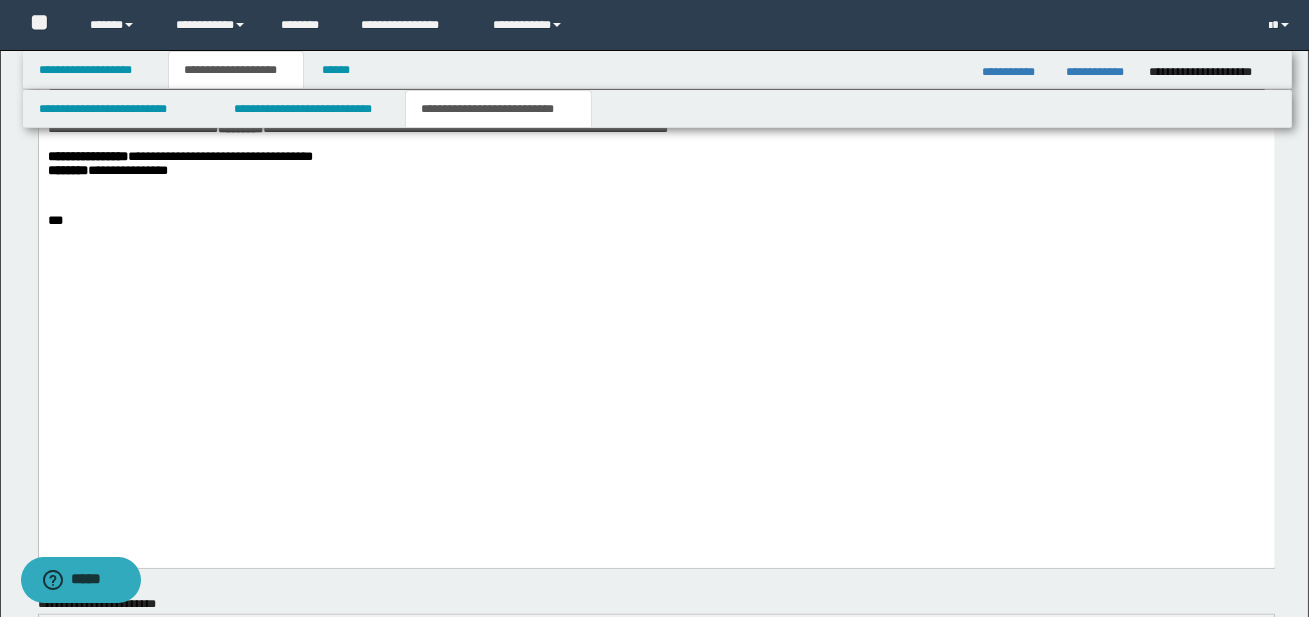 click on "***" at bounding box center [656, 221] 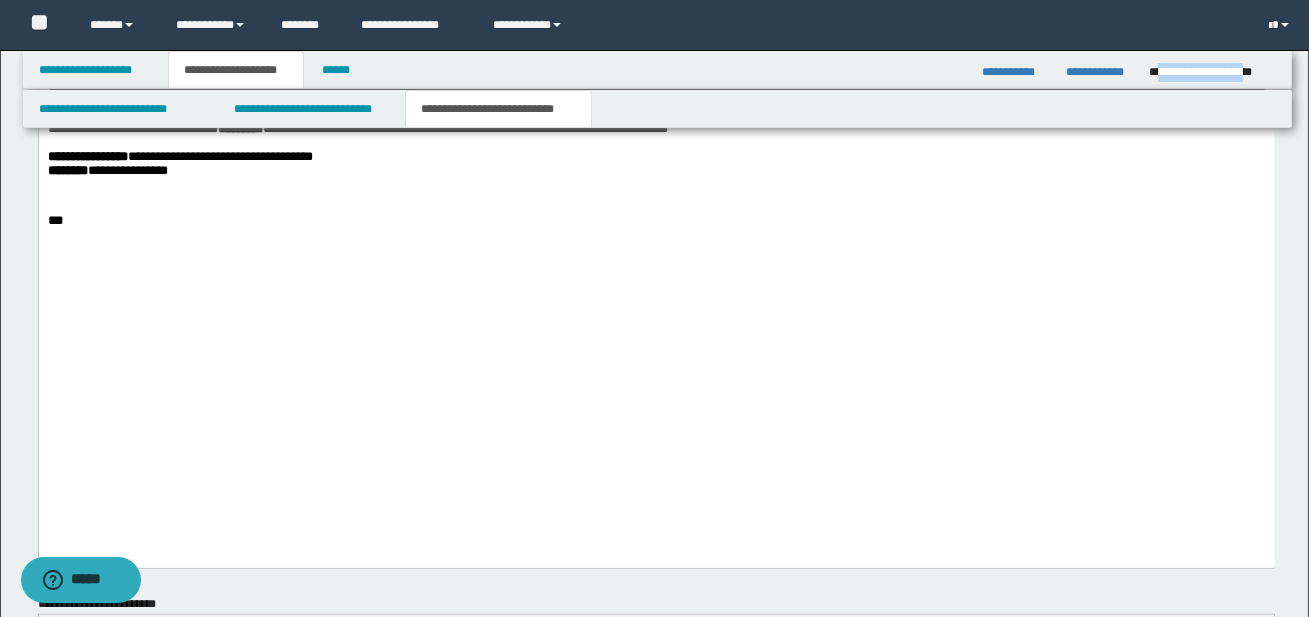drag, startPoint x: 1157, startPoint y: 68, endPoint x: 1274, endPoint y: 74, distance: 117.15375 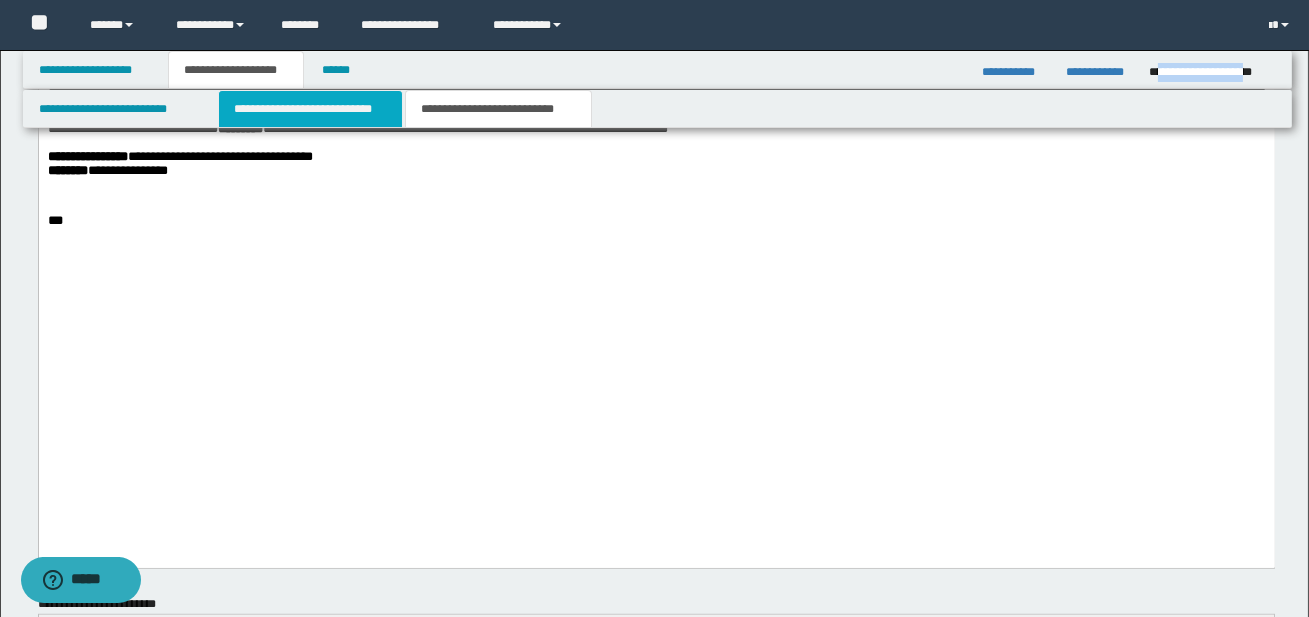click on "**********" at bounding box center (310, 109) 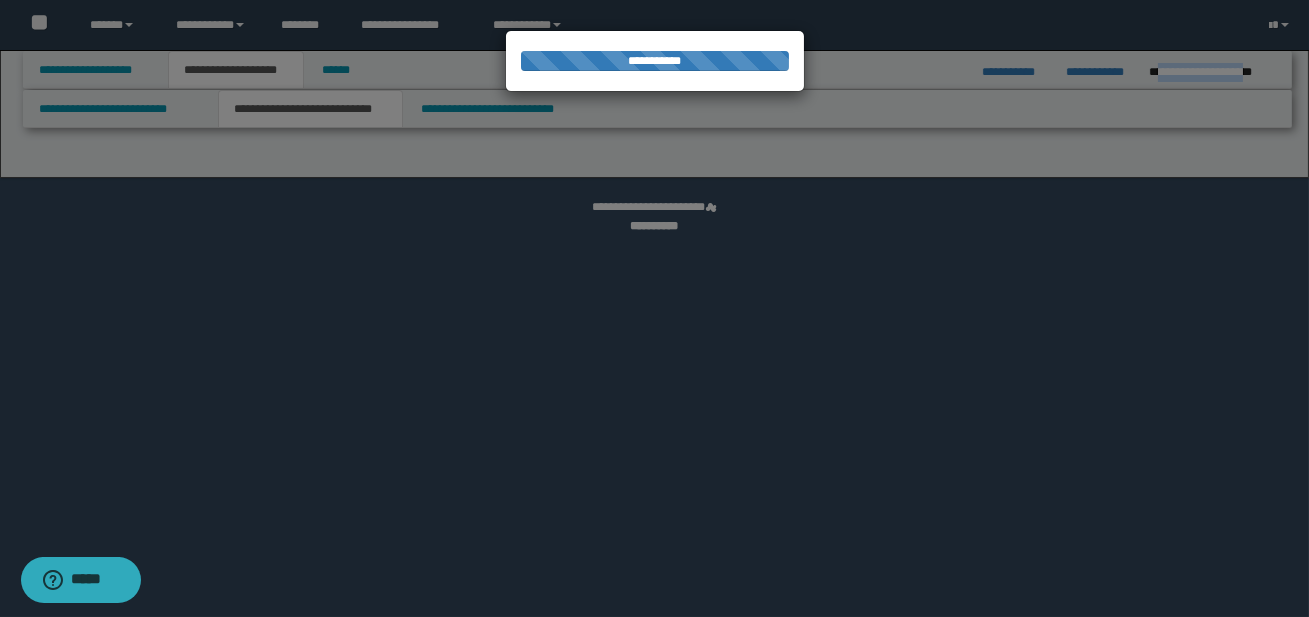 select on "*" 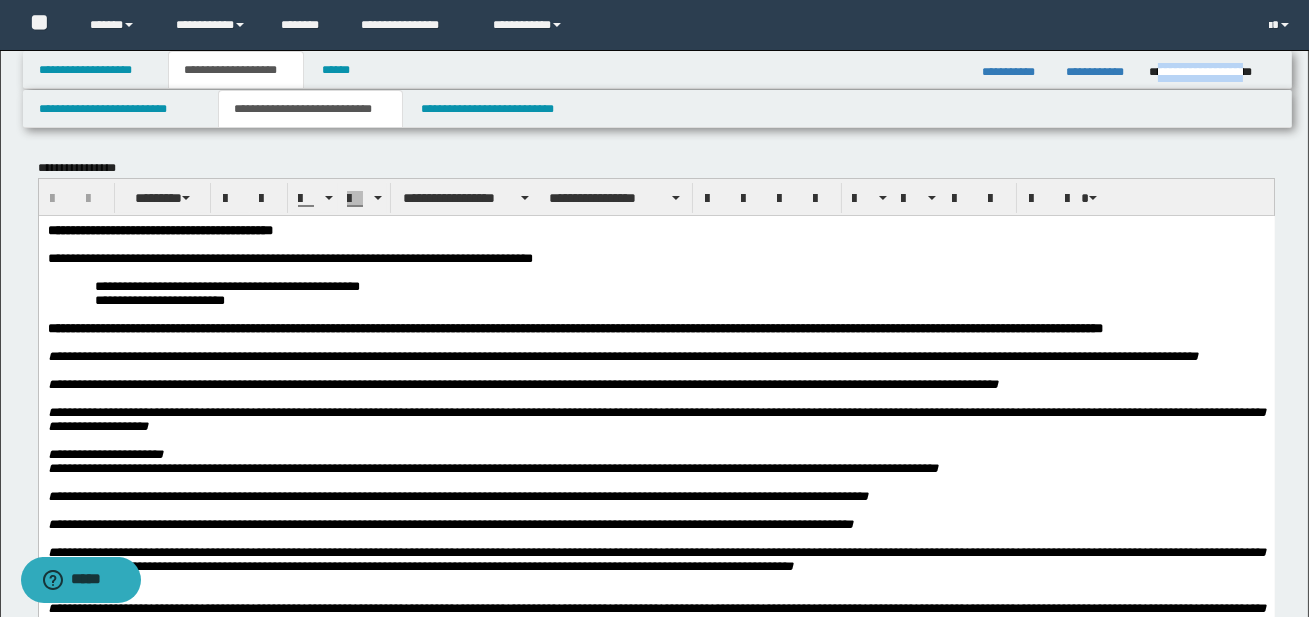 scroll, scrollTop: 0, scrollLeft: 0, axis: both 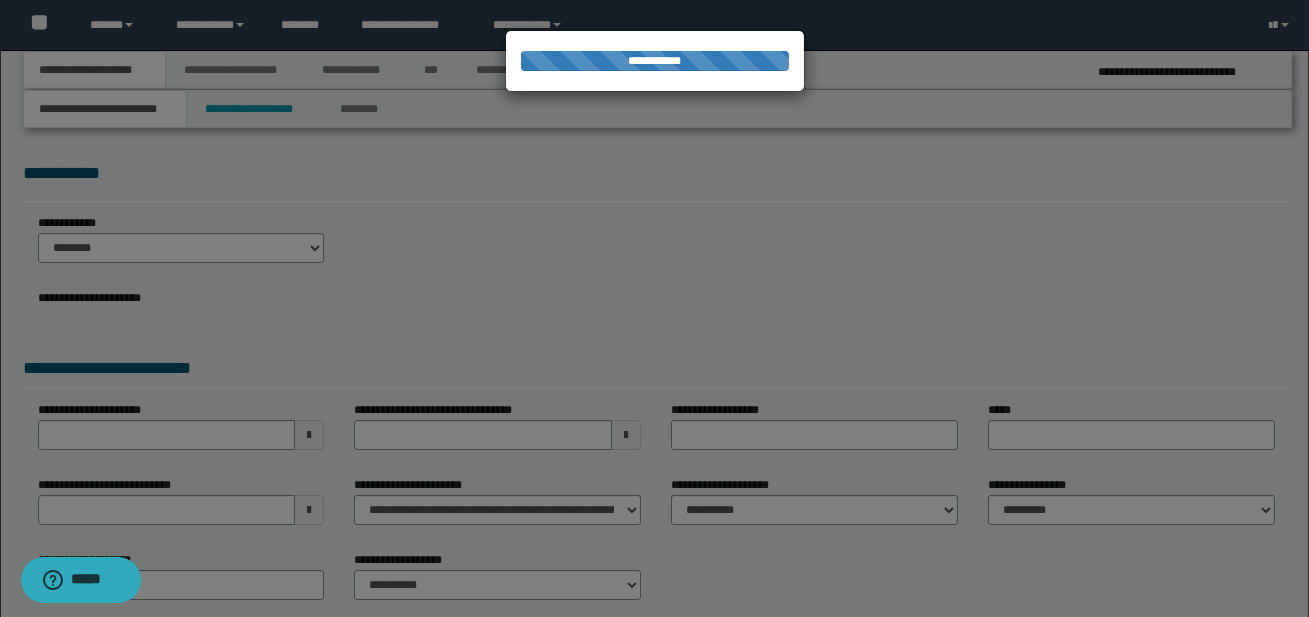 select on "*" 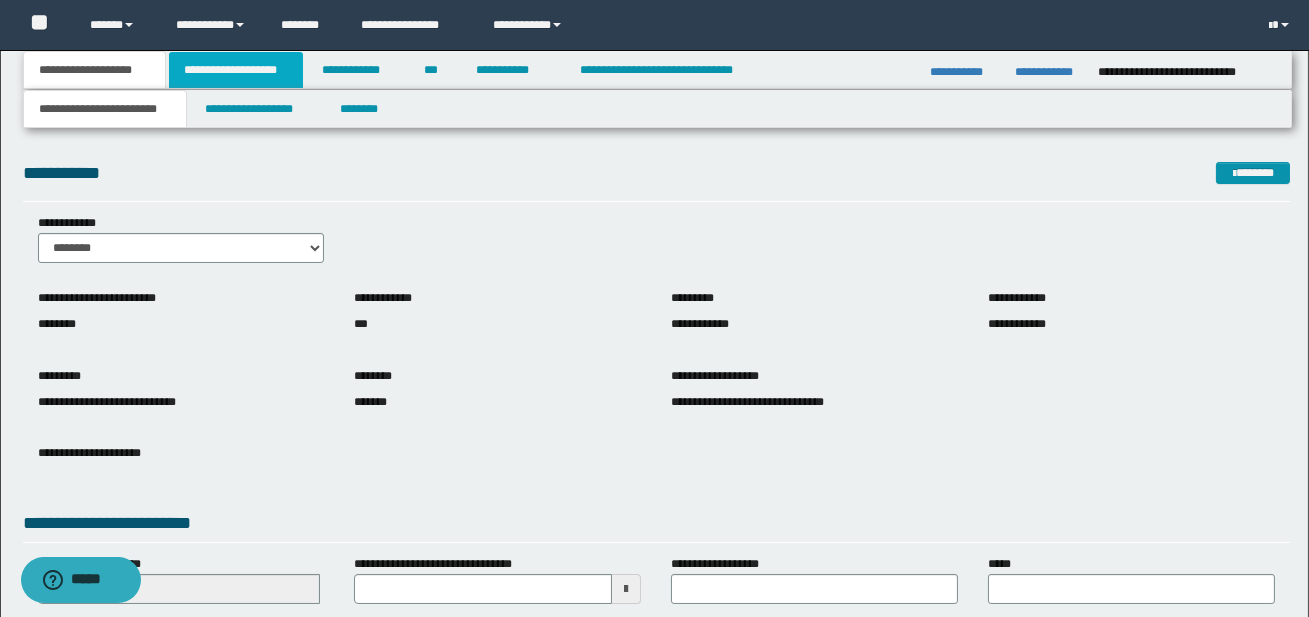 click on "**********" at bounding box center [236, 70] 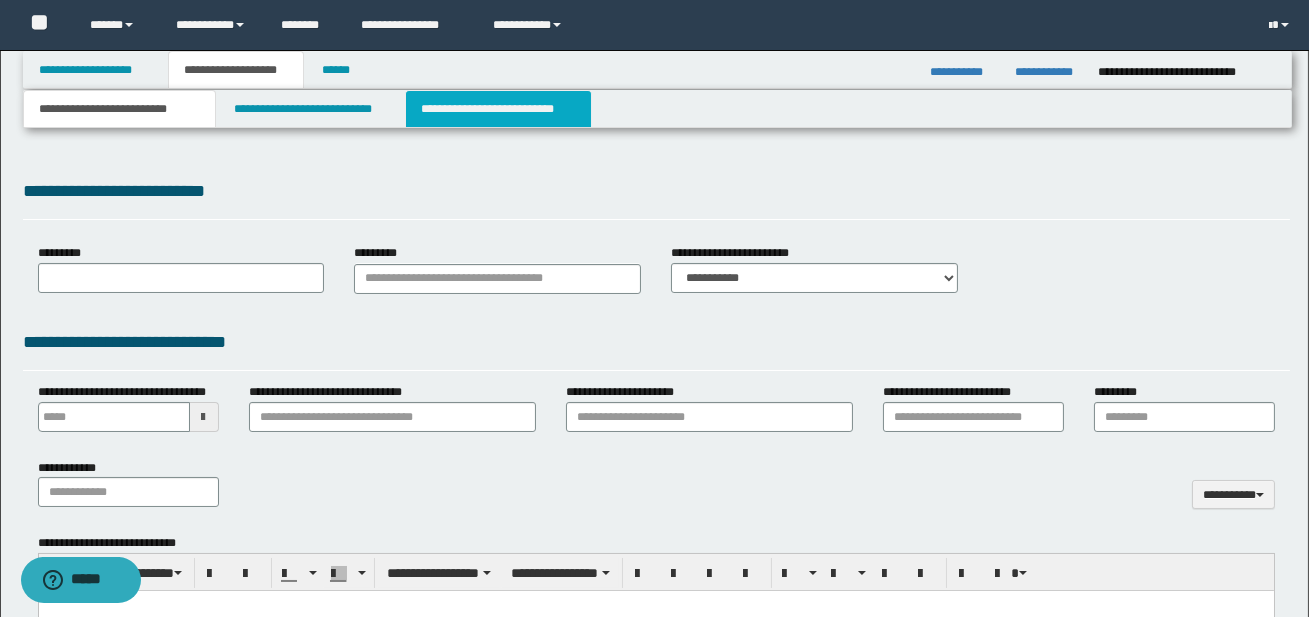 type 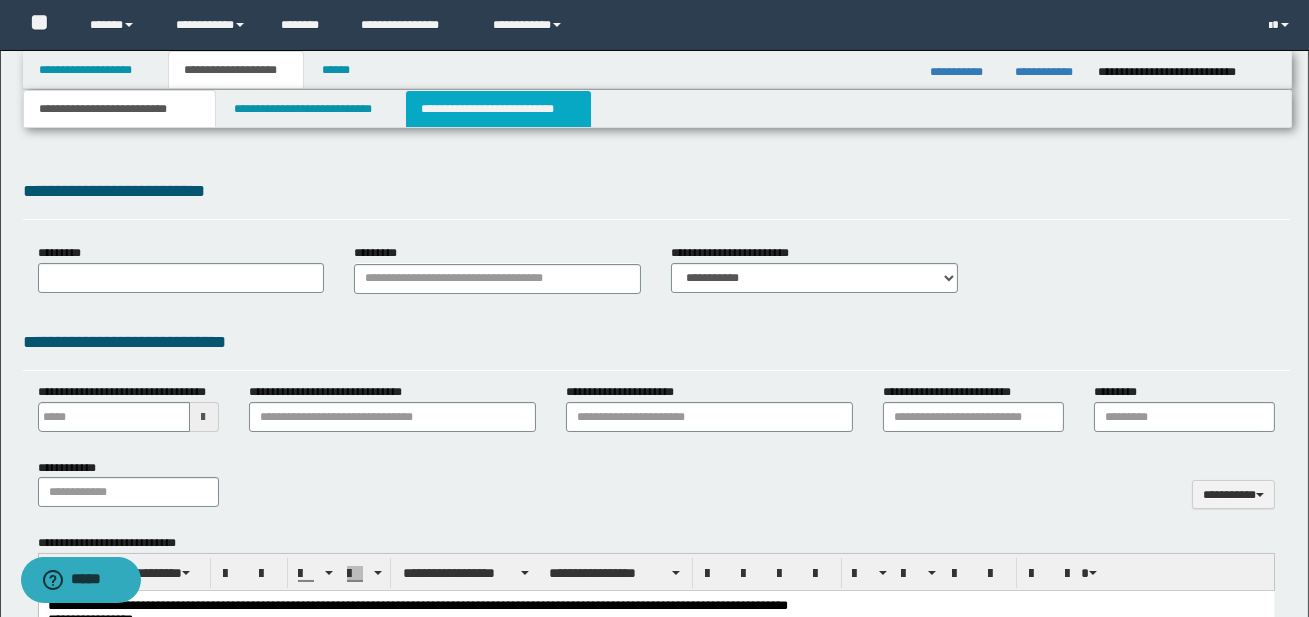 click on "**********" at bounding box center [498, 109] 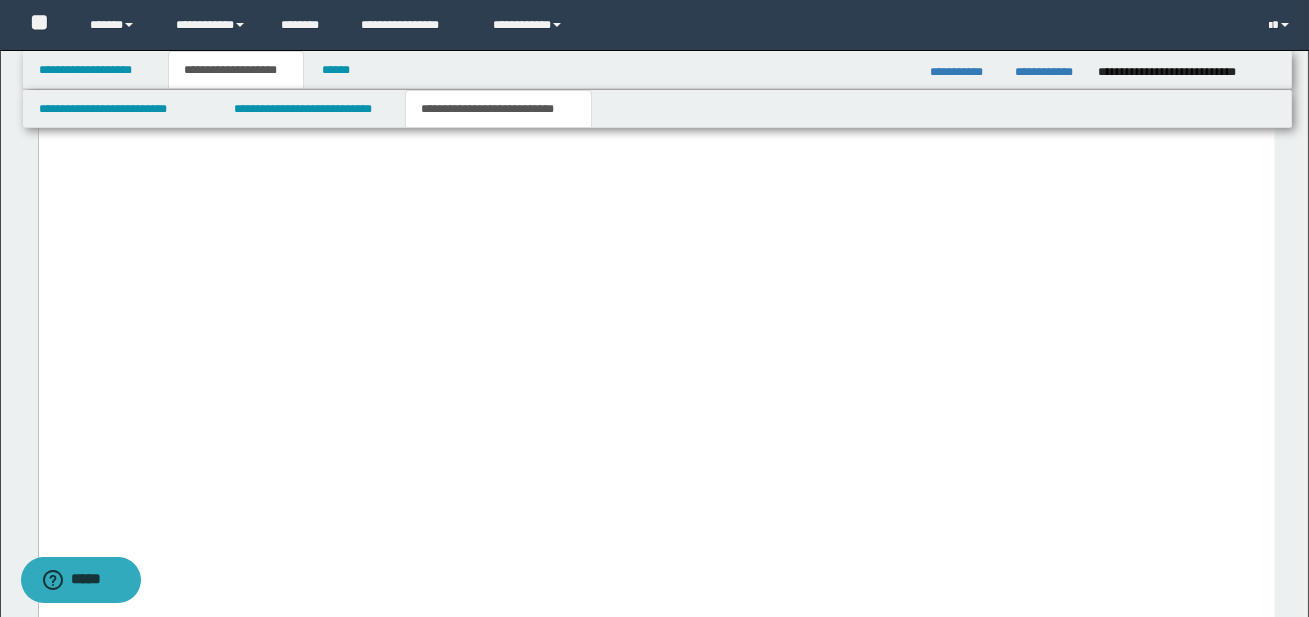 scroll, scrollTop: 9150, scrollLeft: 0, axis: vertical 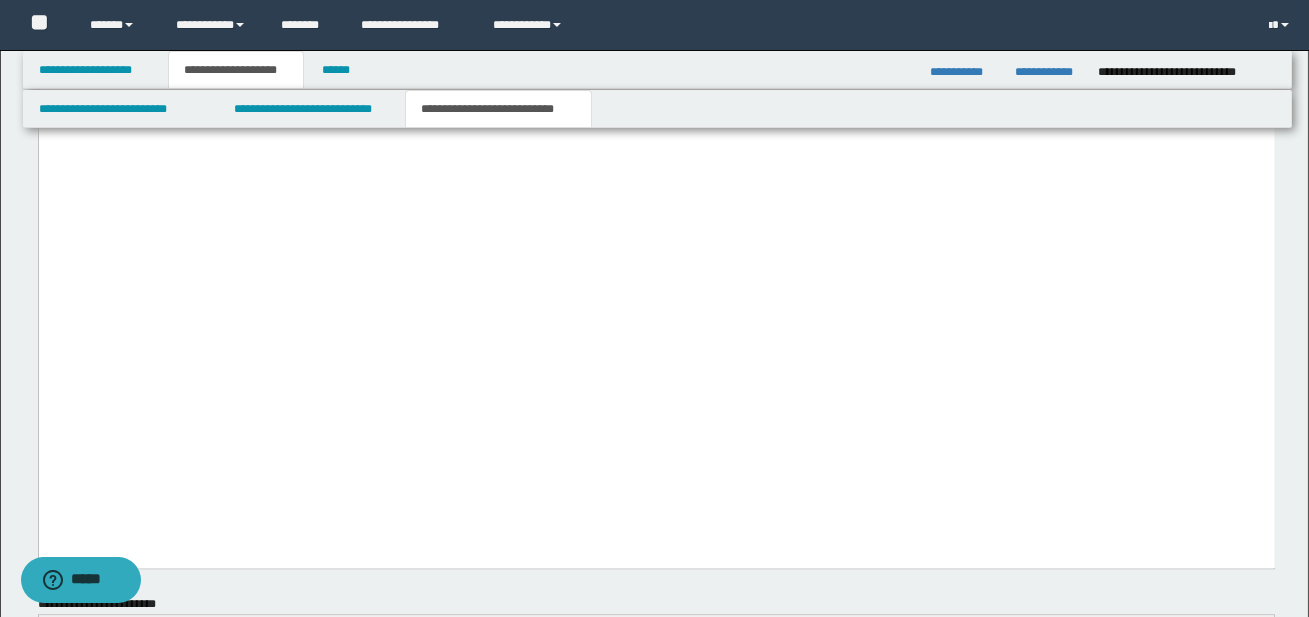 drag, startPoint x: 46, startPoint y: -238, endPoint x: 264, endPoint y: 422, distance: 695.0712 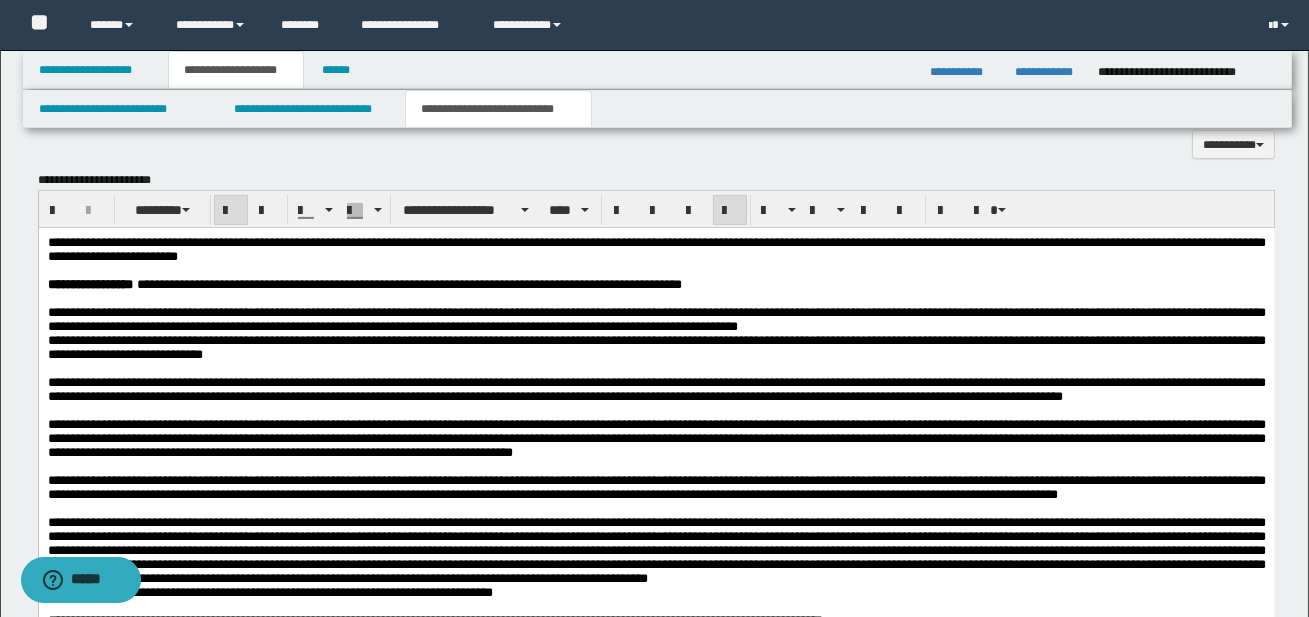 scroll, scrollTop: 1410, scrollLeft: 0, axis: vertical 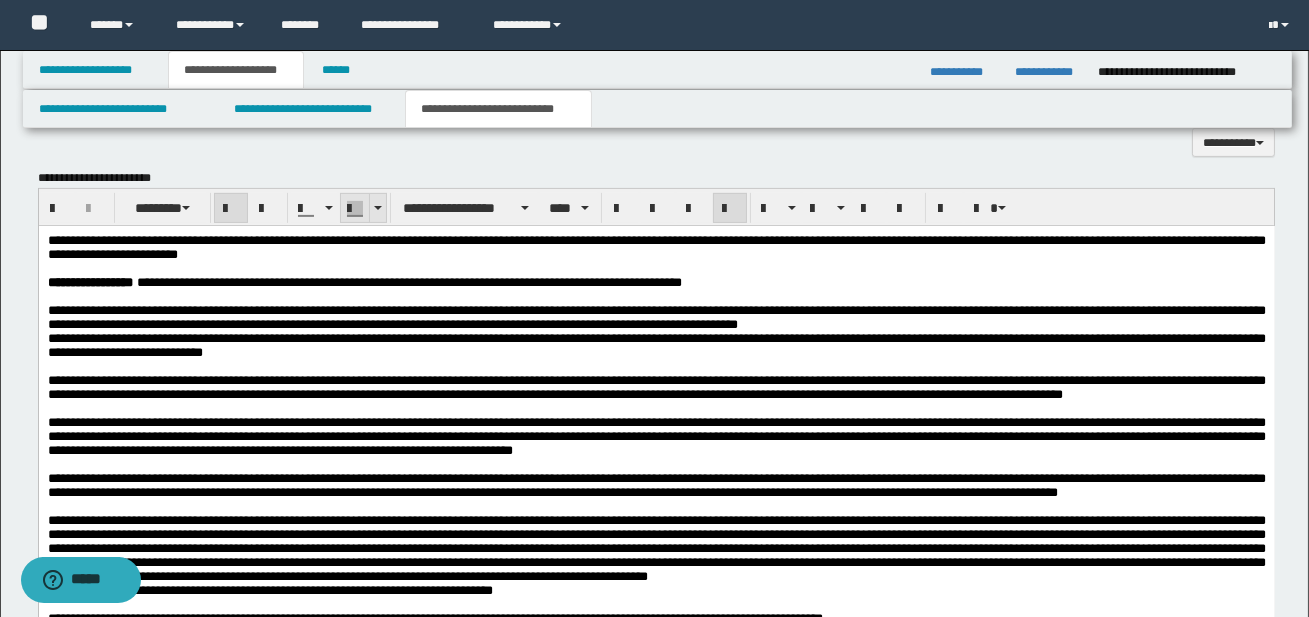 click at bounding box center (378, 208) 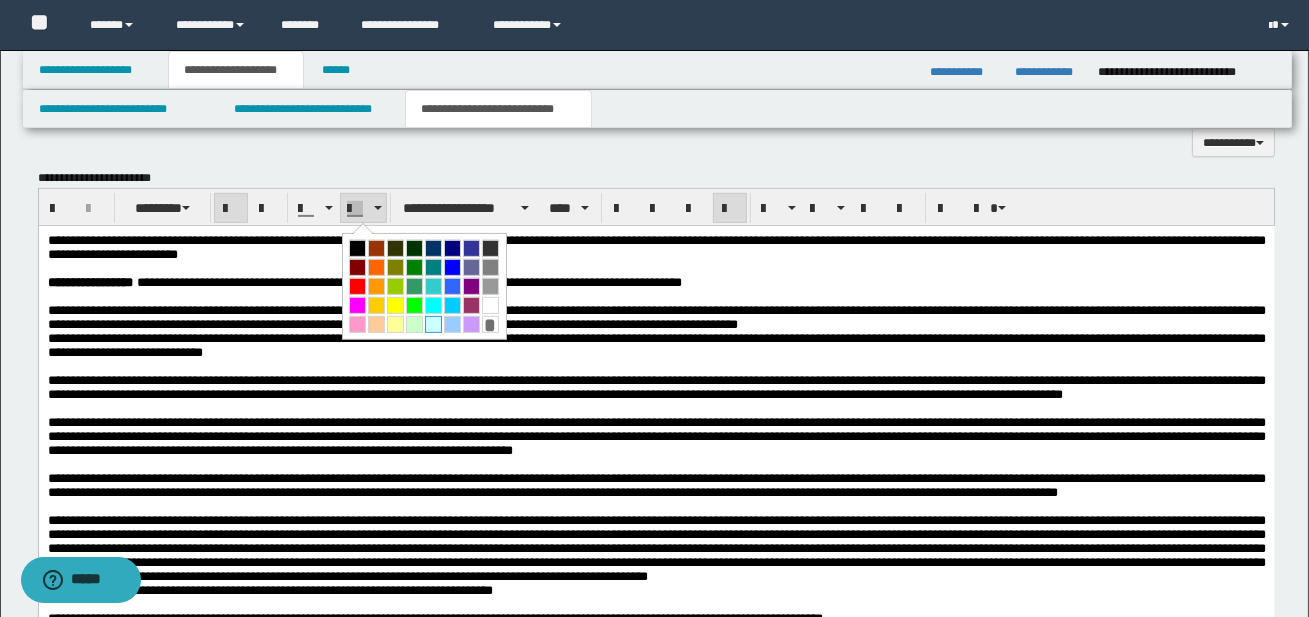 click at bounding box center [433, 324] 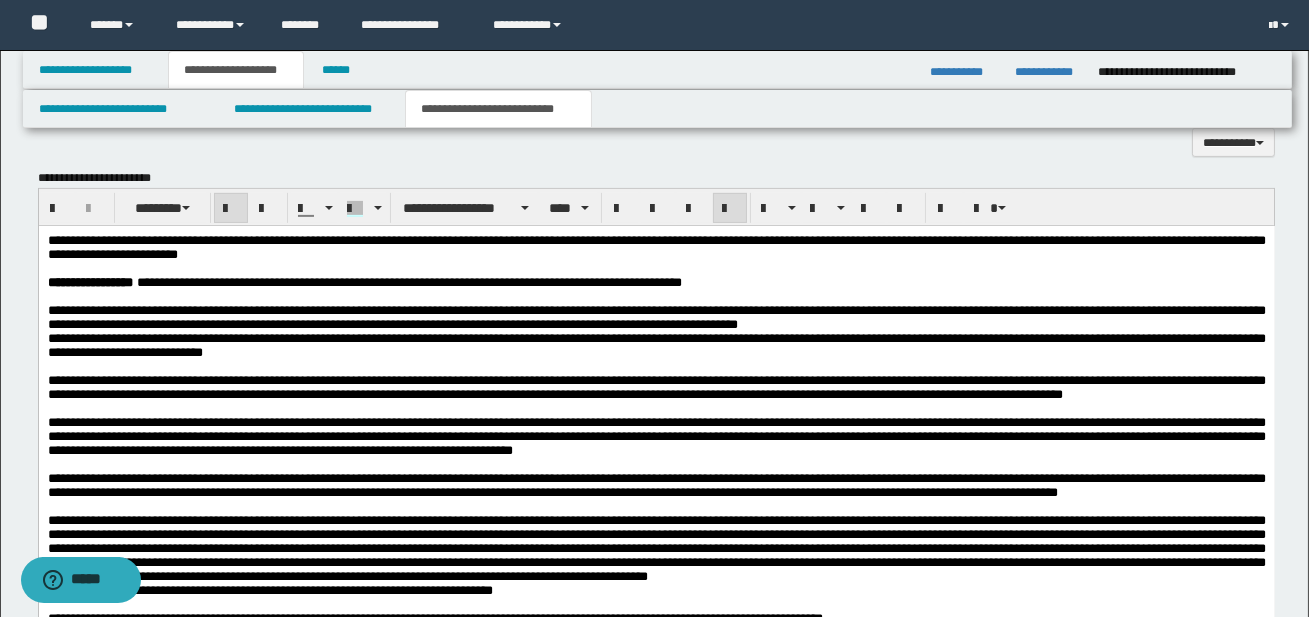 click on "**********" at bounding box center [656, 387] 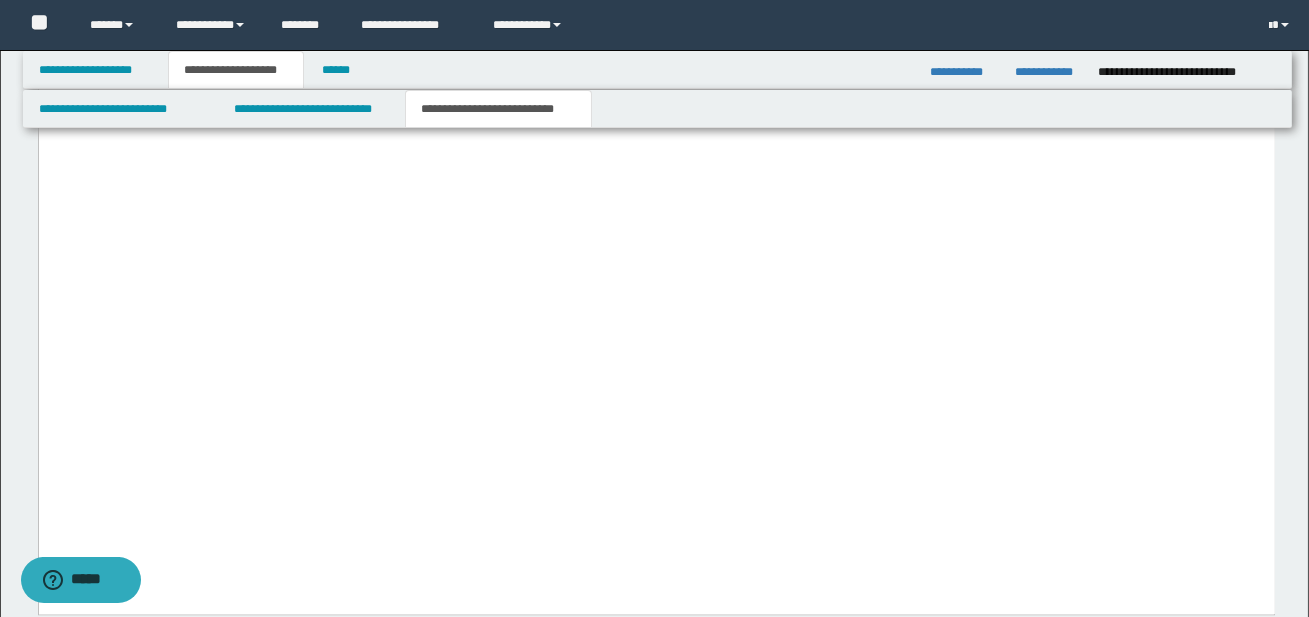 scroll, scrollTop: 9529, scrollLeft: 0, axis: vertical 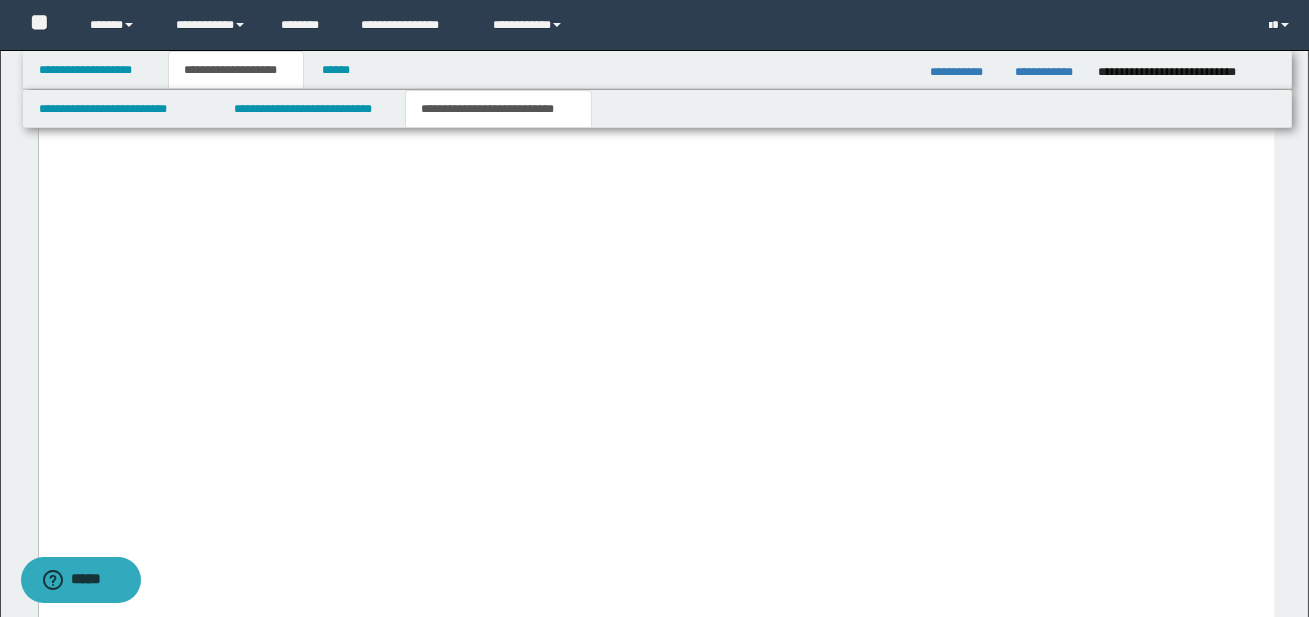 click on "**********" at bounding box center (679, -800) 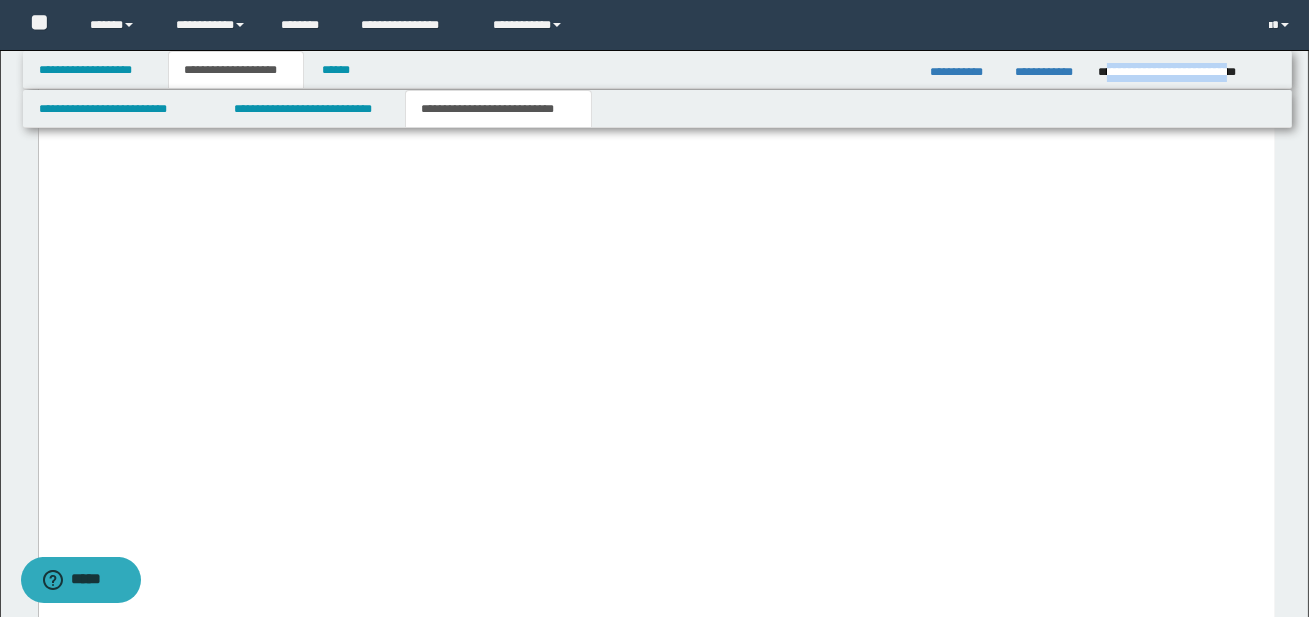 drag, startPoint x: 1106, startPoint y: 71, endPoint x: 1269, endPoint y: 71, distance: 163 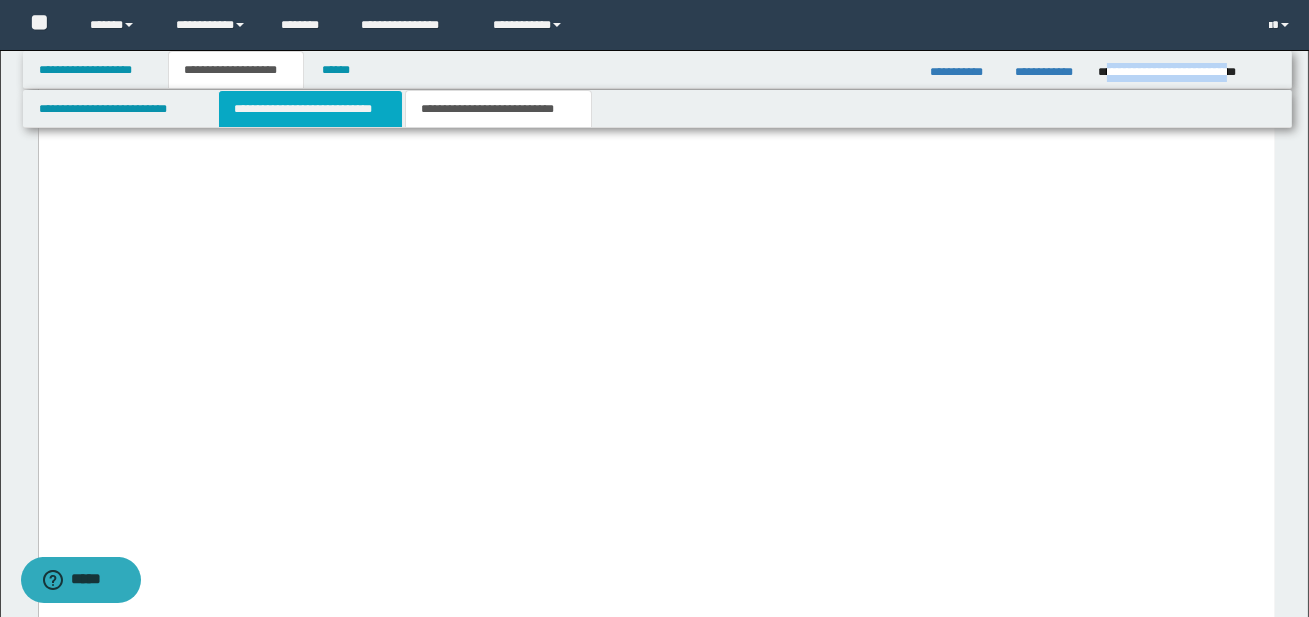 click on "**********" at bounding box center (310, 109) 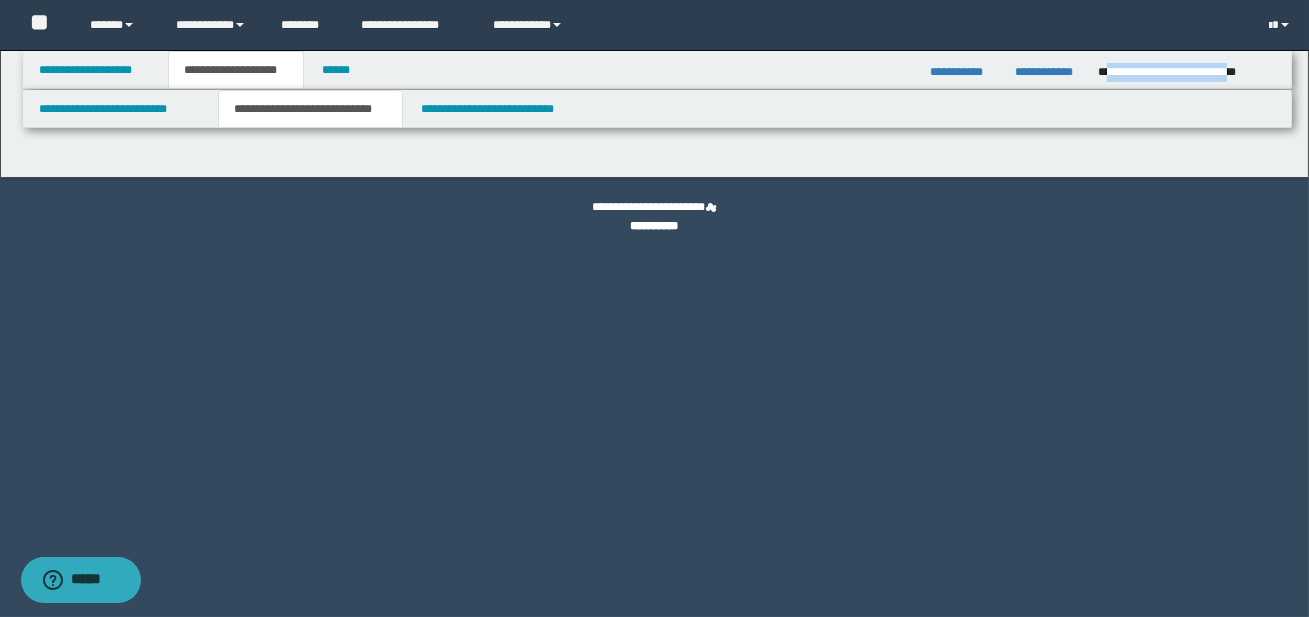 select on "*" 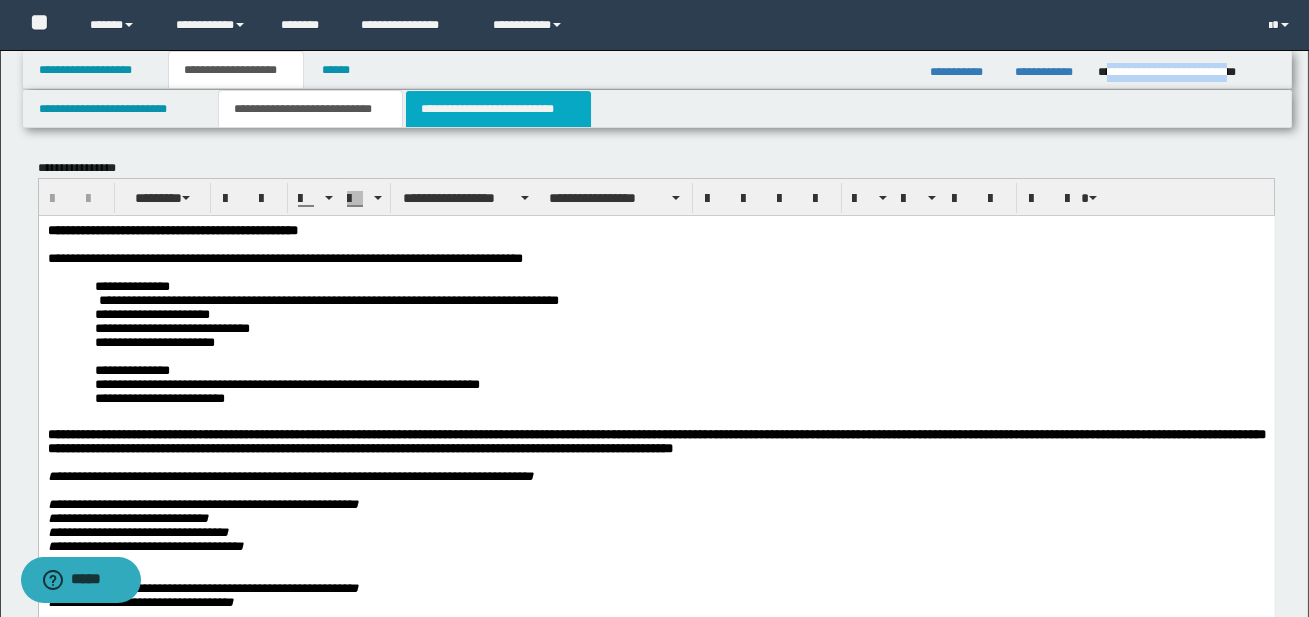 scroll, scrollTop: 0, scrollLeft: 0, axis: both 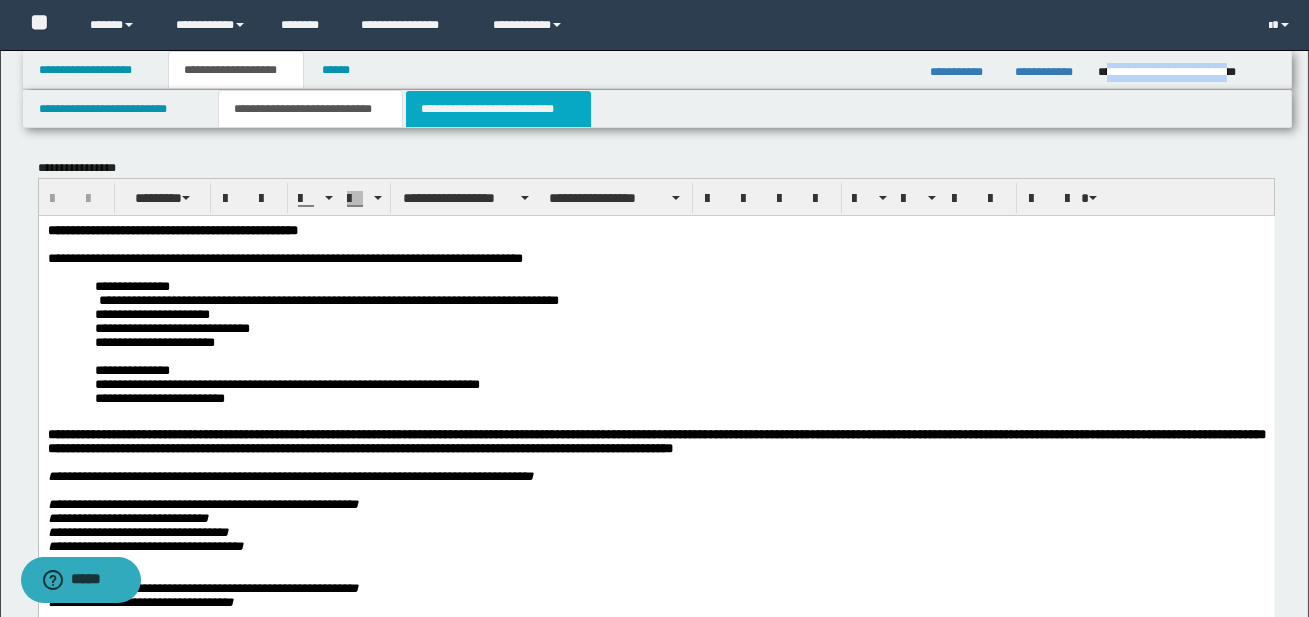 click on "**********" at bounding box center (498, 109) 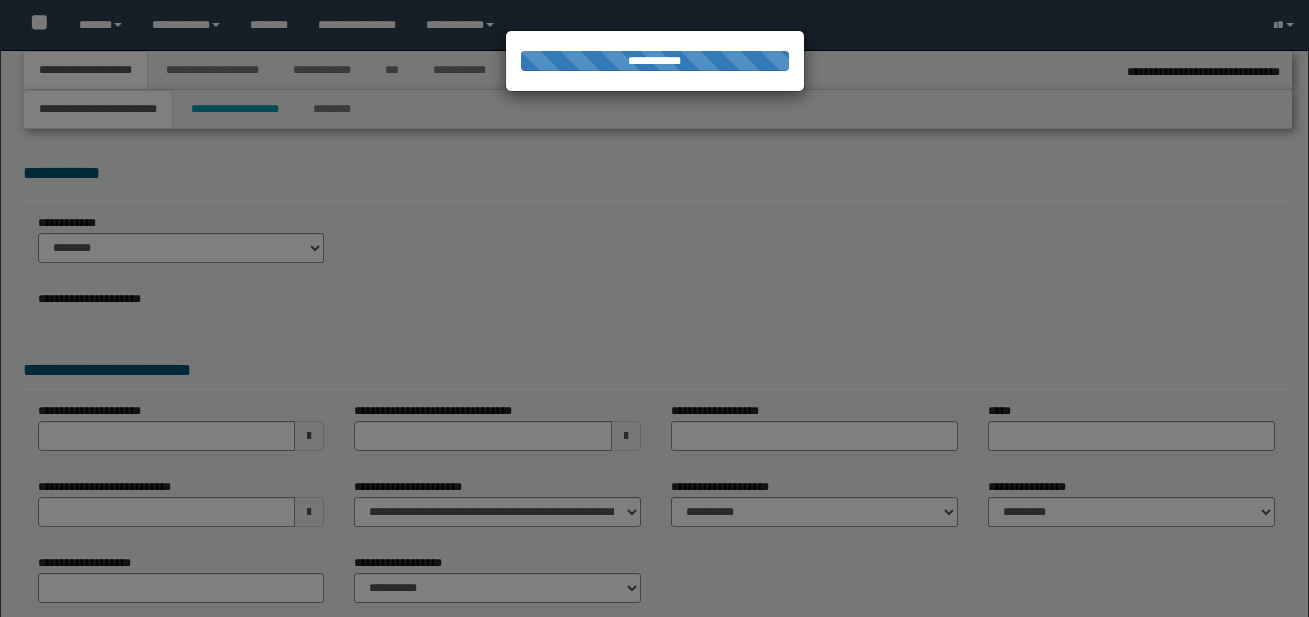 scroll, scrollTop: 0, scrollLeft: 0, axis: both 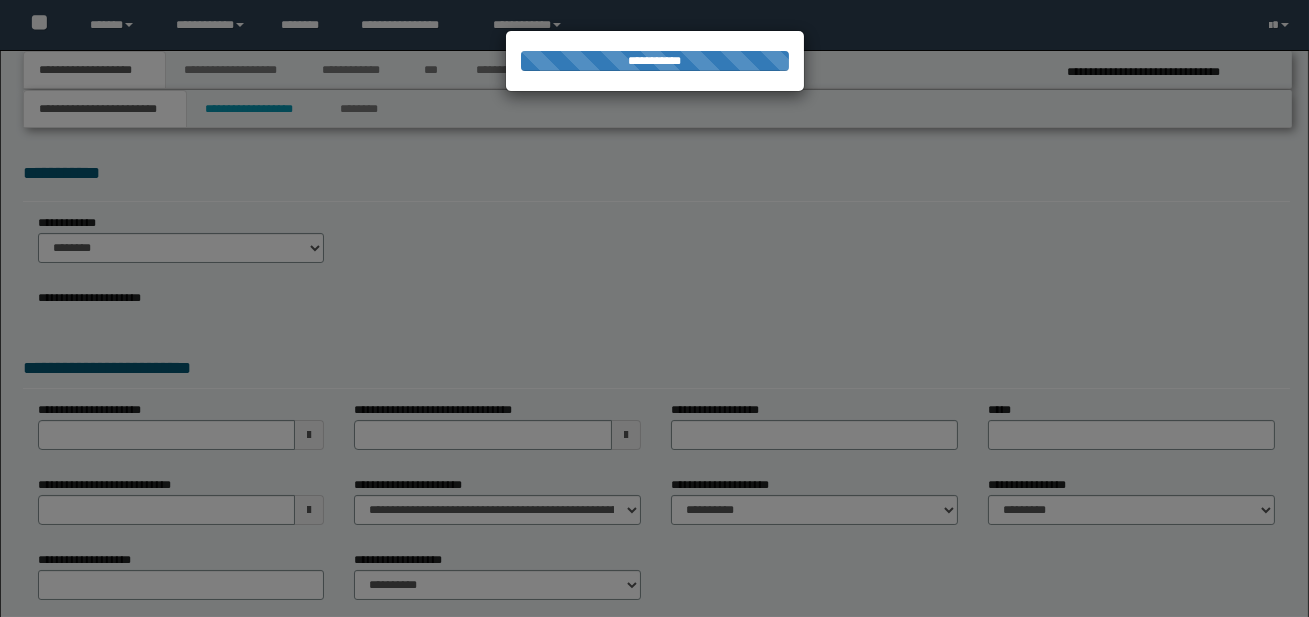 select on "*" 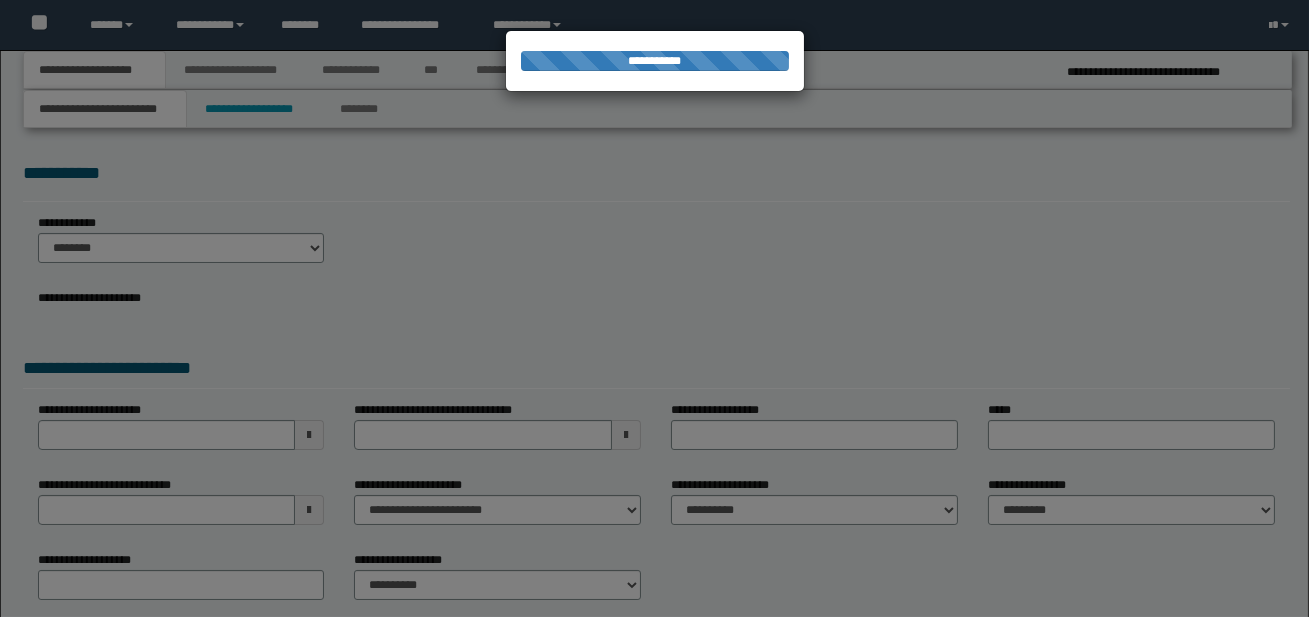 select on "*" 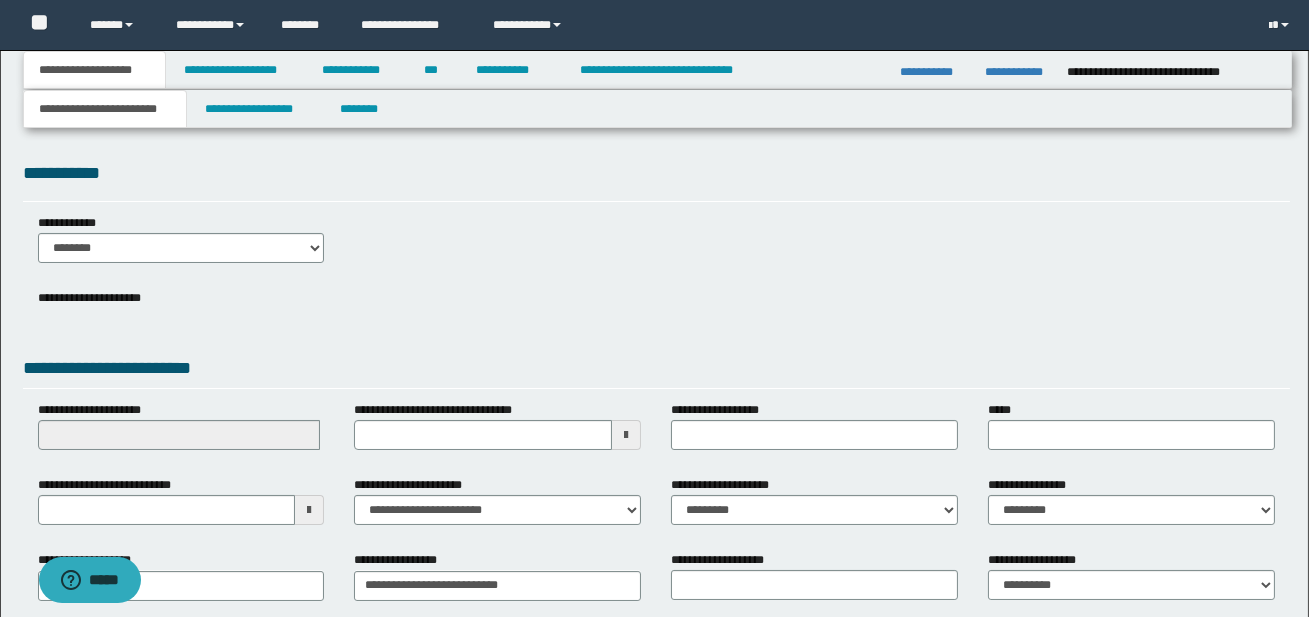 scroll, scrollTop: 0, scrollLeft: 0, axis: both 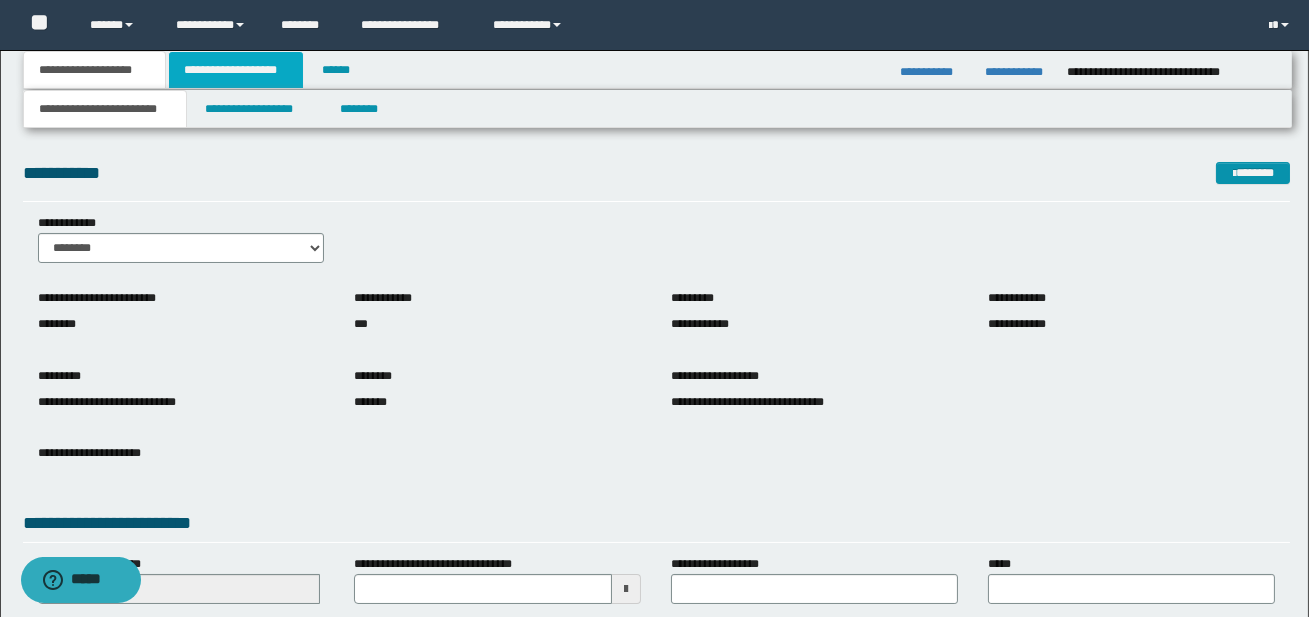 click on "**********" at bounding box center (236, 70) 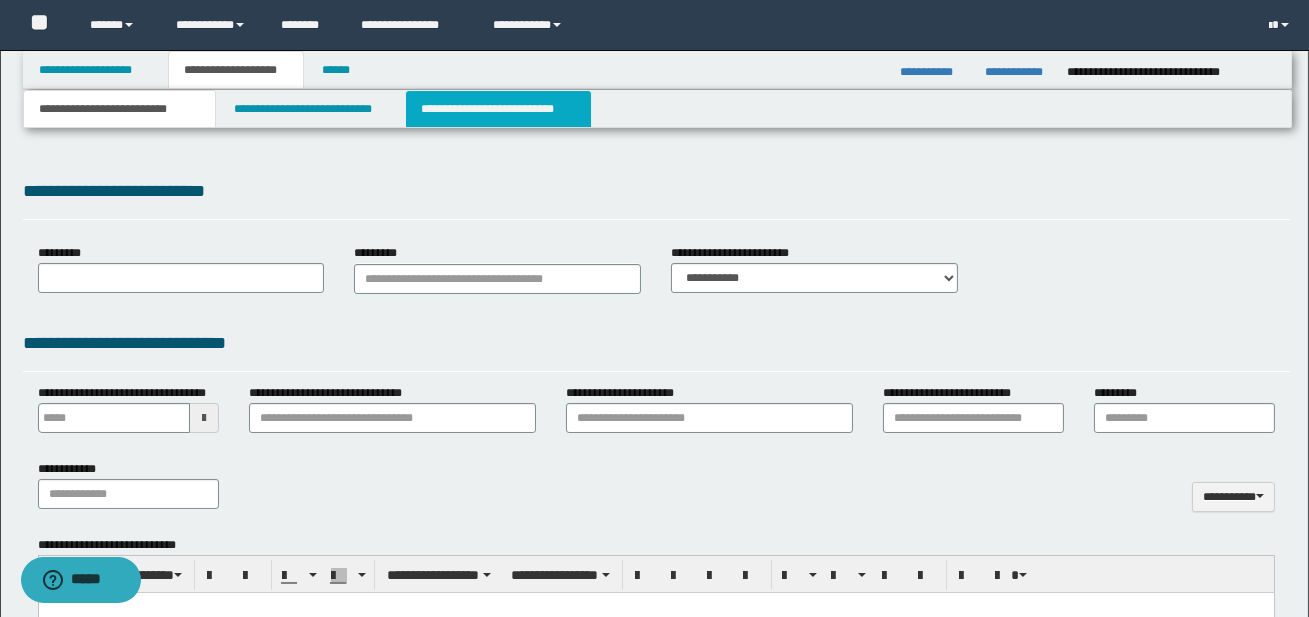 type 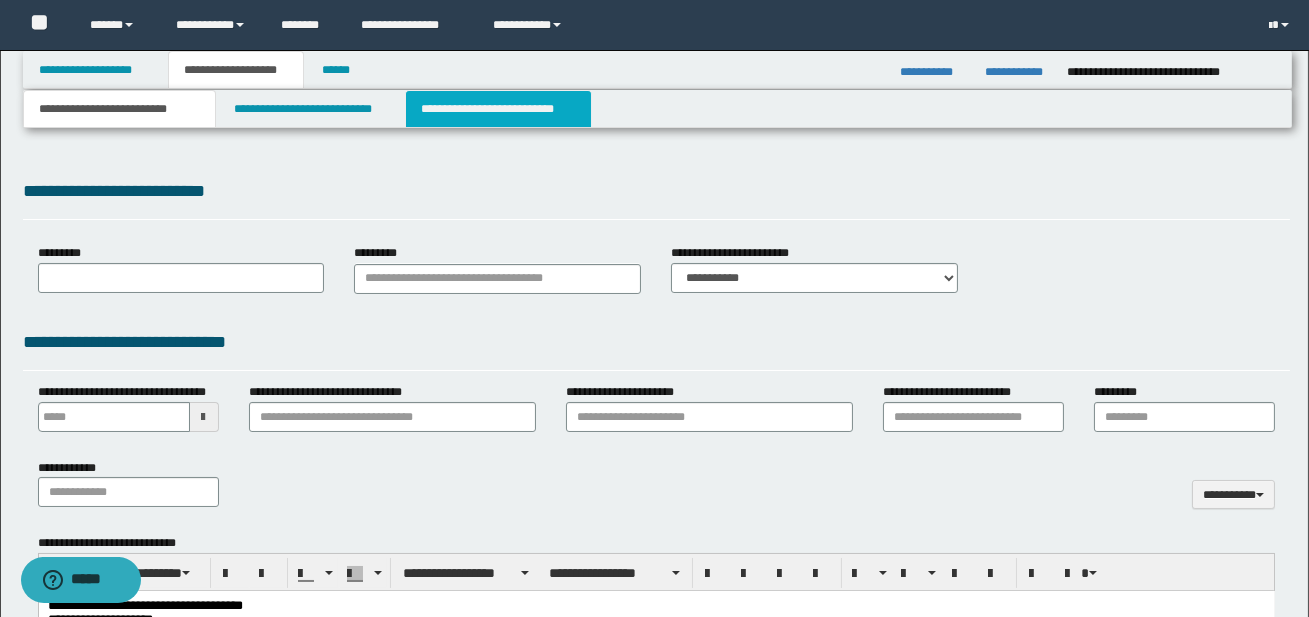 type on "**********" 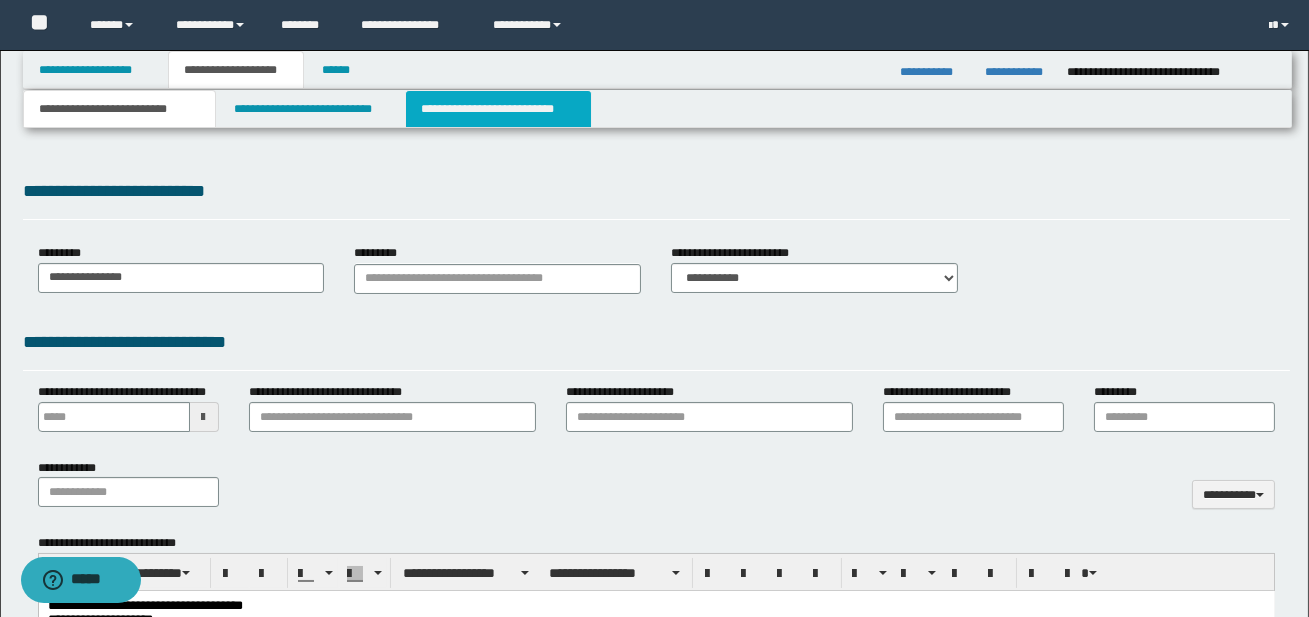 type 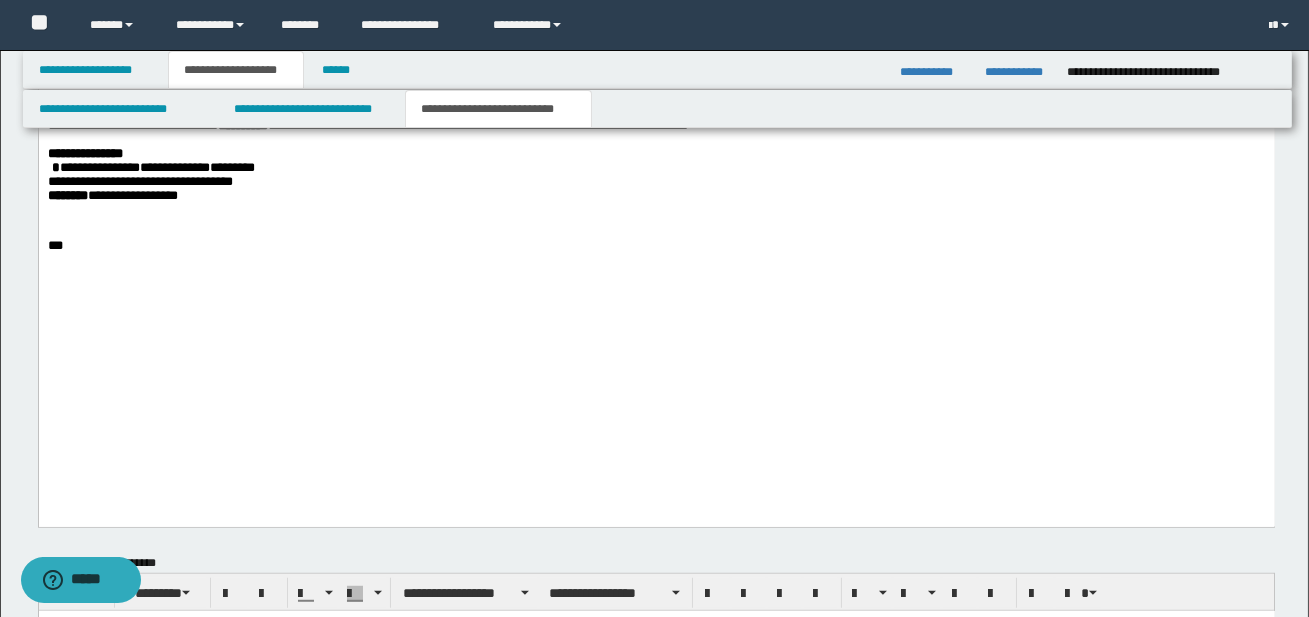 scroll, scrollTop: 2815, scrollLeft: 0, axis: vertical 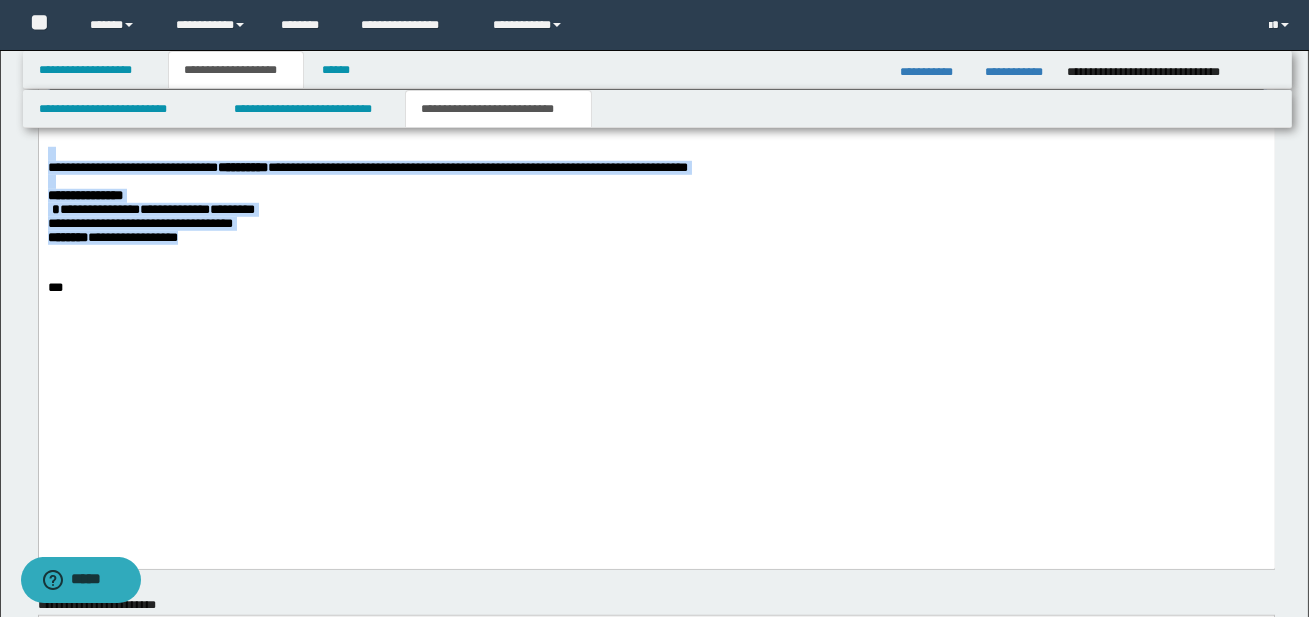 drag, startPoint x: 48, startPoint y: 182, endPoint x: 224, endPoint y: 395, distance: 276.306 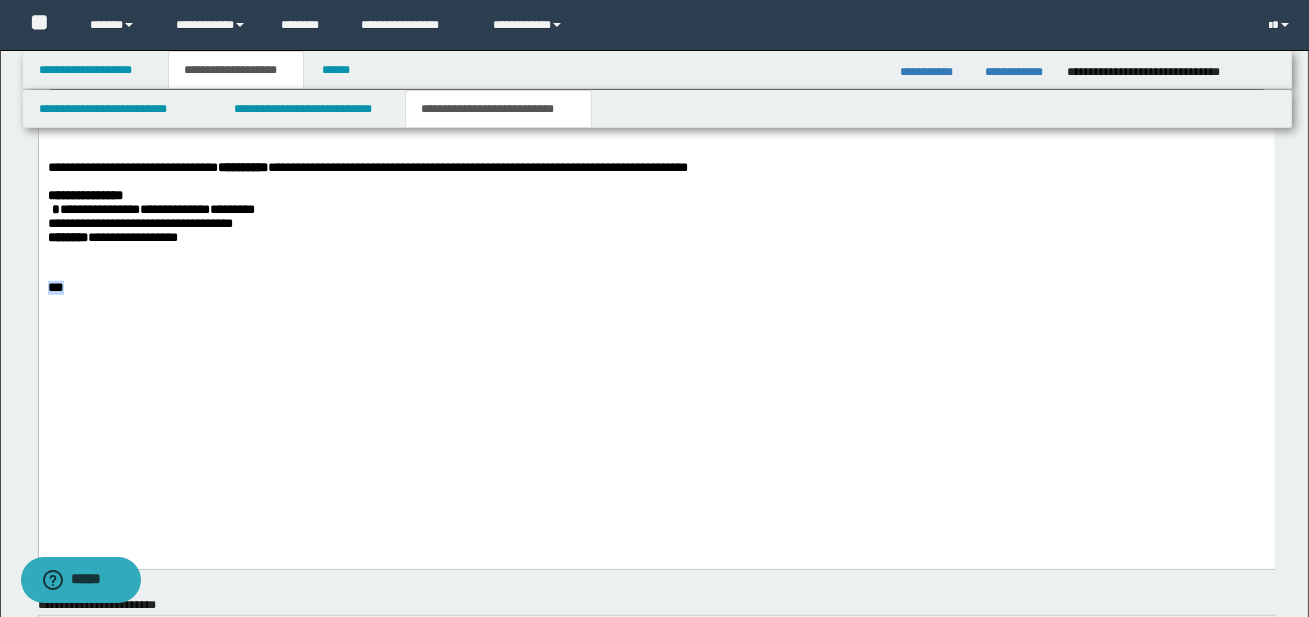 click on "***" at bounding box center [656, 288] 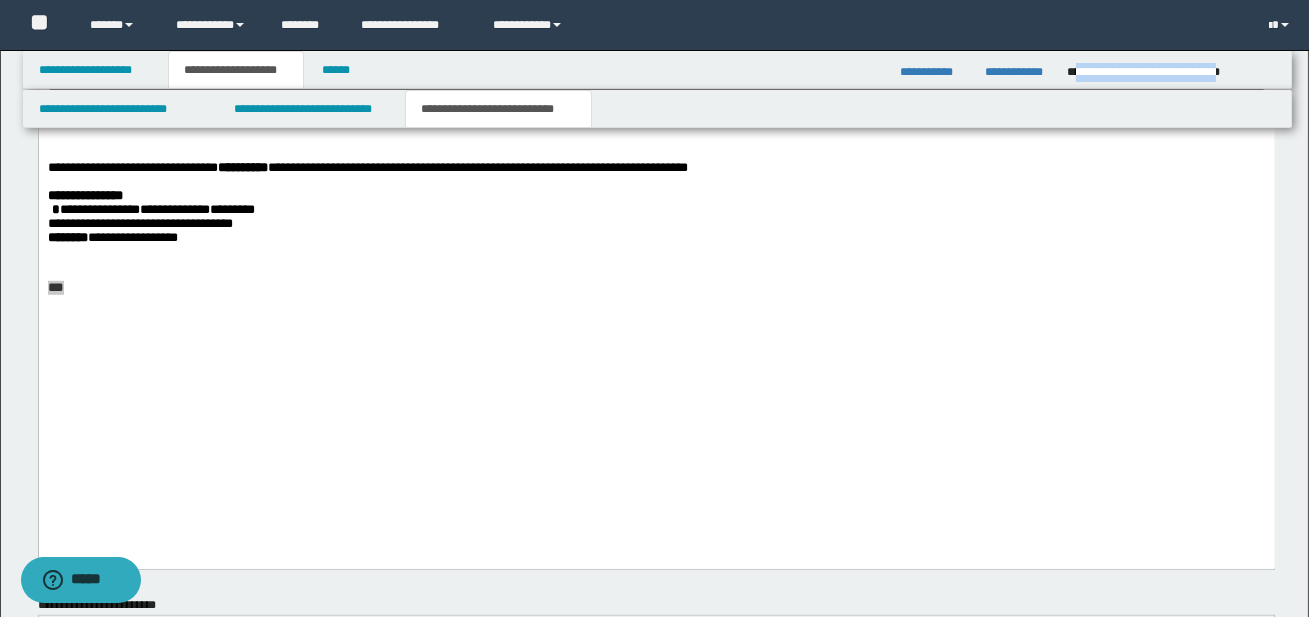 drag, startPoint x: 1076, startPoint y: 69, endPoint x: 1273, endPoint y: 76, distance: 197.12433 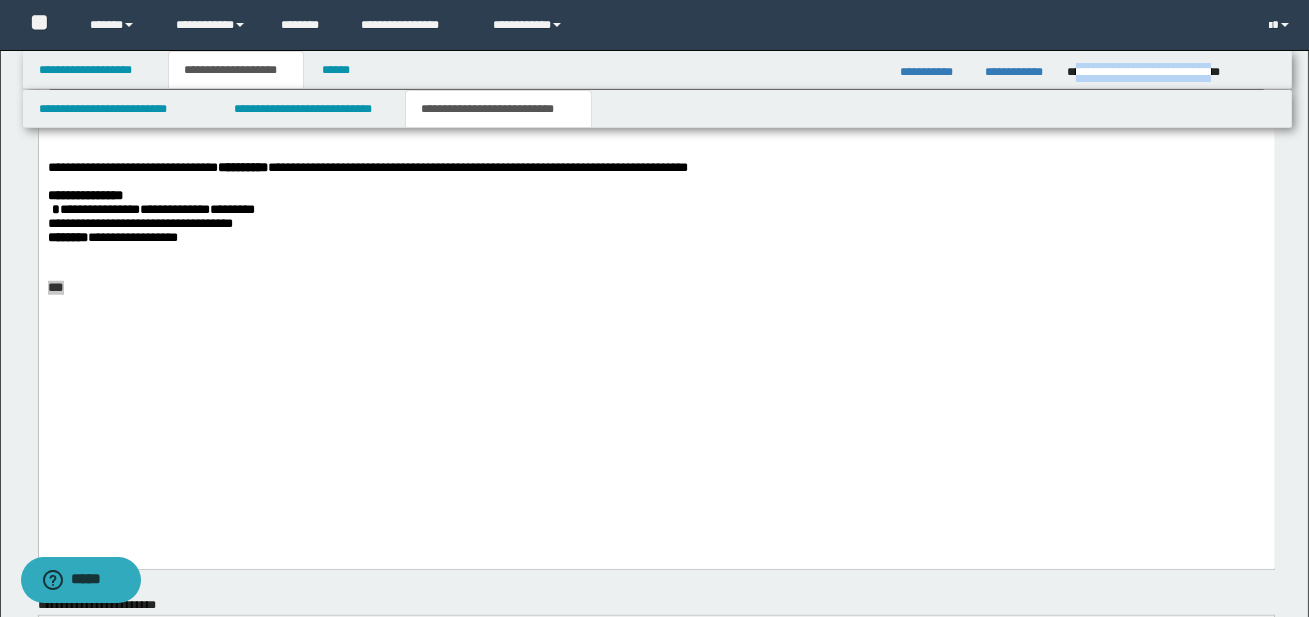 copy on "**********" 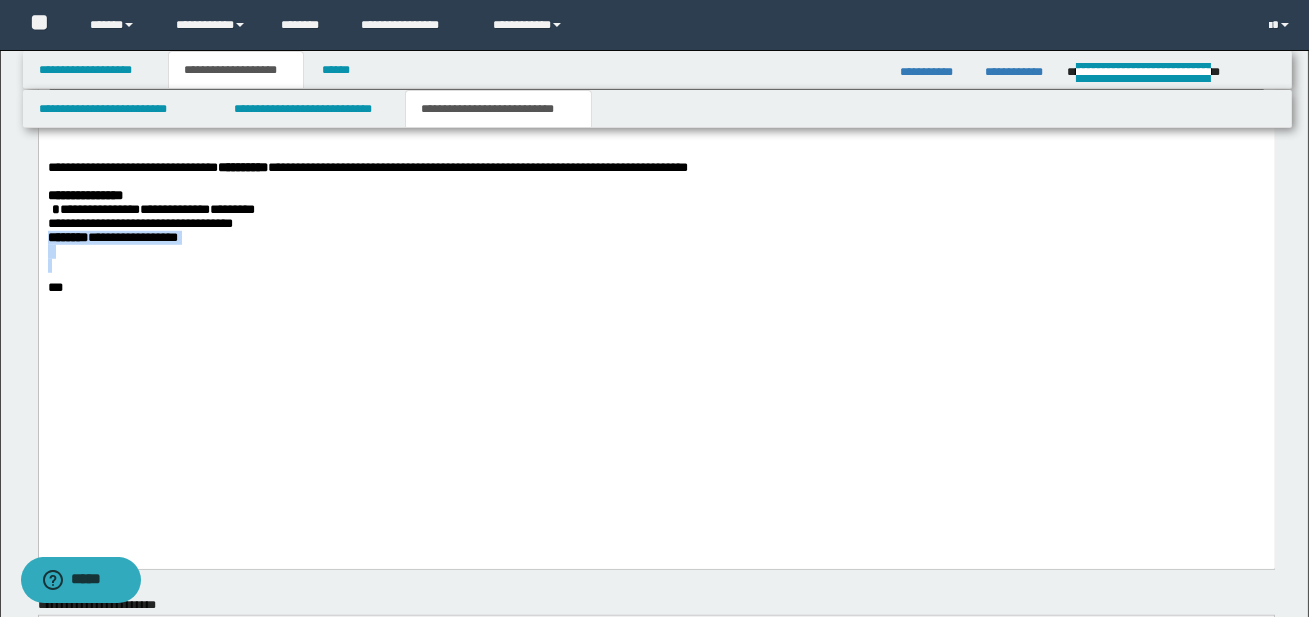 click on "**********" at bounding box center (656, 224) 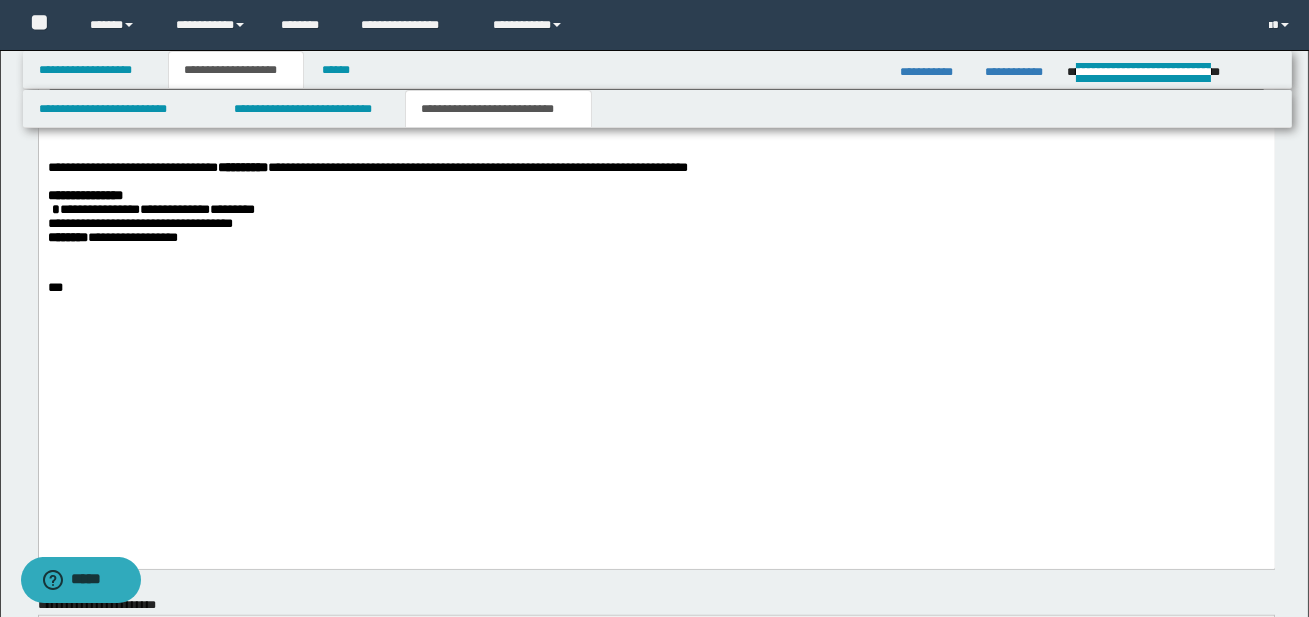 click on "***" at bounding box center [656, 288] 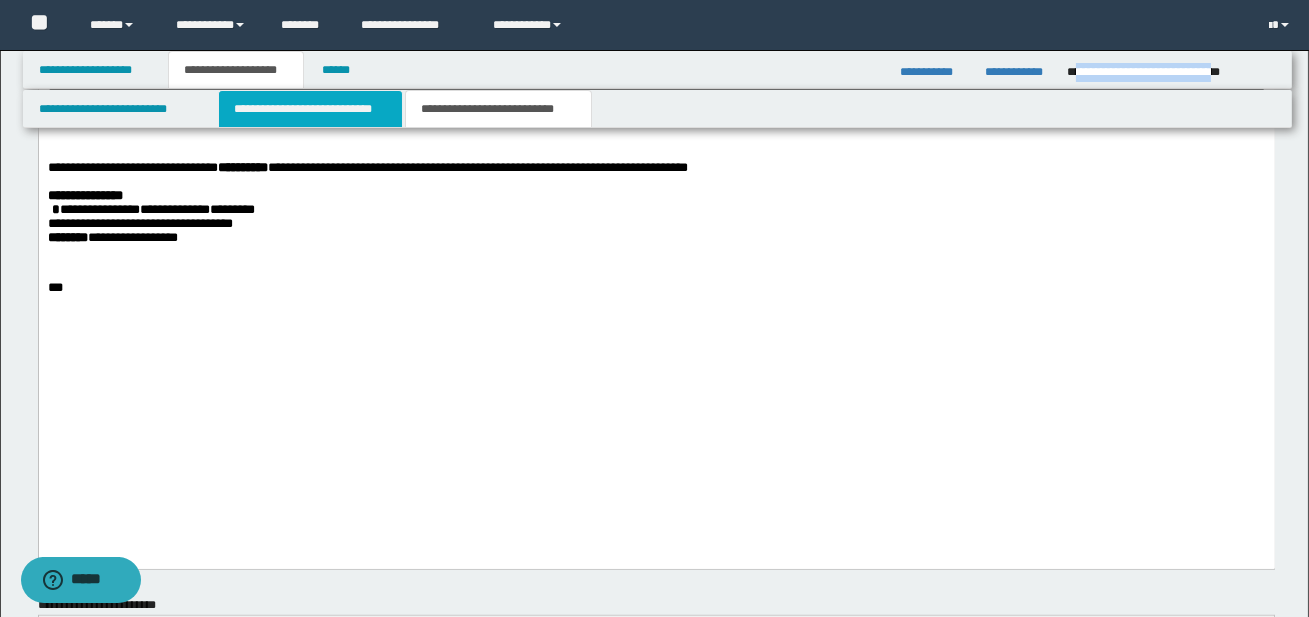 click on "**********" at bounding box center (310, 109) 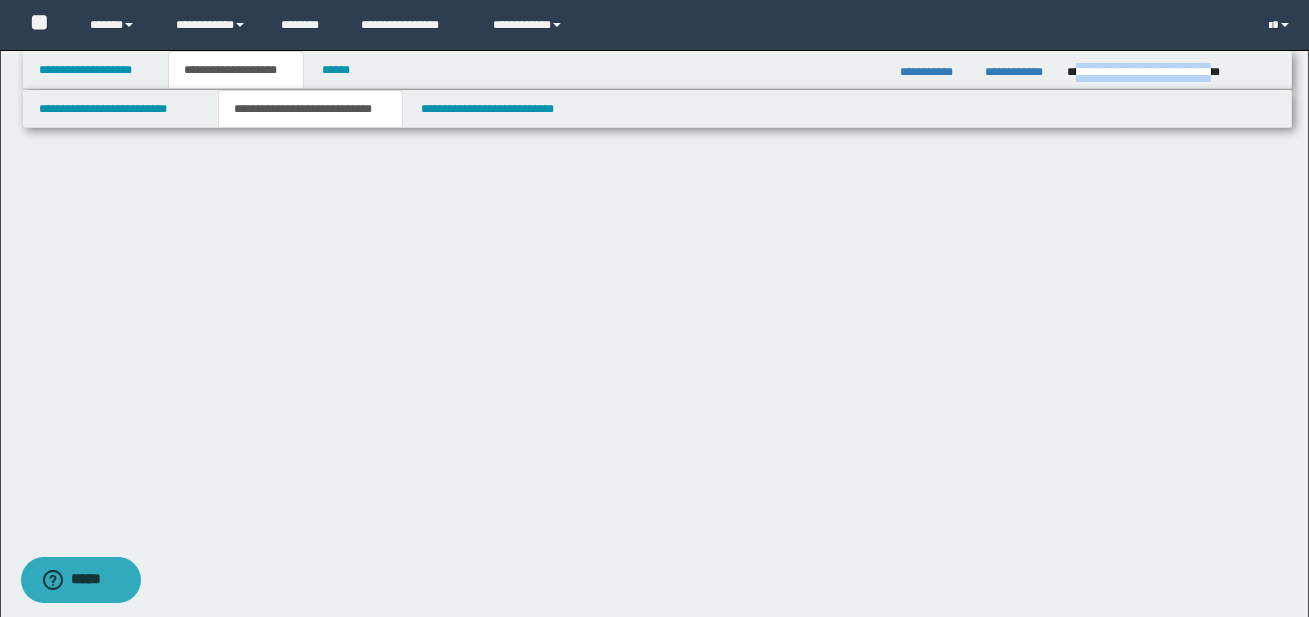 scroll, scrollTop: 0, scrollLeft: 0, axis: both 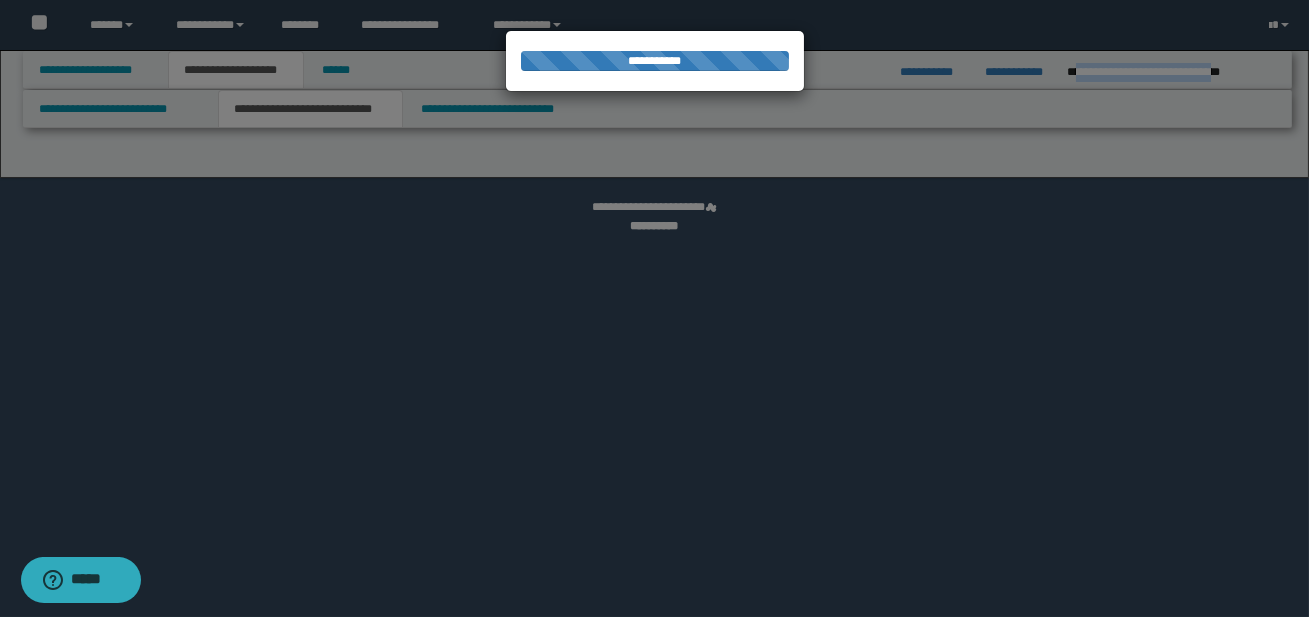 select on "*" 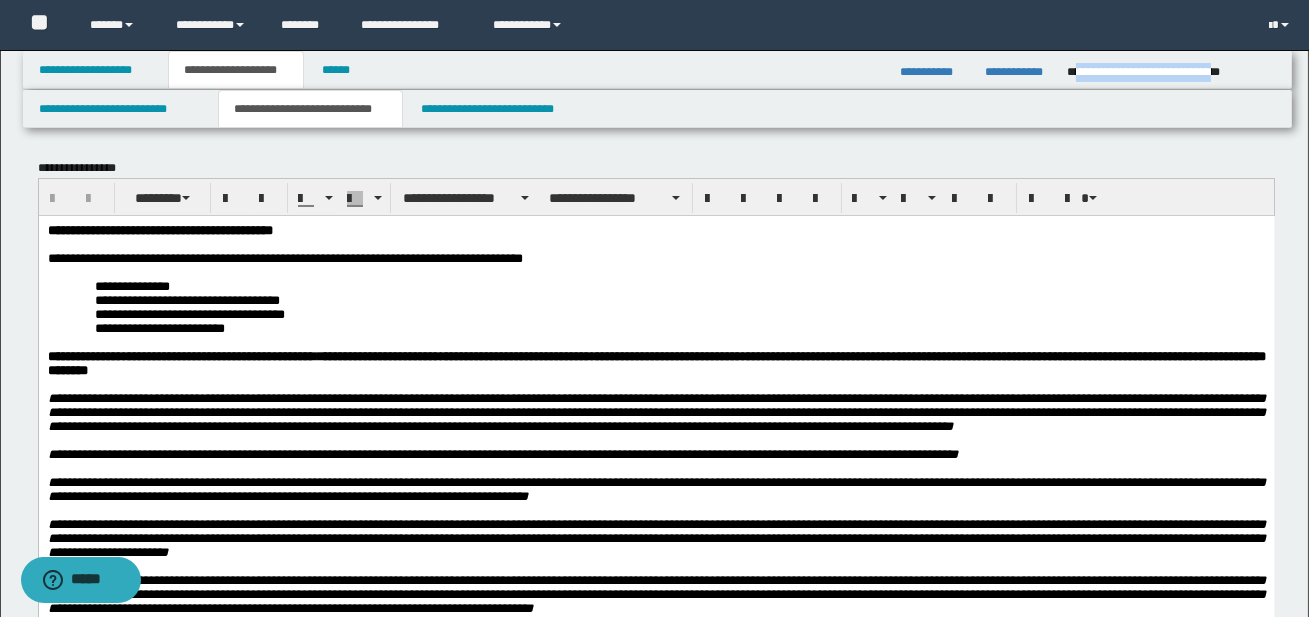scroll, scrollTop: 0, scrollLeft: 0, axis: both 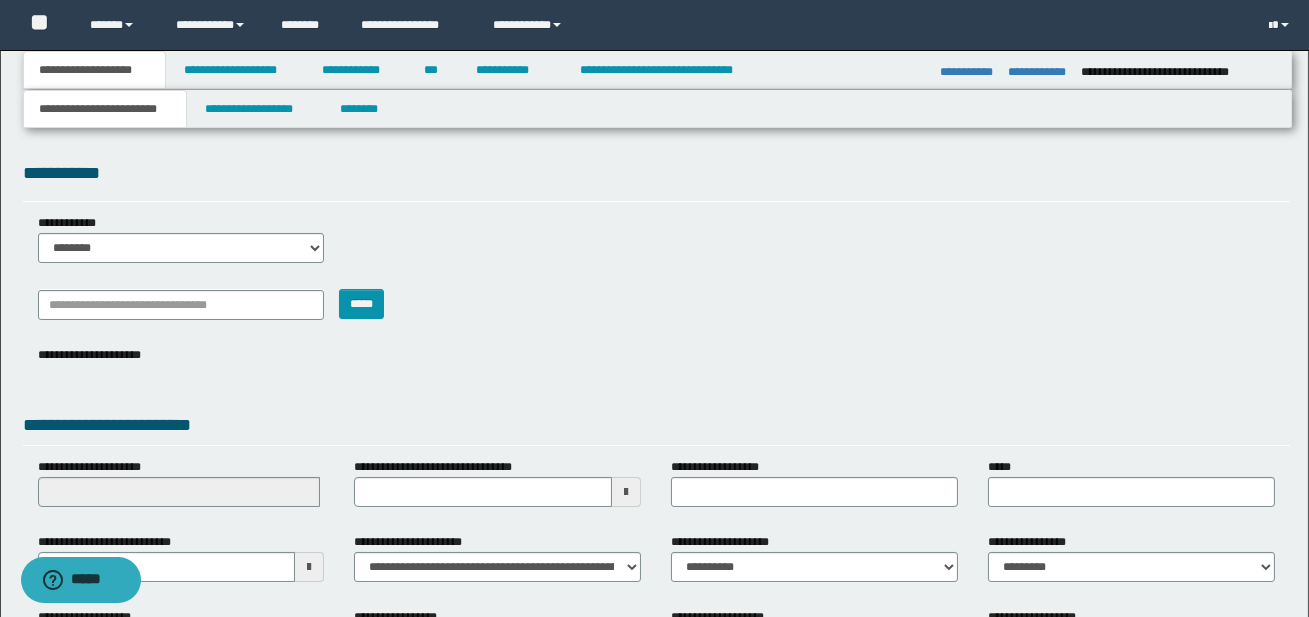 select on "*" 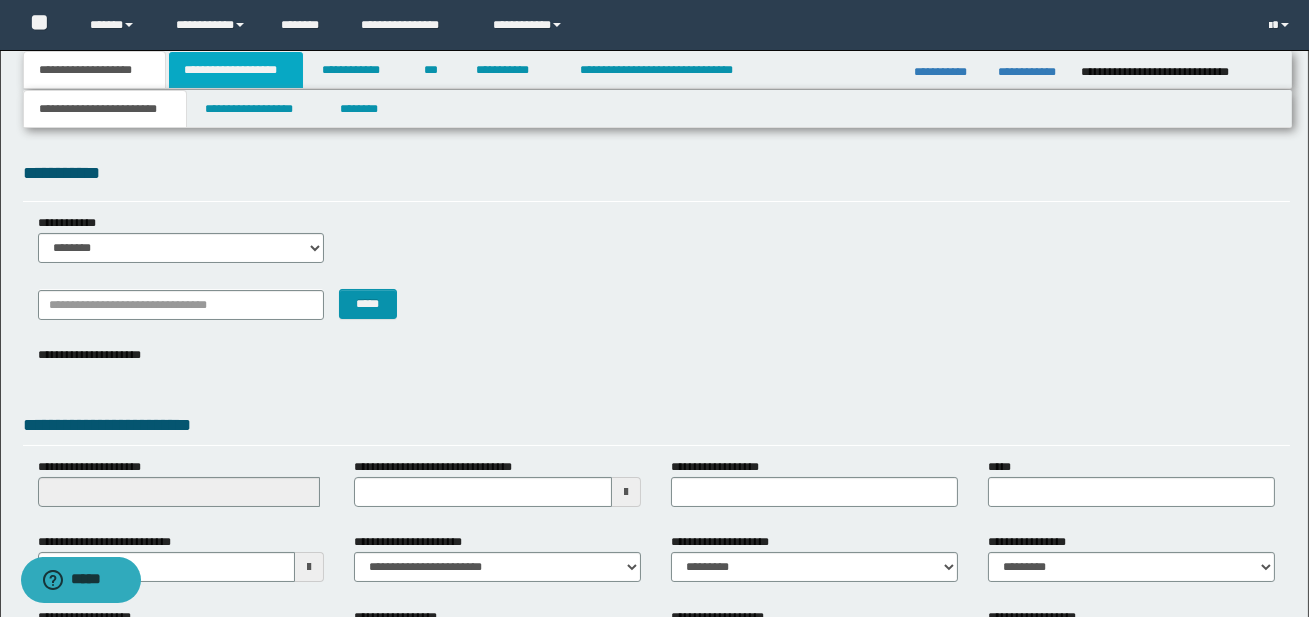 click on "**********" at bounding box center (236, 70) 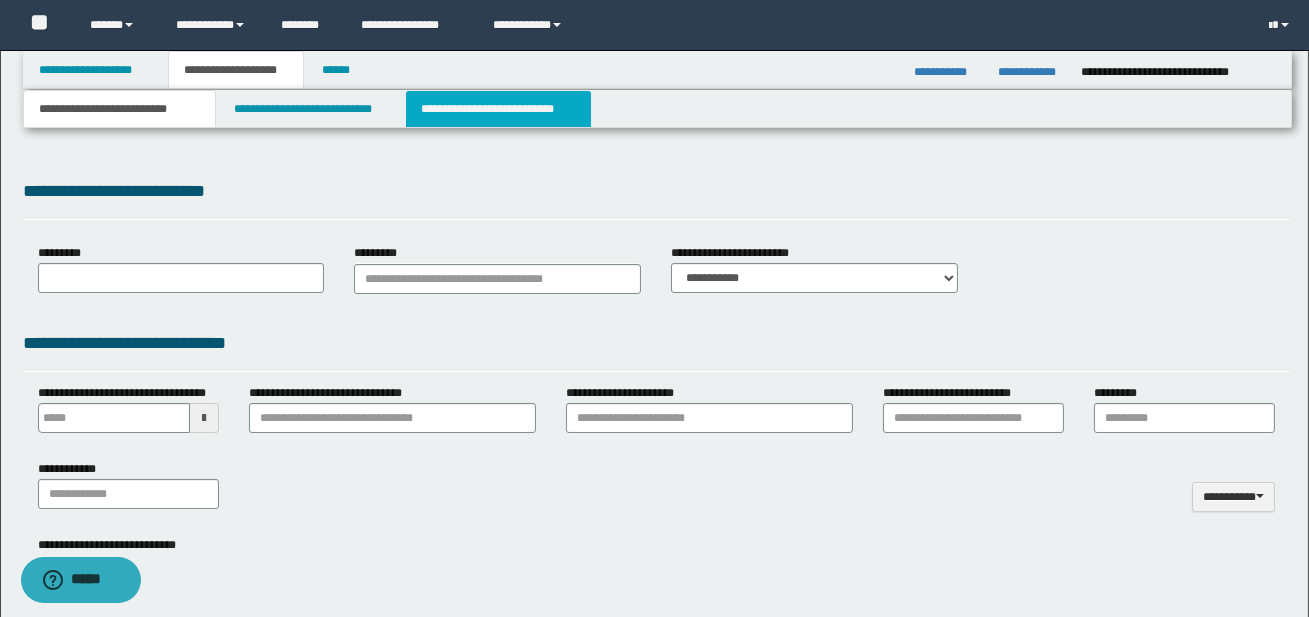click on "**********" at bounding box center [498, 109] 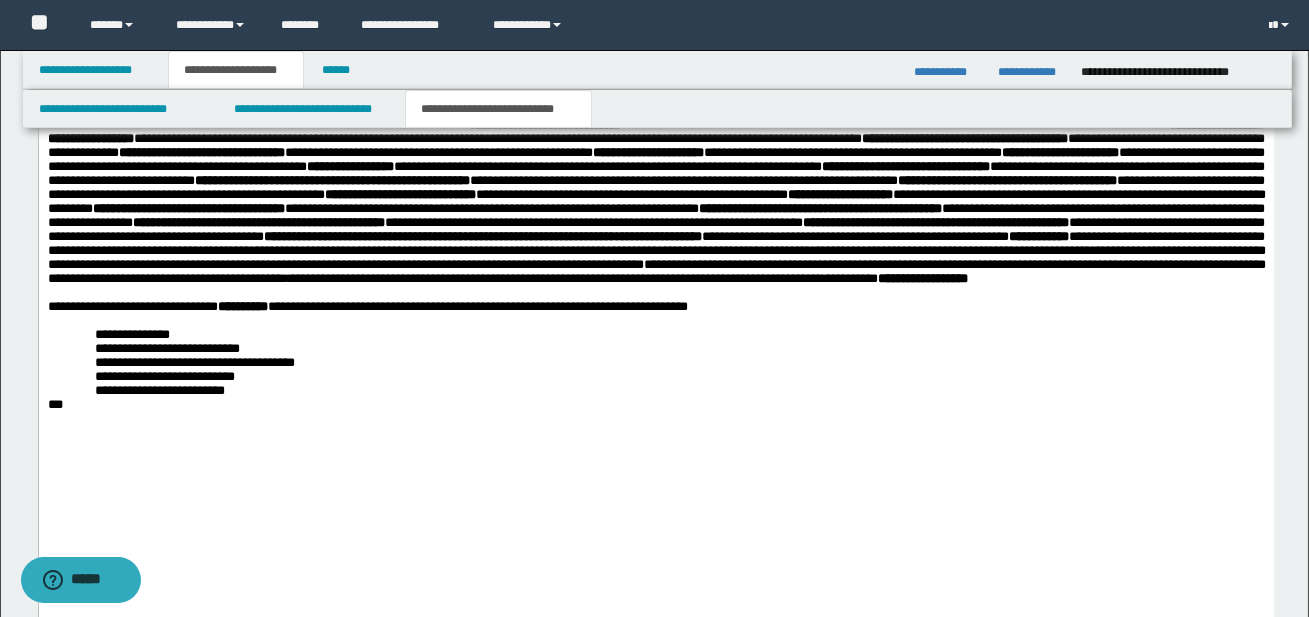 scroll, scrollTop: 1916, scrollLeft: 0, axis: vertical 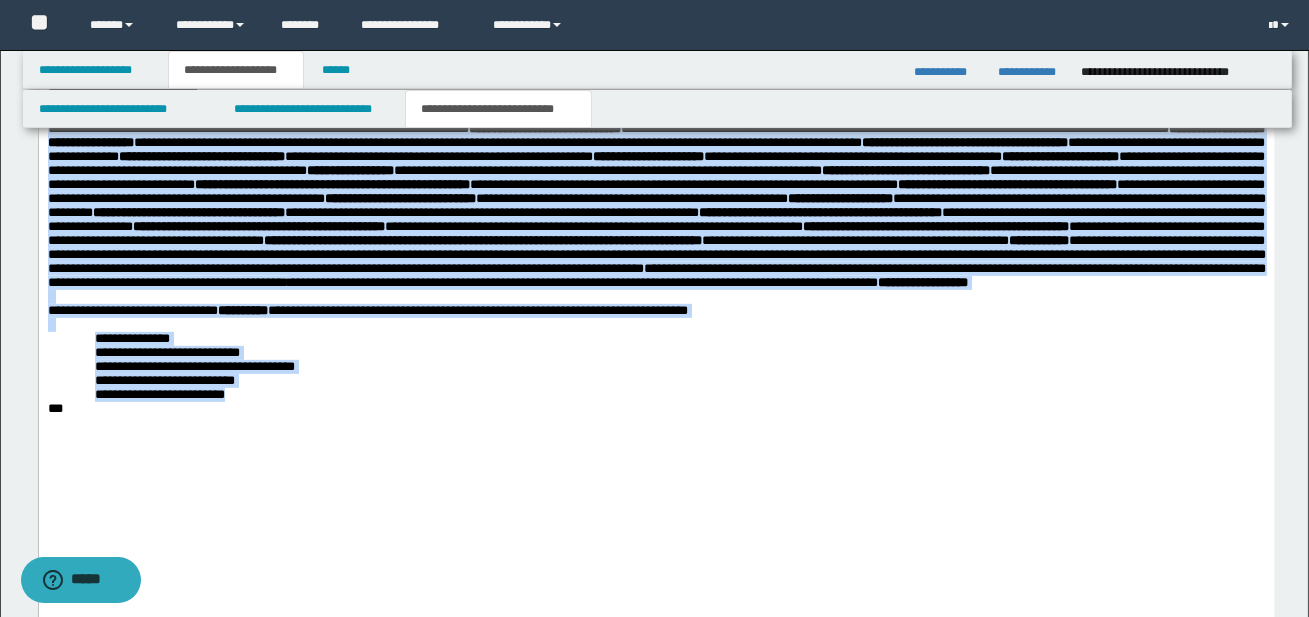 drag, startPoint x: 48, startPoint y: 191, endPoint x: 265, endPoint y: 530, distance: 402.50467 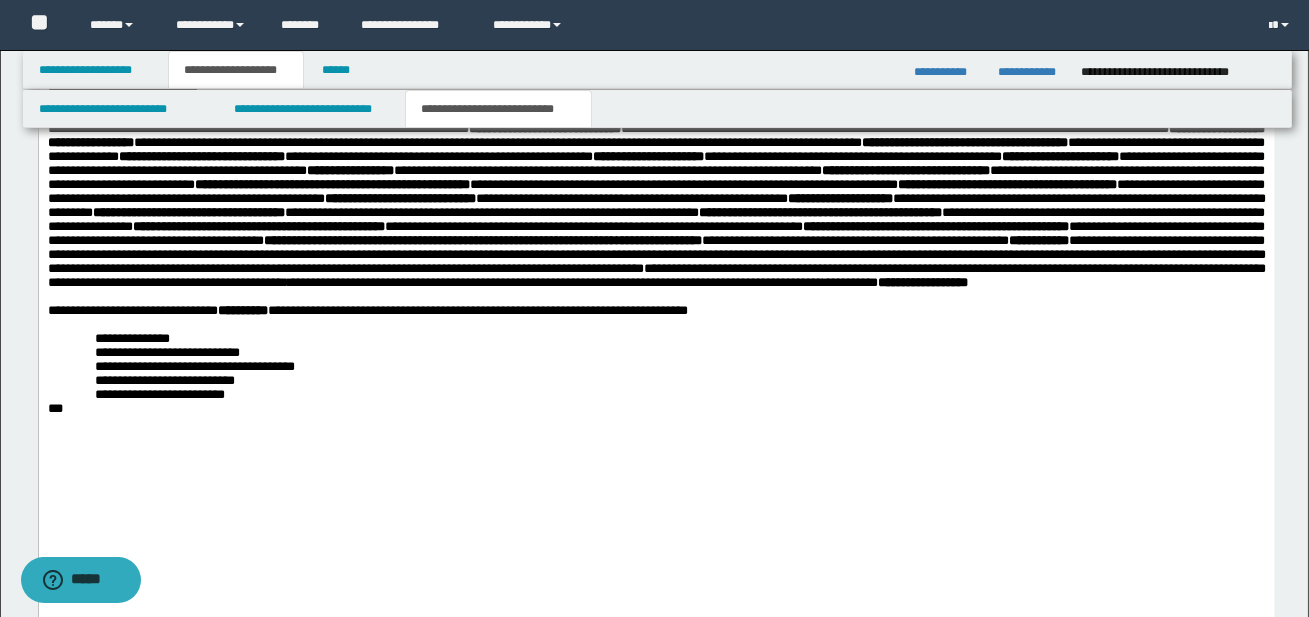 click on "***" at bounding box center [656, 409] 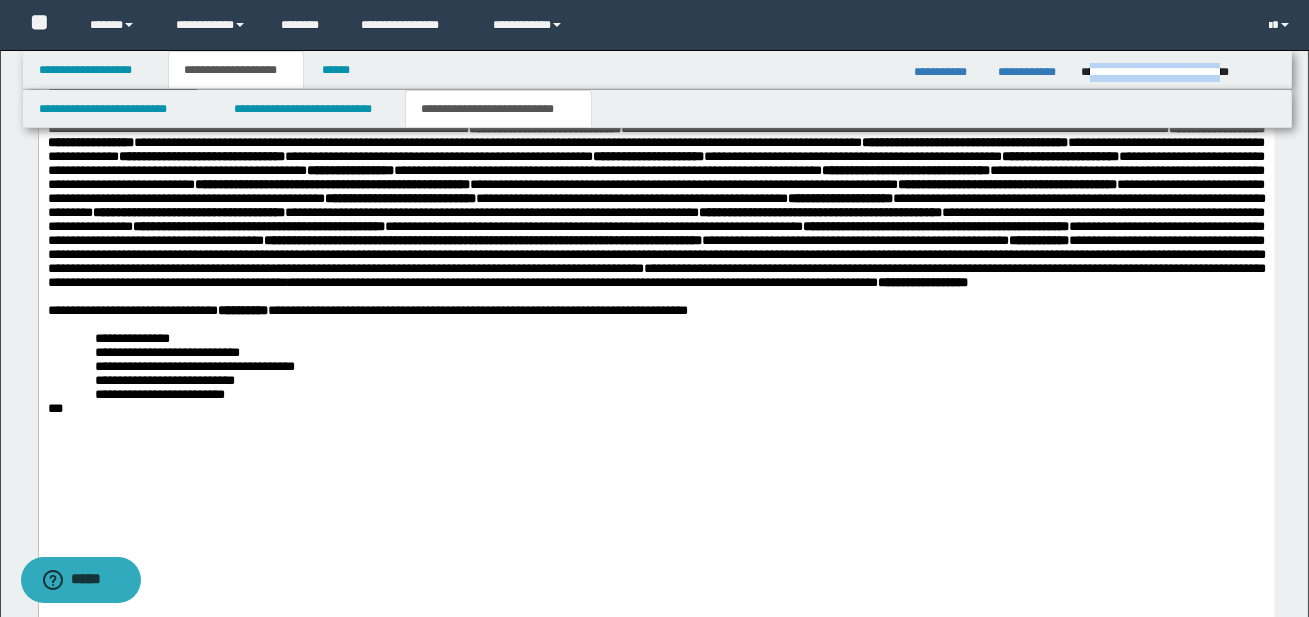 drag, startPoint x: 1091, startPoint y: 74, endPoint x: 1271, endPoint y: 80, distance: 180.09998 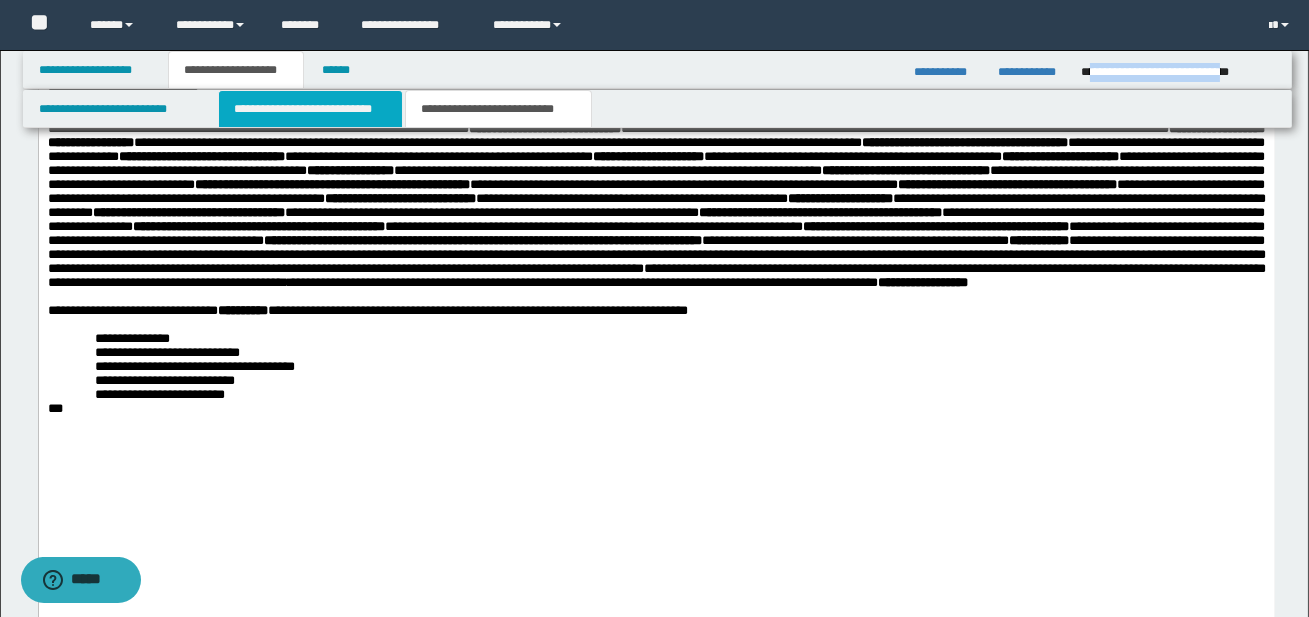 click on "**********" at bounding box center (310, 109) 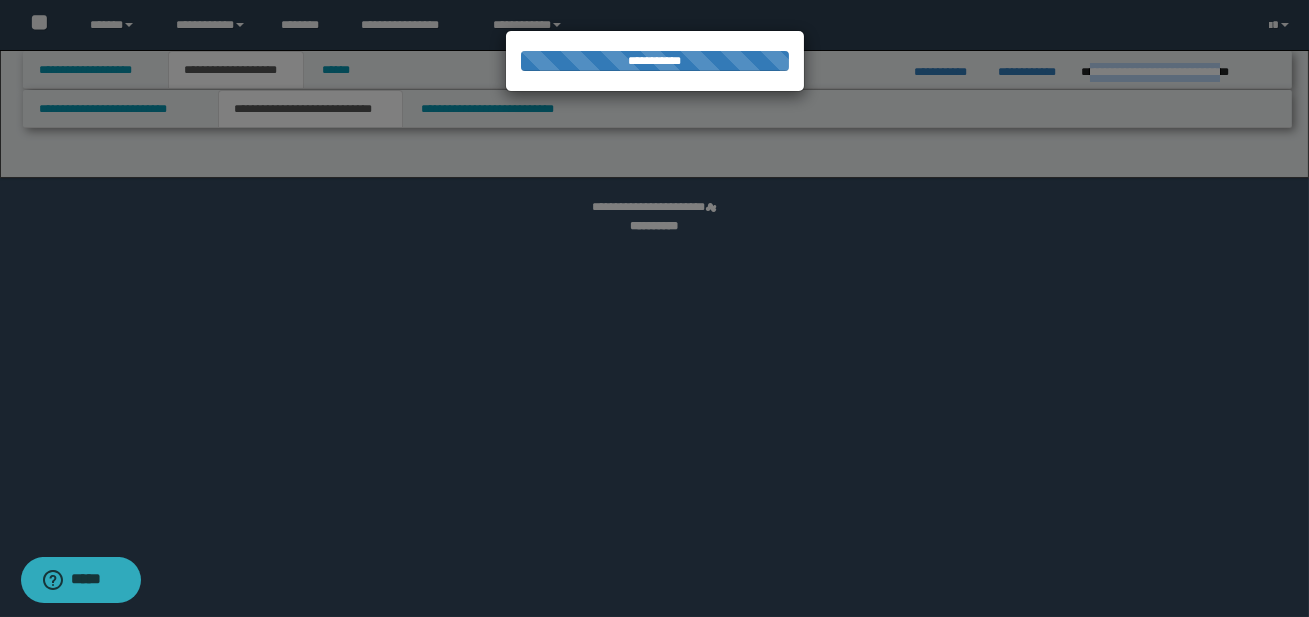 select on "*" 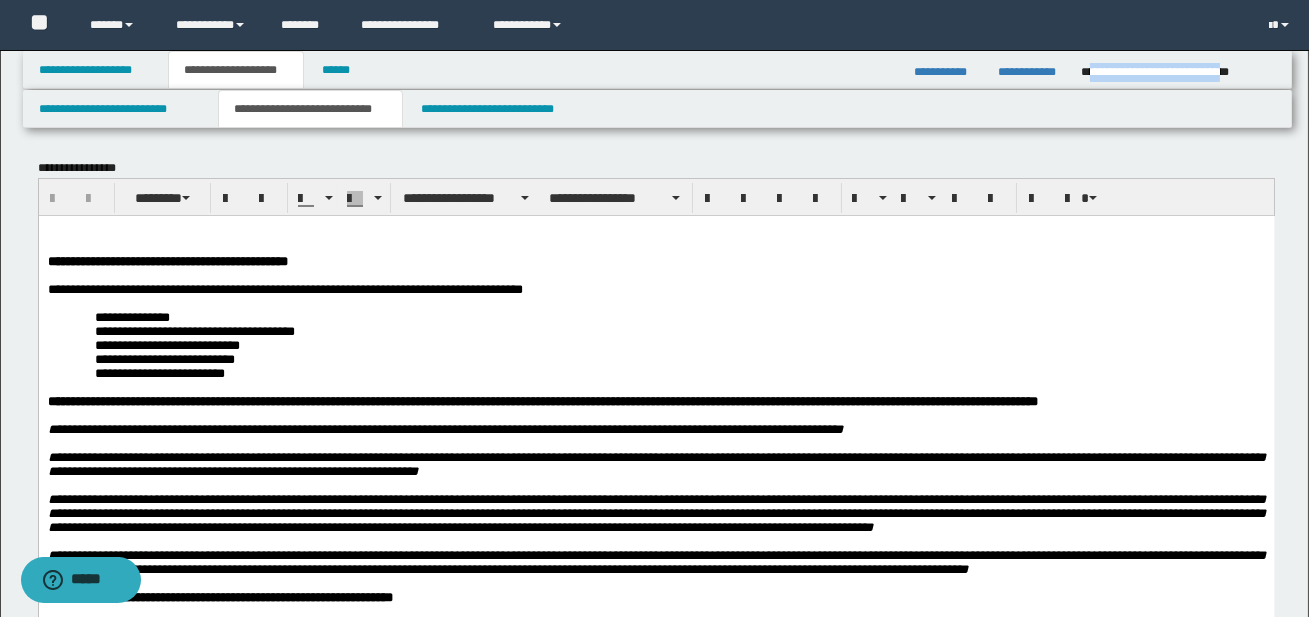 scroll, scrollTop: 0, scrollLeft: 0, axis: both 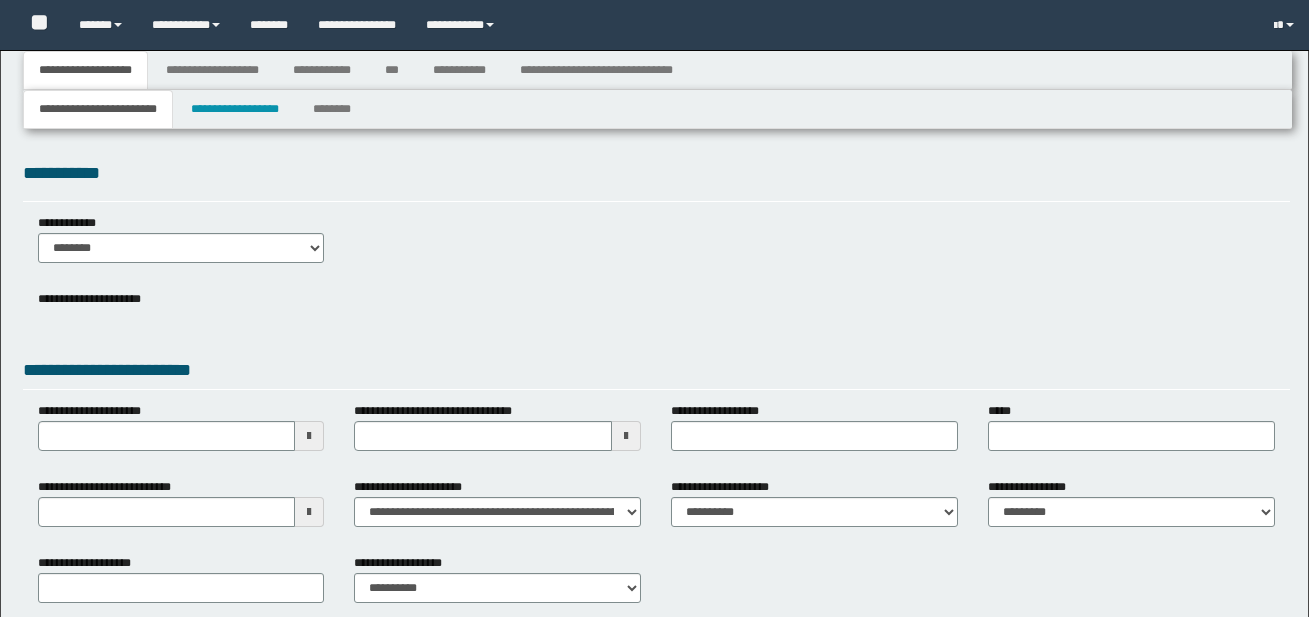 type 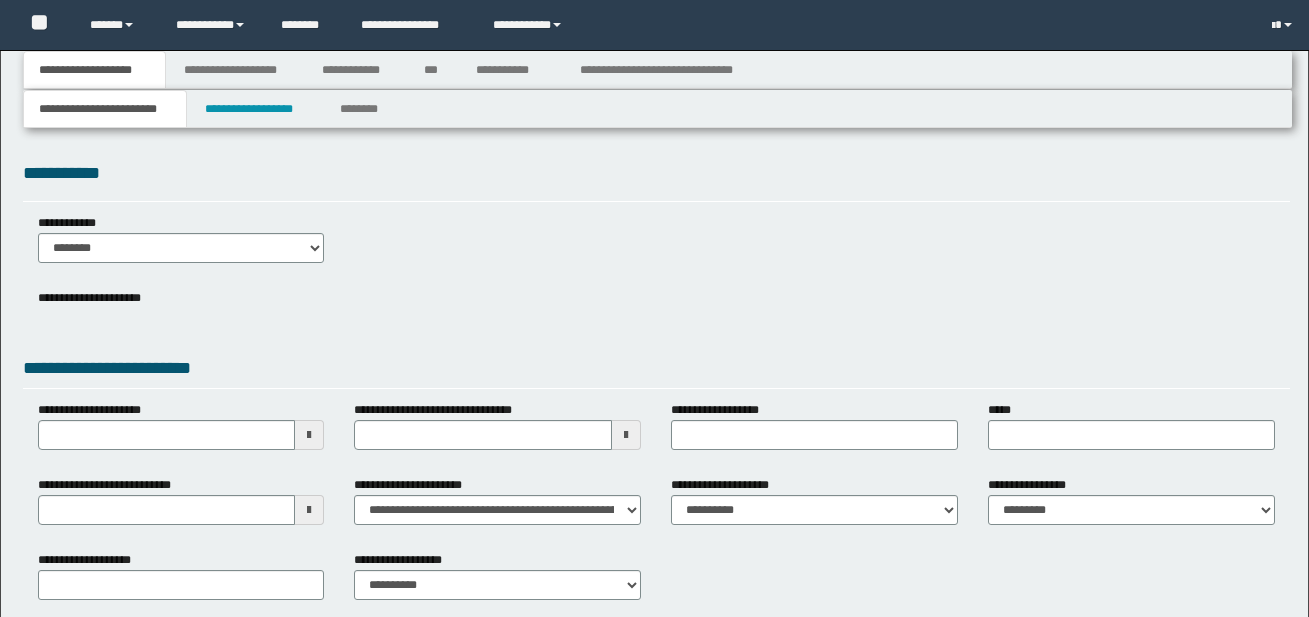 scroll, scrollTop: 0, scrollLeft: 0, axis: both 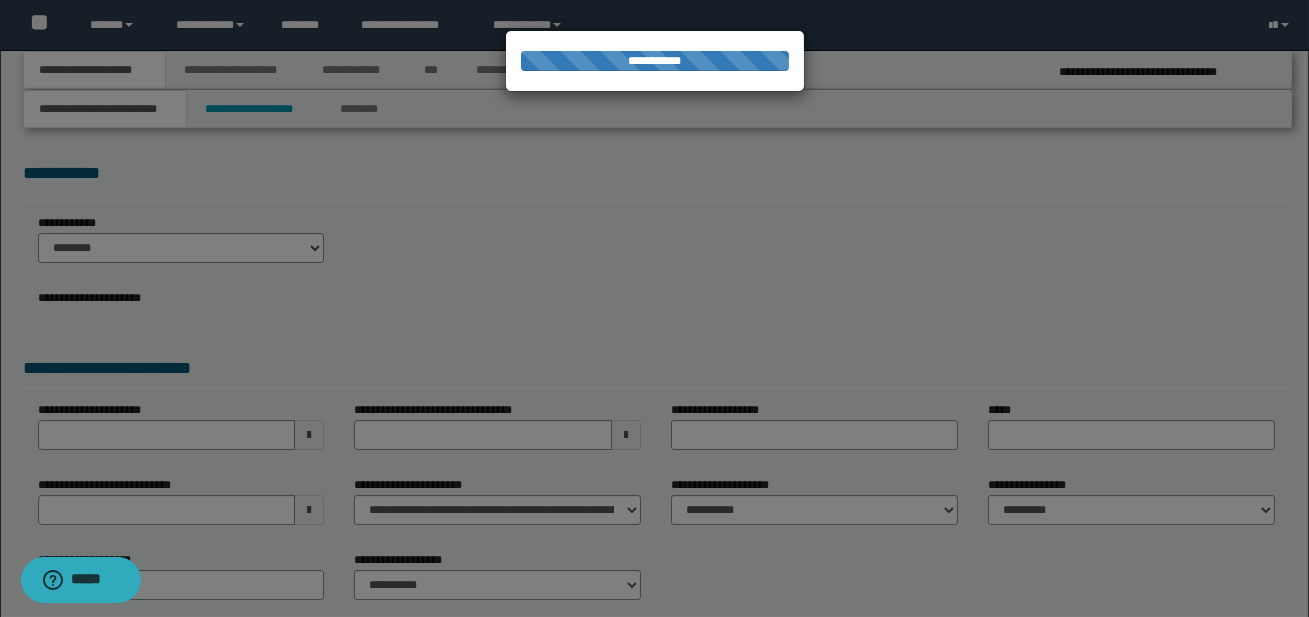 type on "**********" 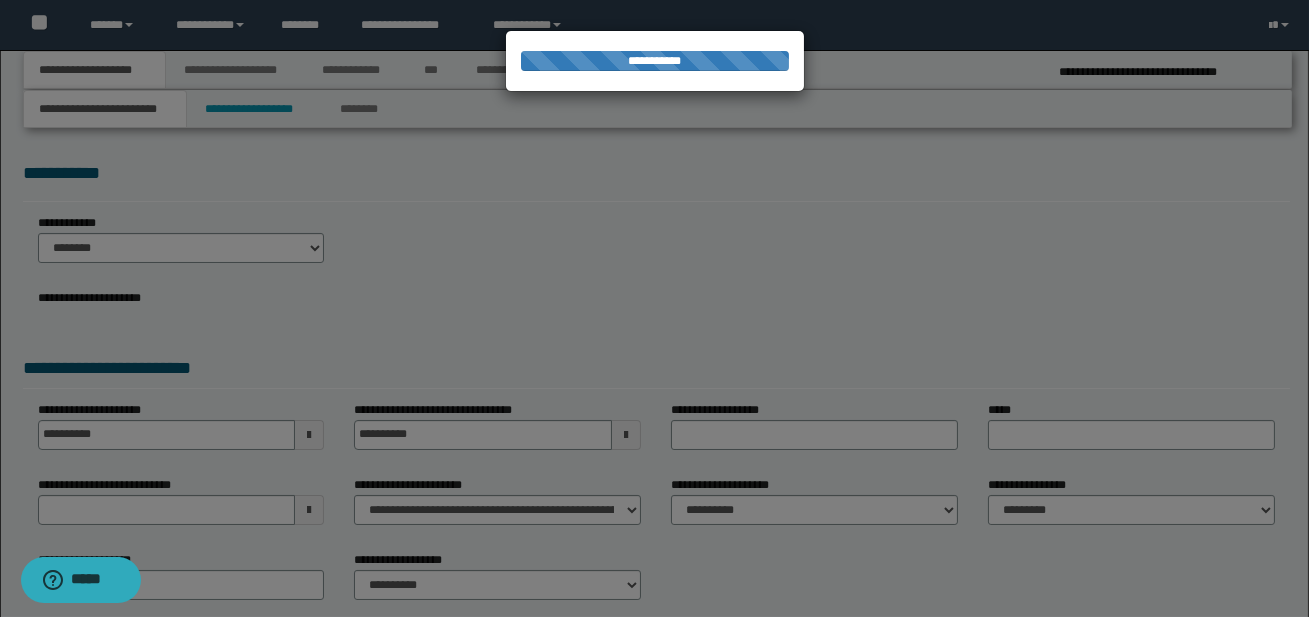 type on "**********" 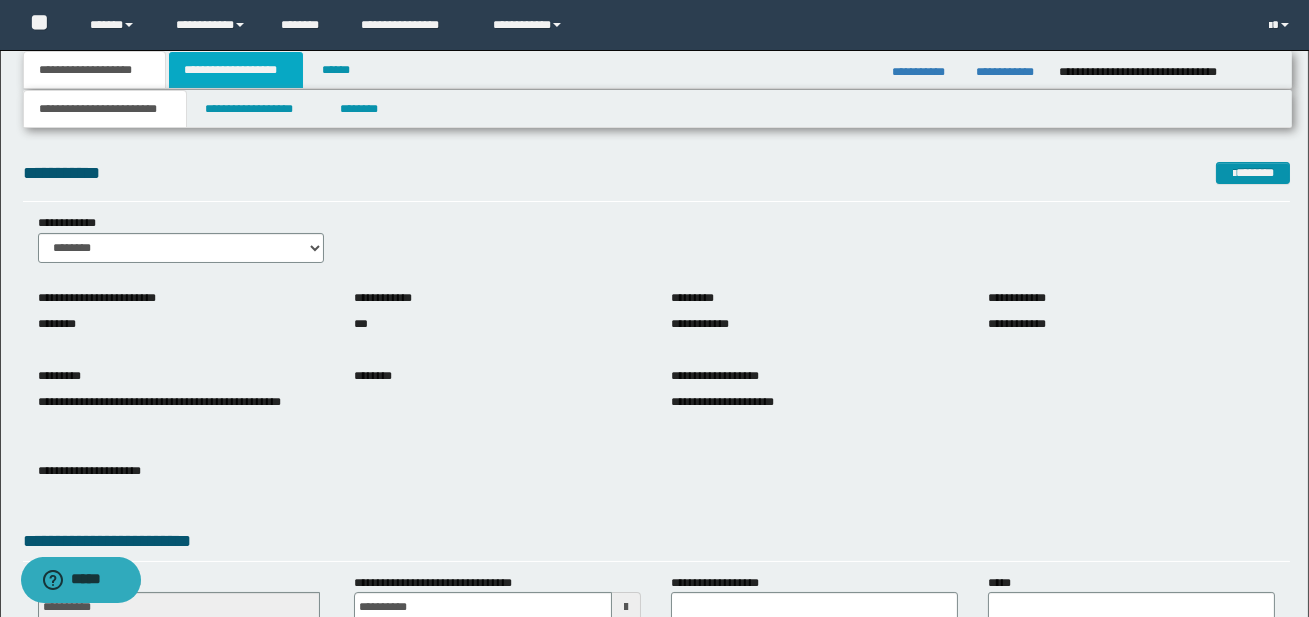 click on "**********" at bounding box center (236, 70) 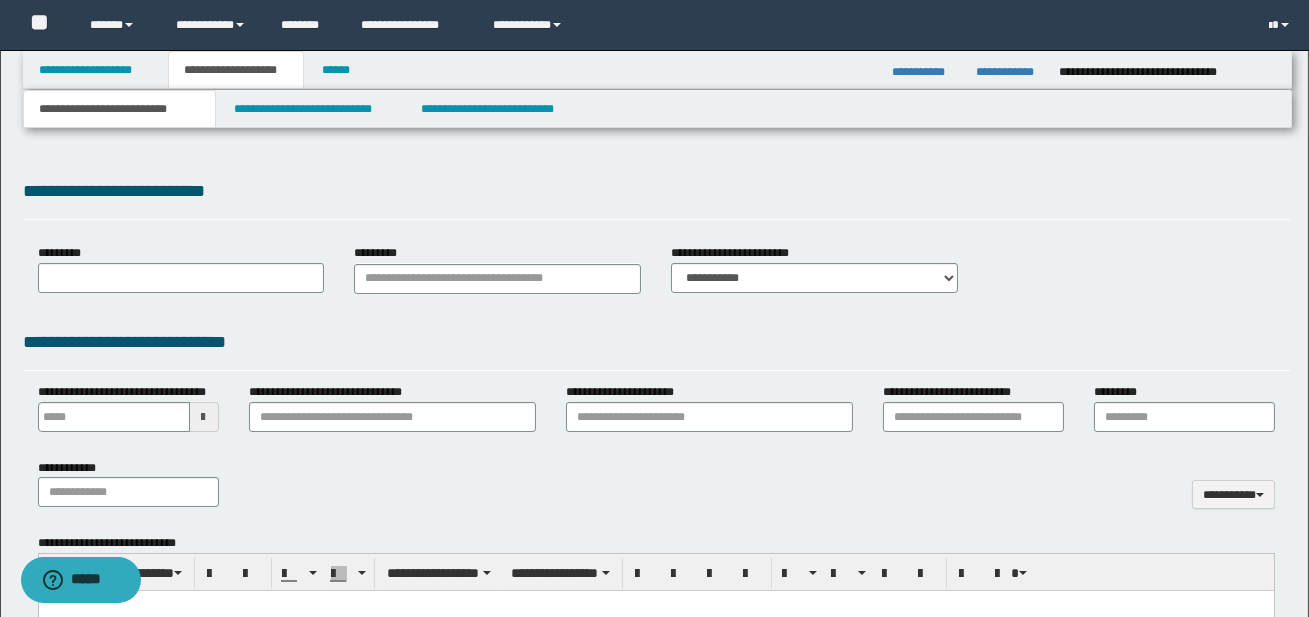 type 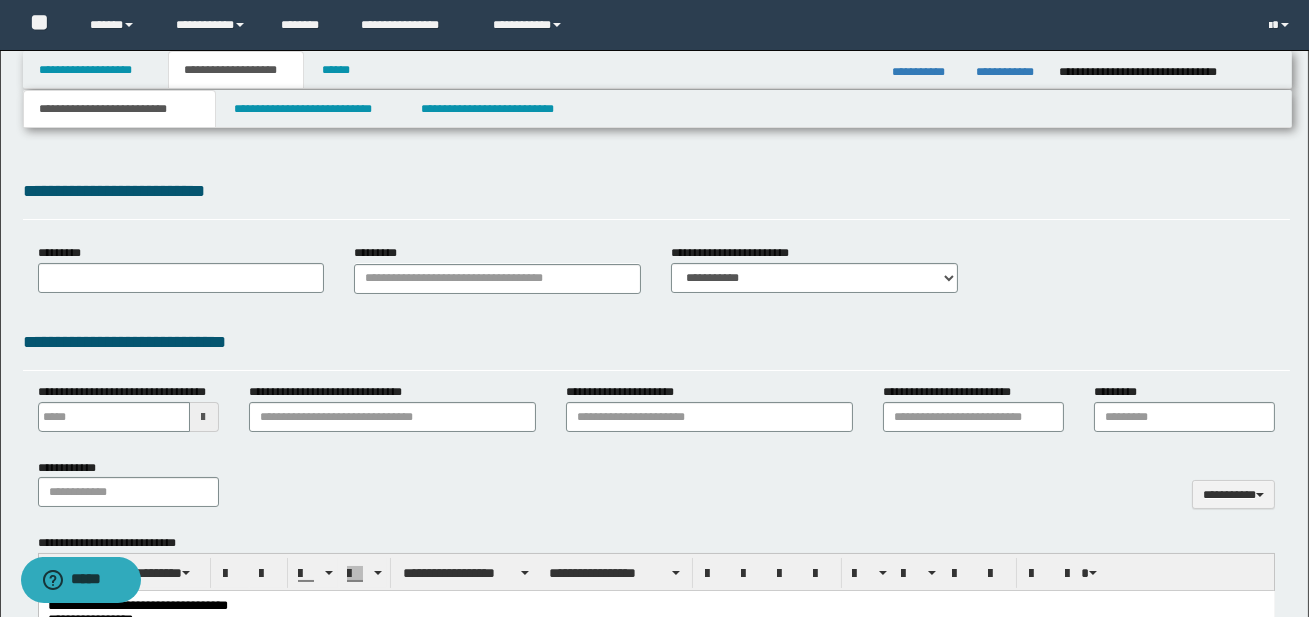 scroll, scrollTop: 0, scrollLeft: 0, axis: both 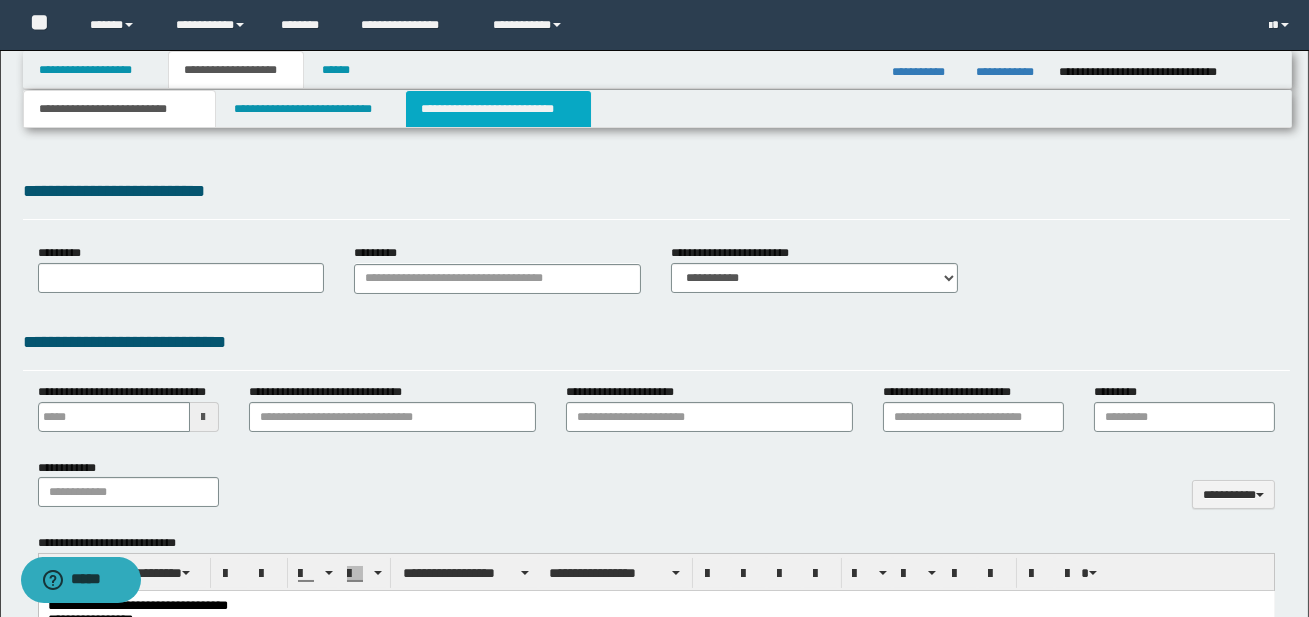 type on "**********" 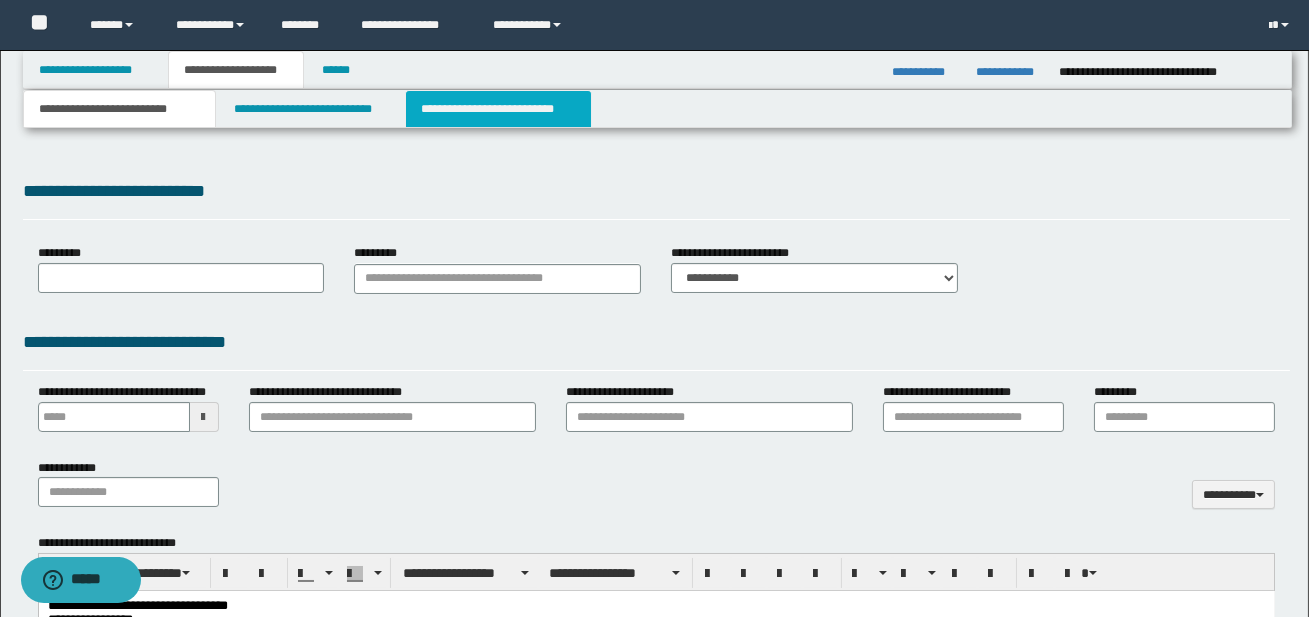 select on "*" 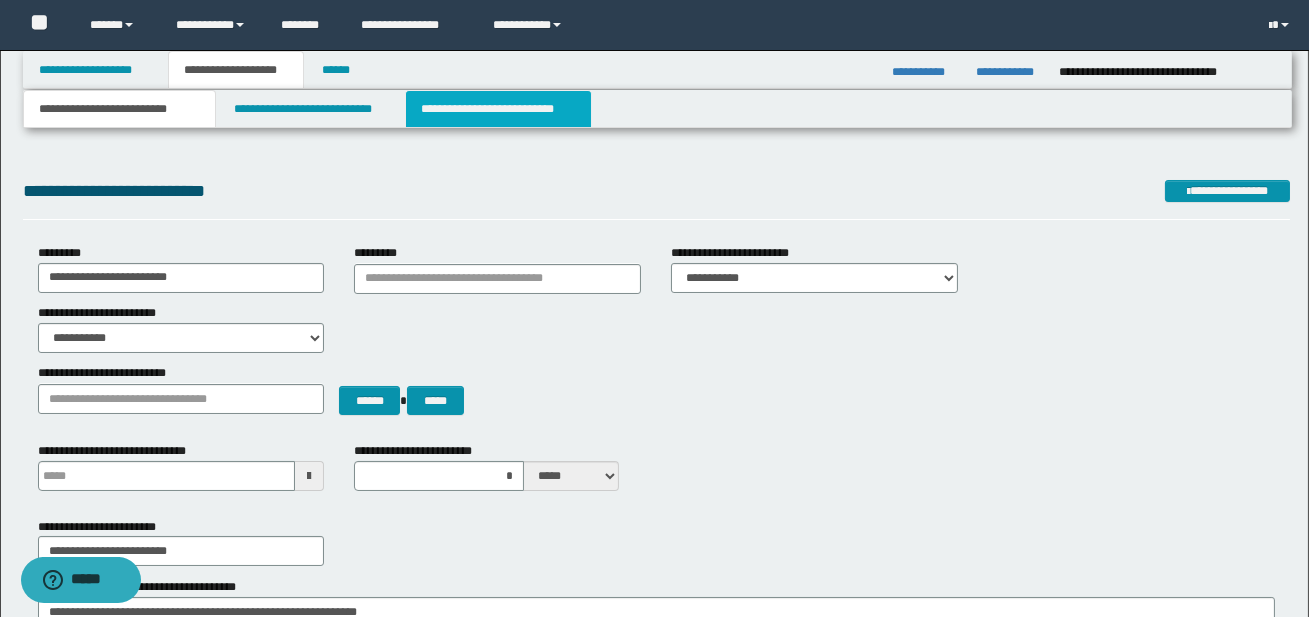 click on "**********" at bounding box center [498, 109] 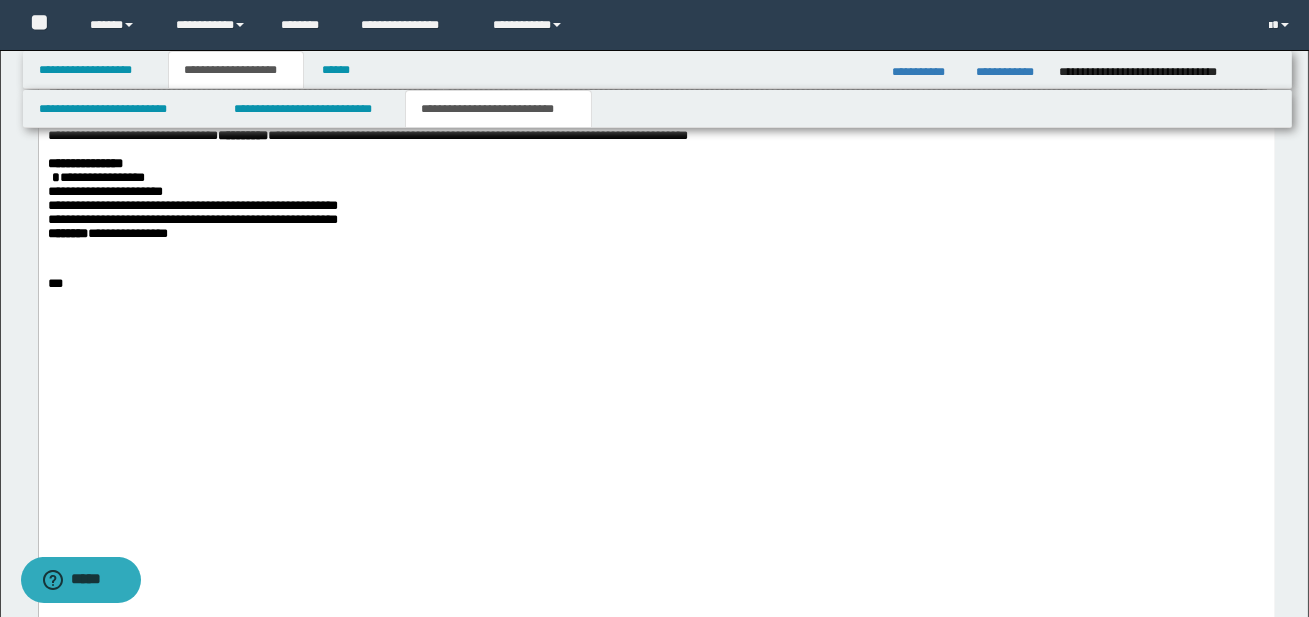 scroll, scrollTop: 3089, scrollLeft: 0, axis: vertical 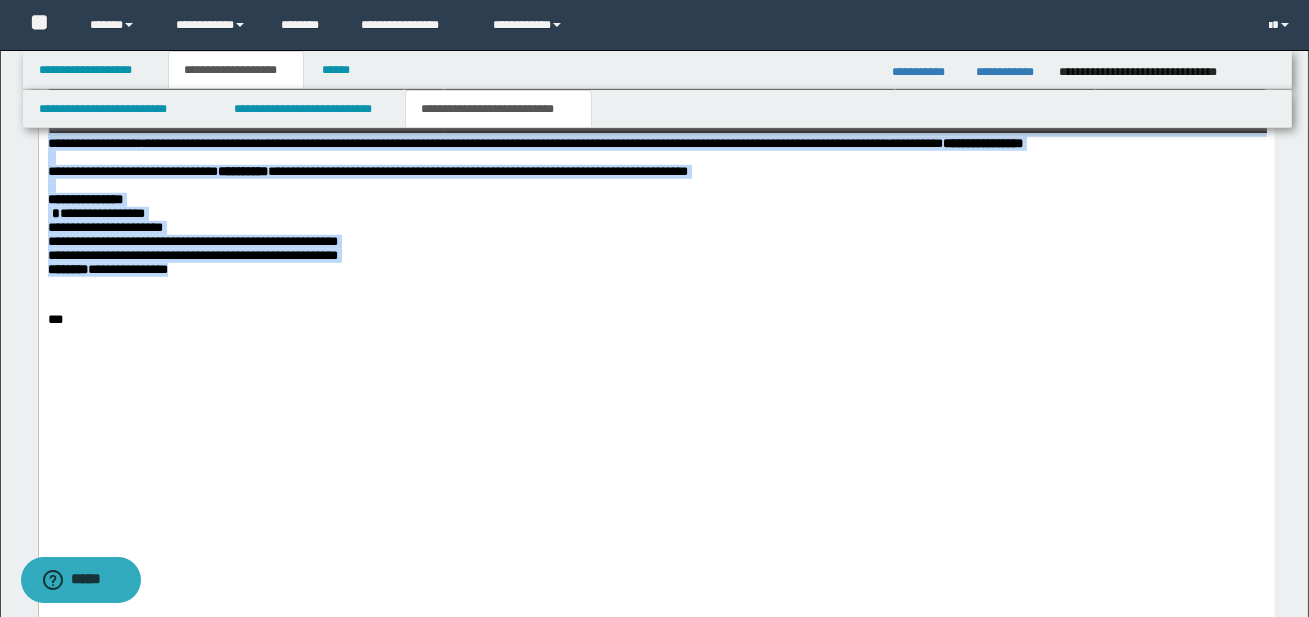 drag, startPoint x: 48, startPoint y: 251, endPoint x: 207, endPoint y: 500, distance: 295.43527 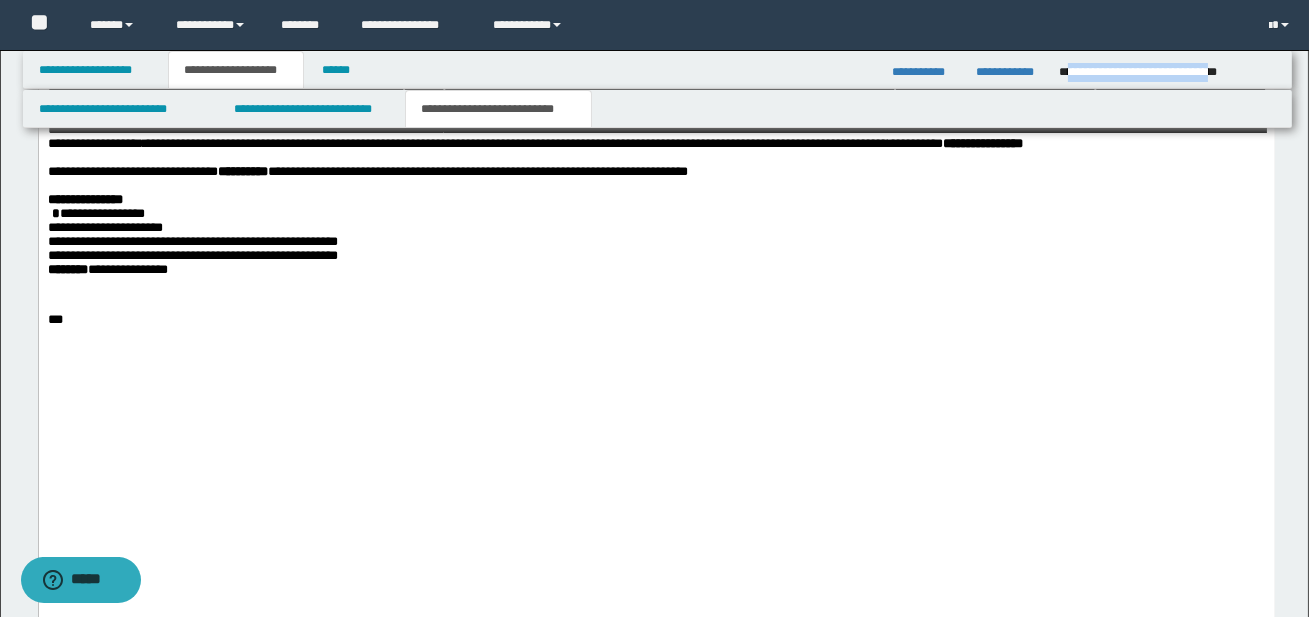 drag, startPoint x: 1066, startPoint y: 70, endPoint x: 1270, endPoint y: 79, distance: 204.19843 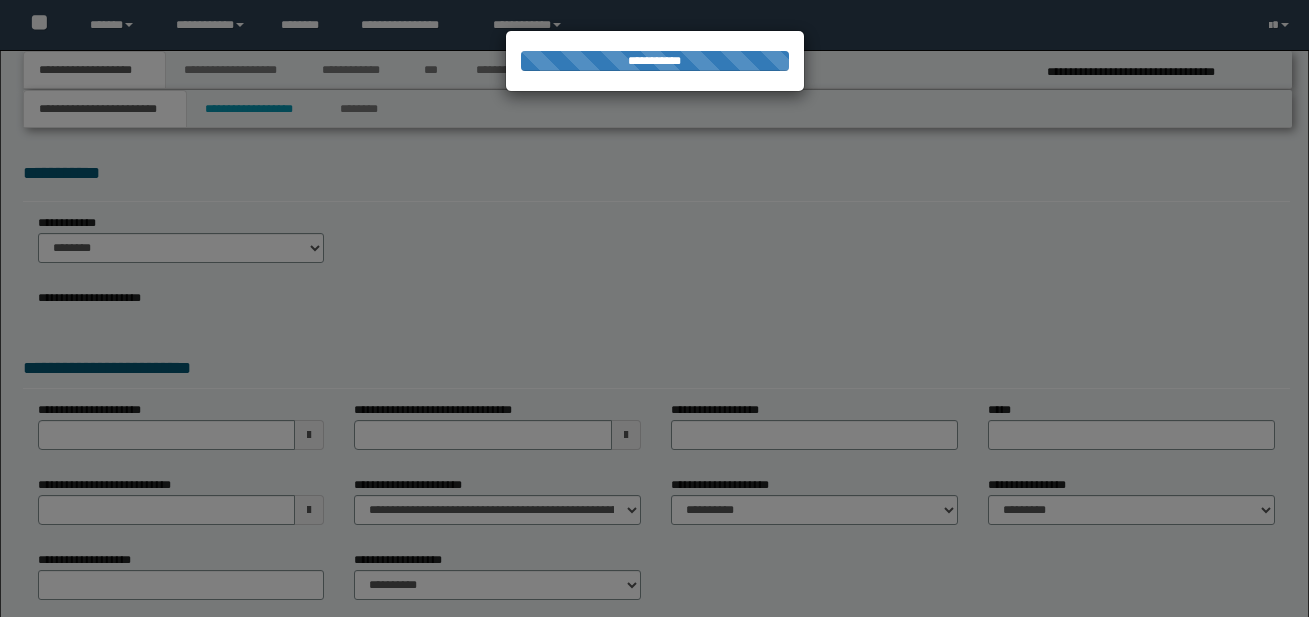 scroll, scrollTop: 0, scrollLeft: 0, axis: both 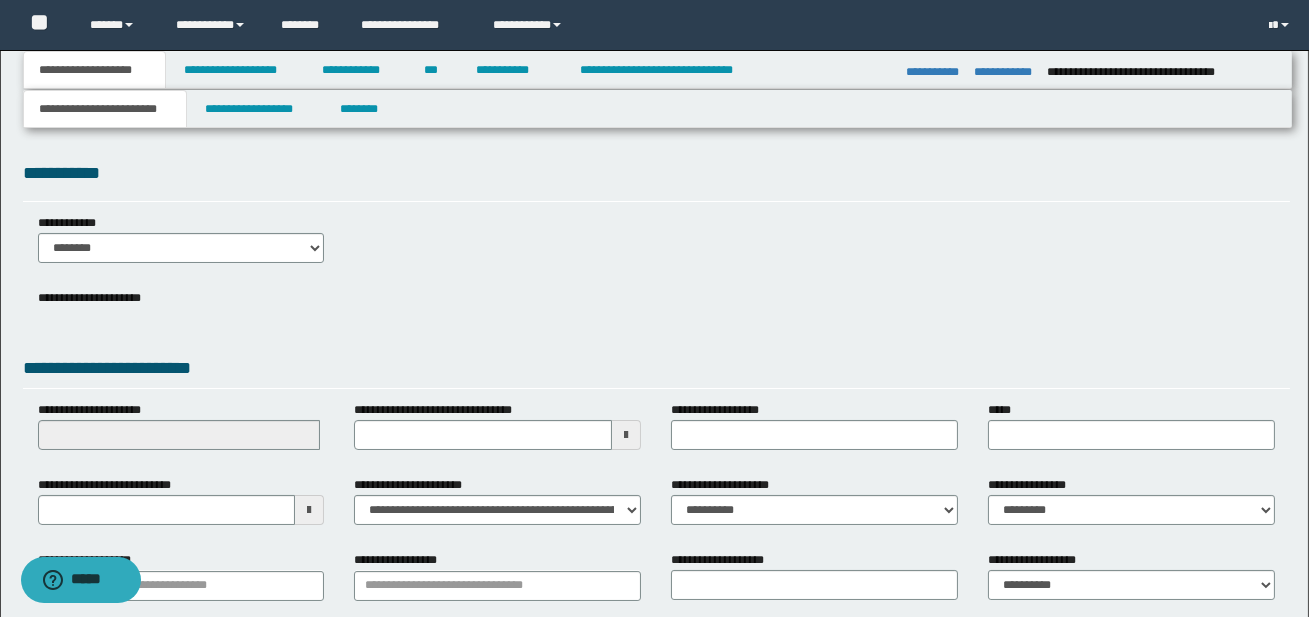select on "*" 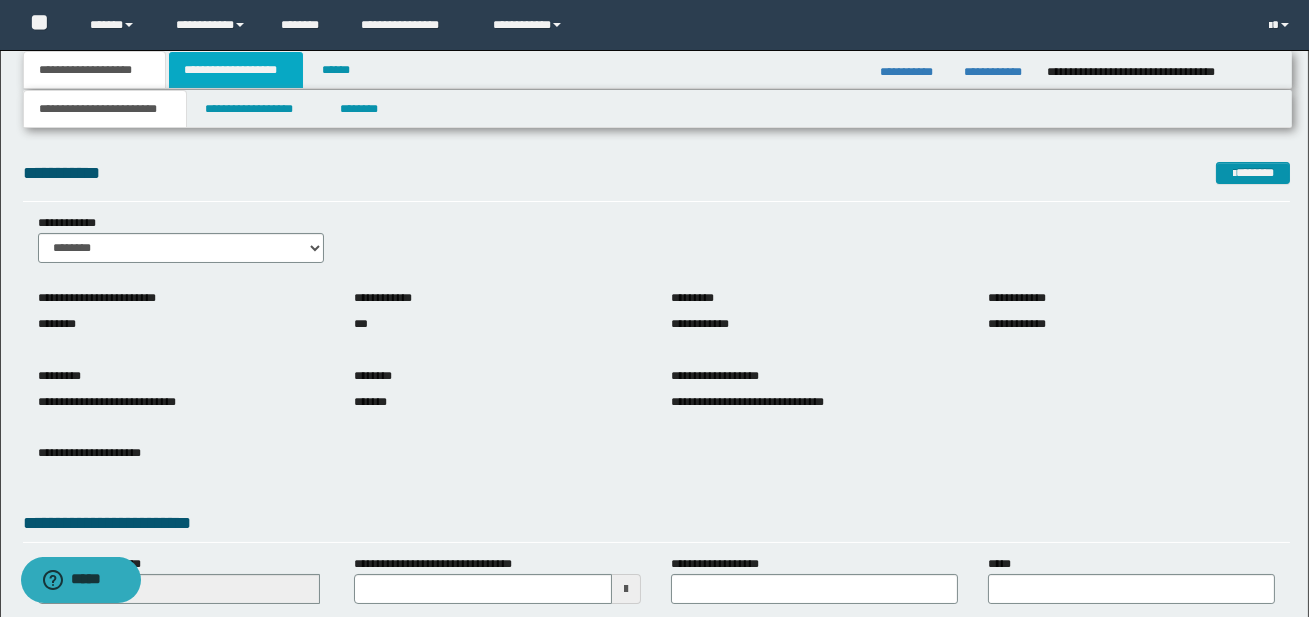 click on "**********" at bounding box center (236, 70) 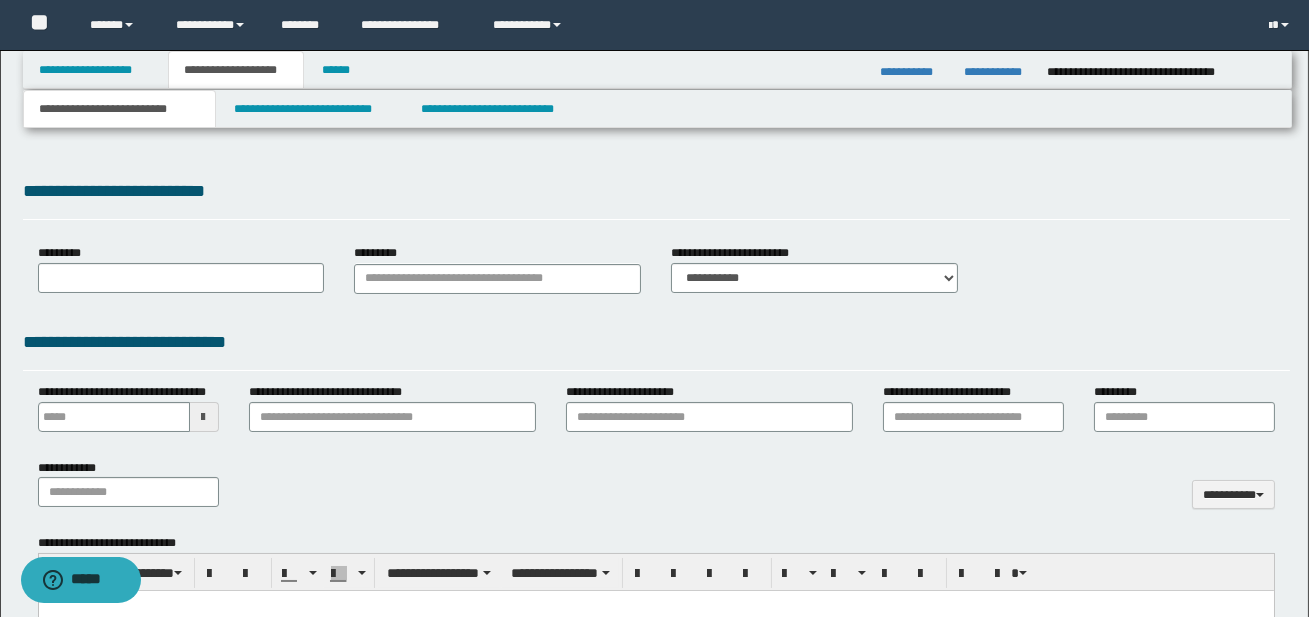 type 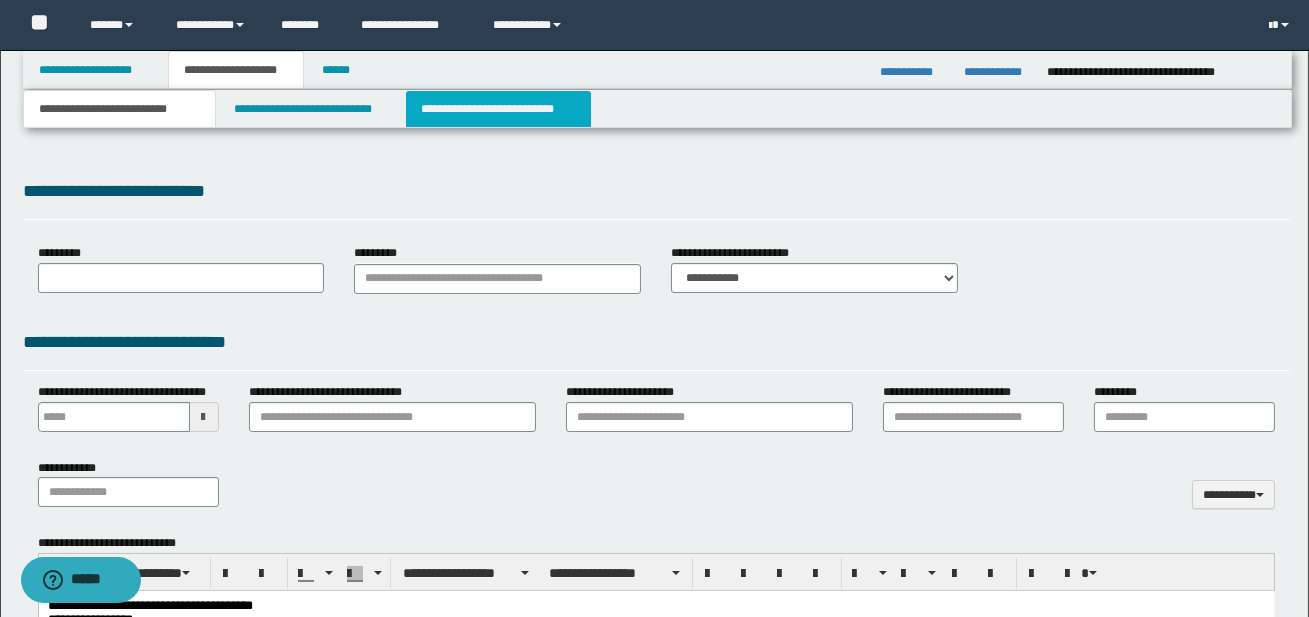 scroll, scrollTop: 0, scrollLeft: 0, axis: both 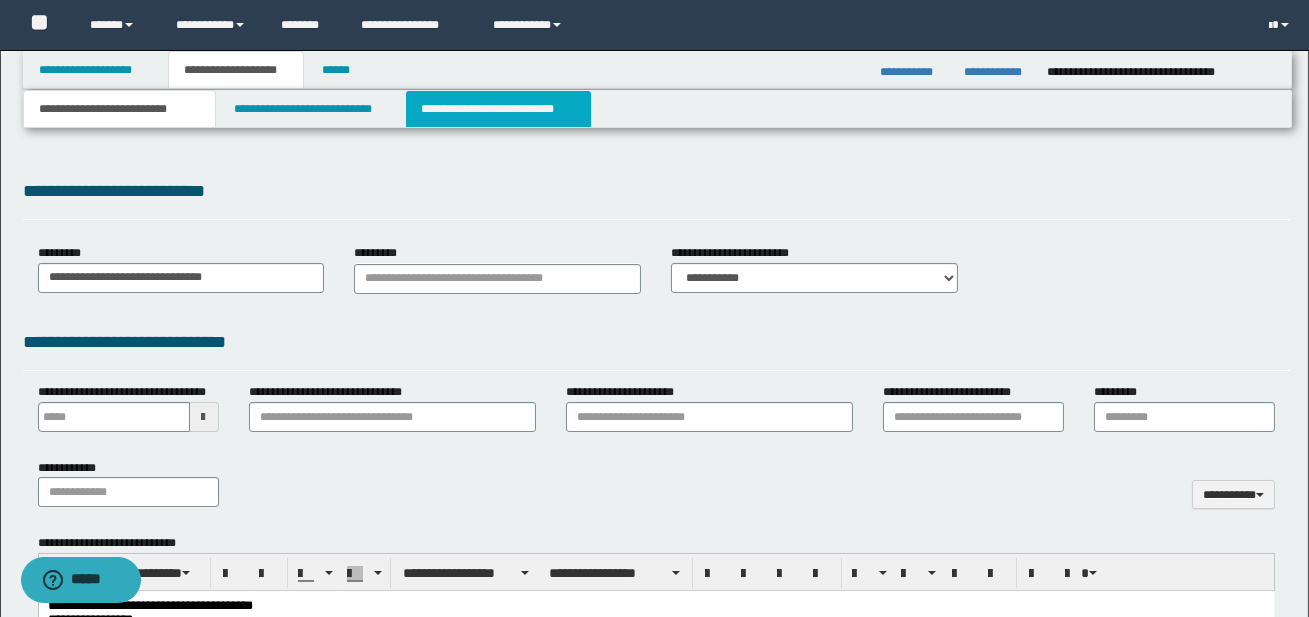 click on "**********" at bounding box center (498, 109) 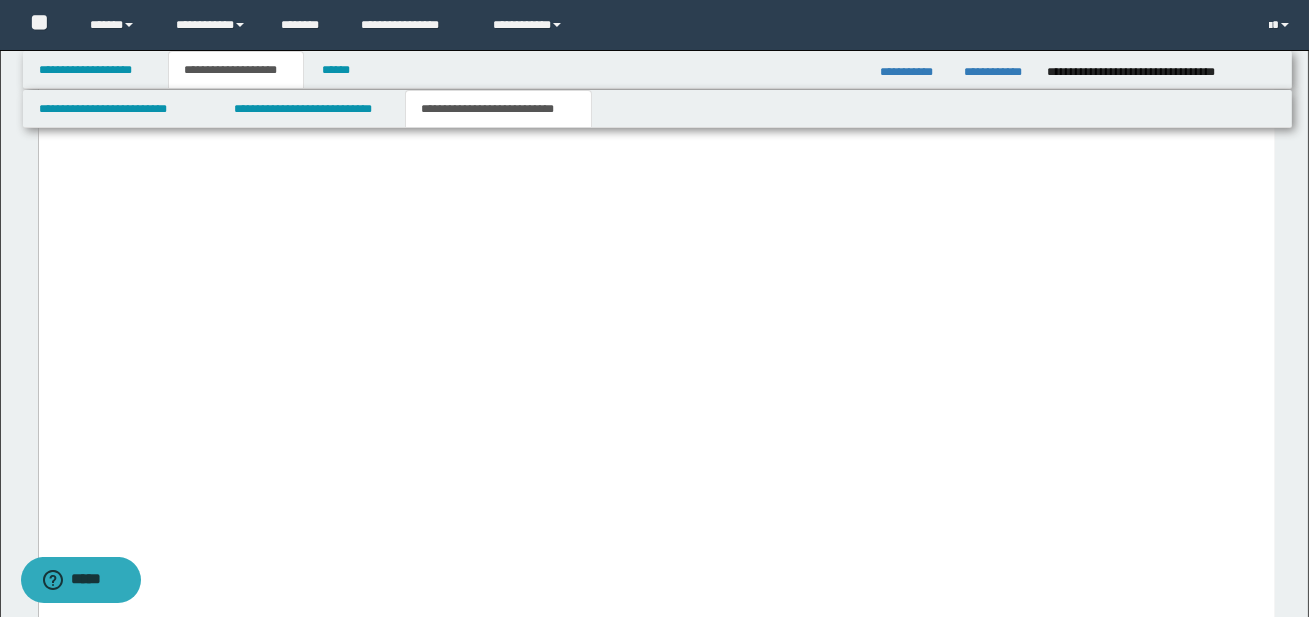 scroll, scrollTop: 4486, scrollLeft: 0, axis: vertical 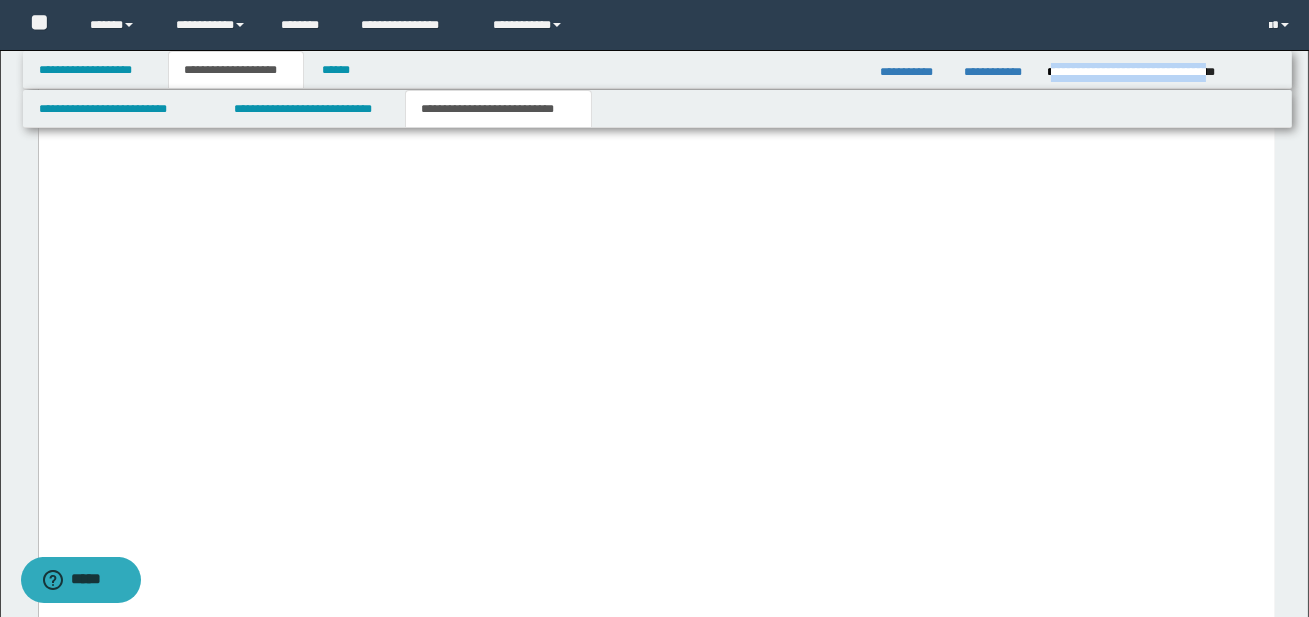drag, startPoint x: 1052, startPoint y: 69, endPoint x: 1270, endPoint y: 76, distance: 218.11235 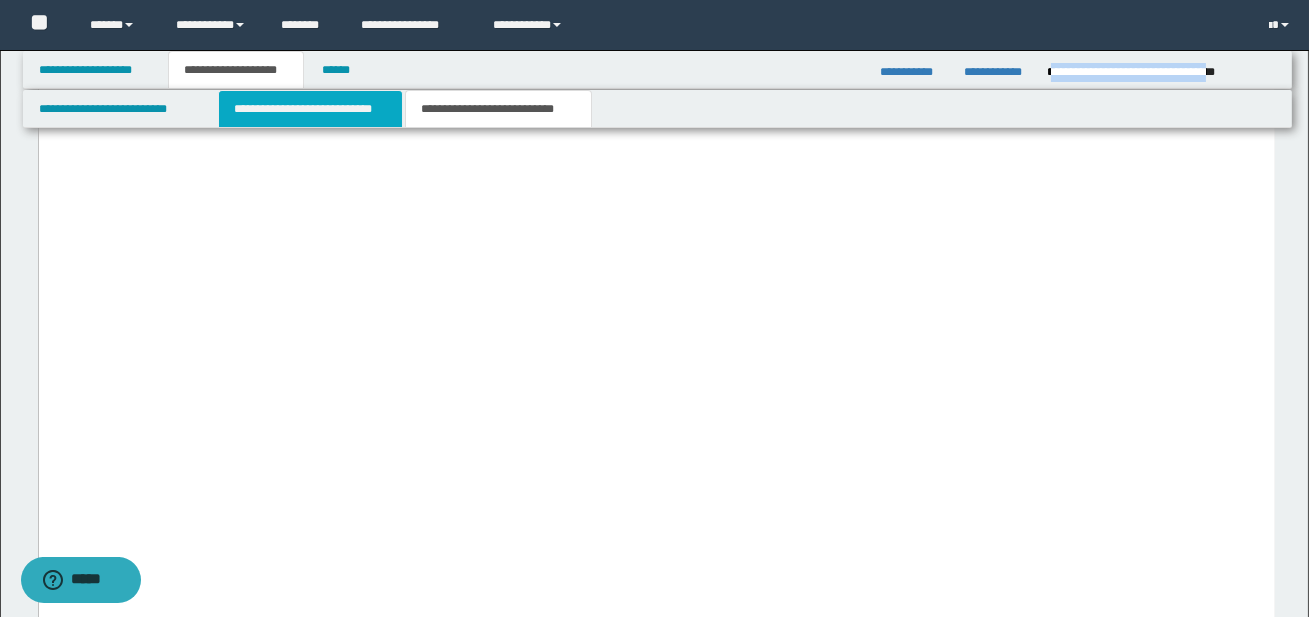 click on "**********" at bounding box center [310, 109] 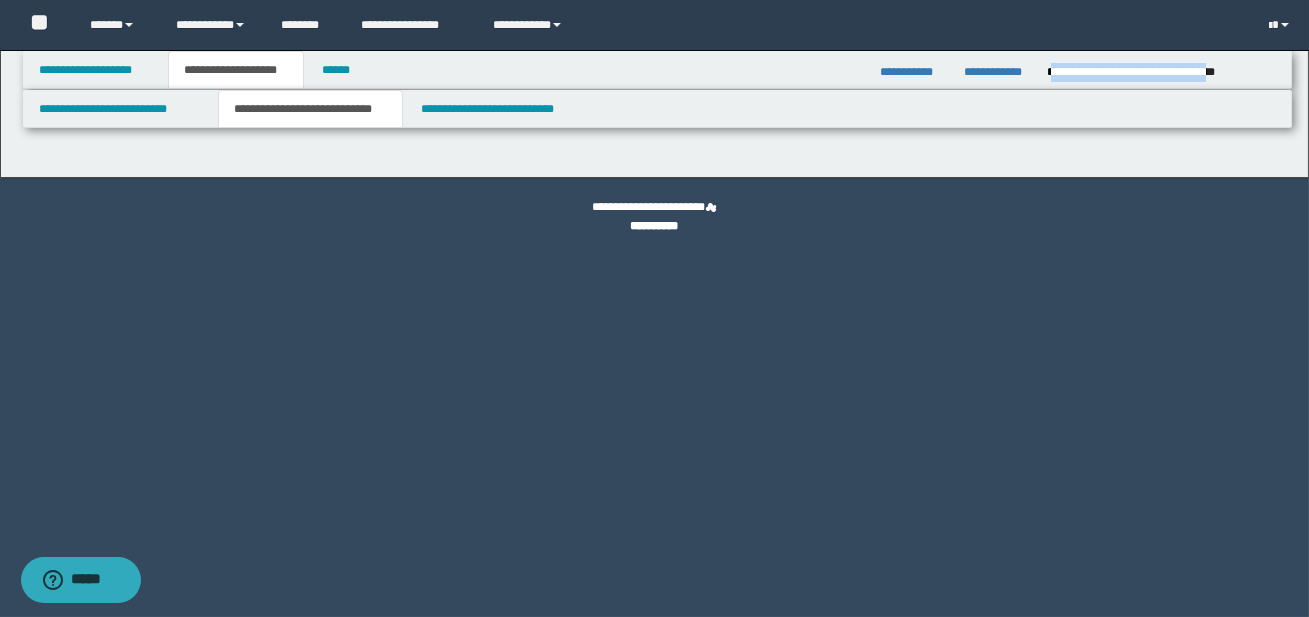 scroll, scrollTop: 0, scrollLeft: 0, axis: both 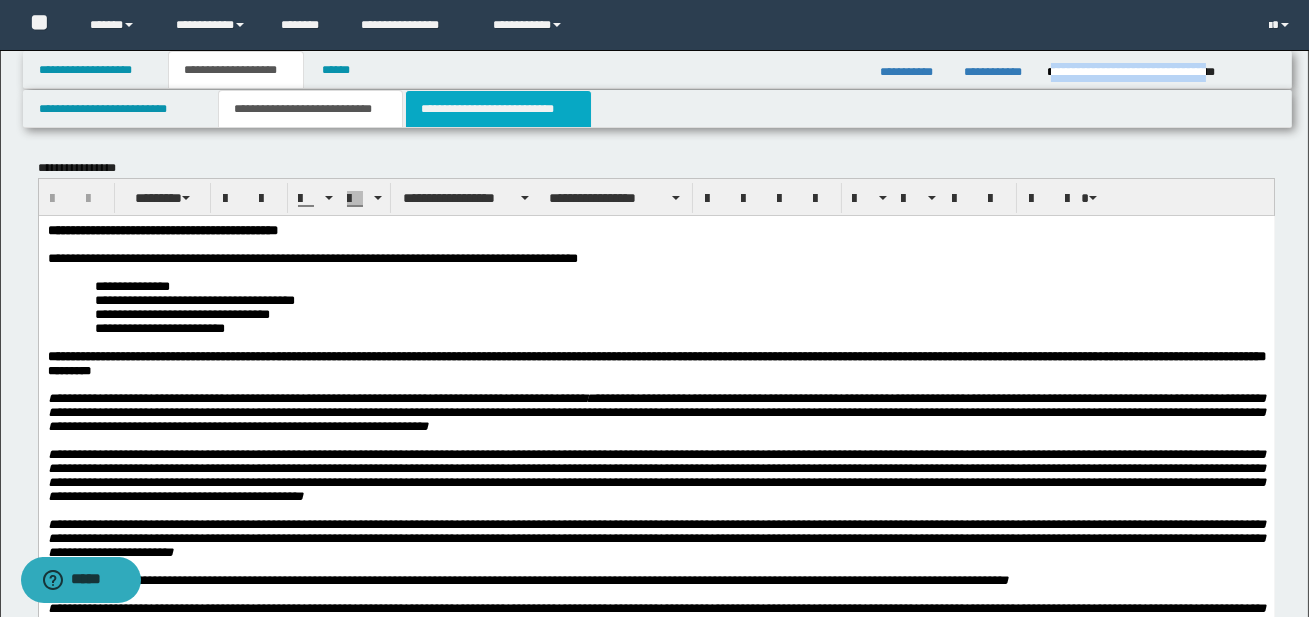 click on "**********" at bounding box center (498, 109) 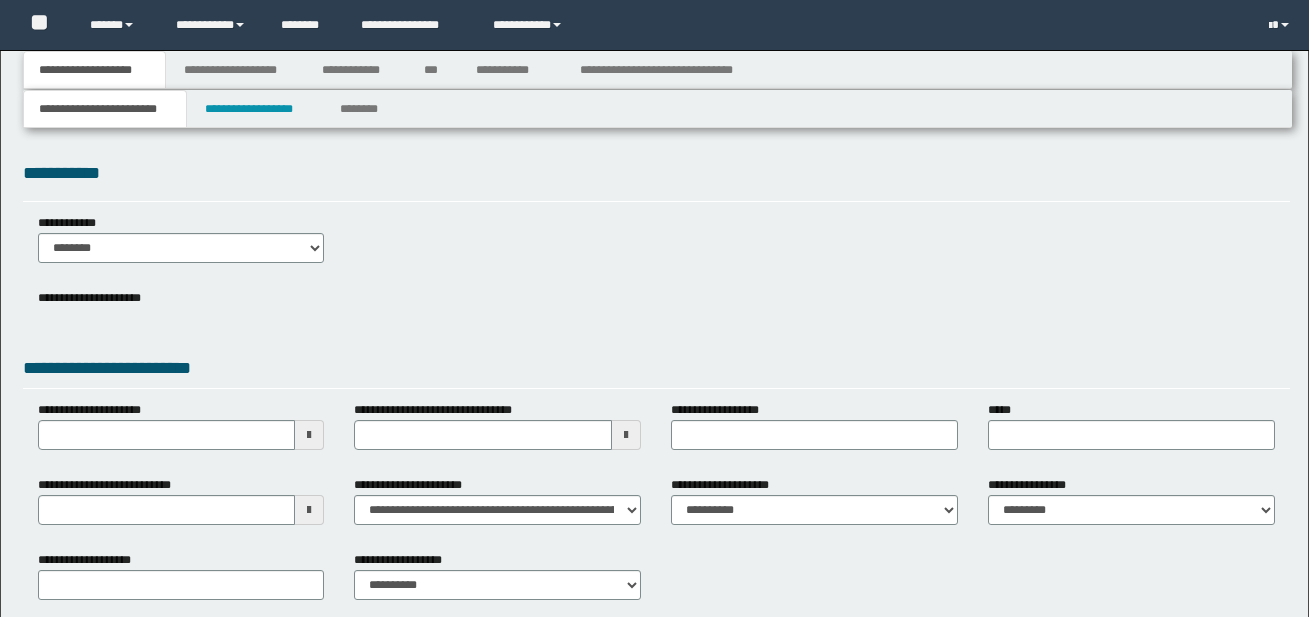 scroll, scrollTop: 0, scrollLeft: 0, axis: both 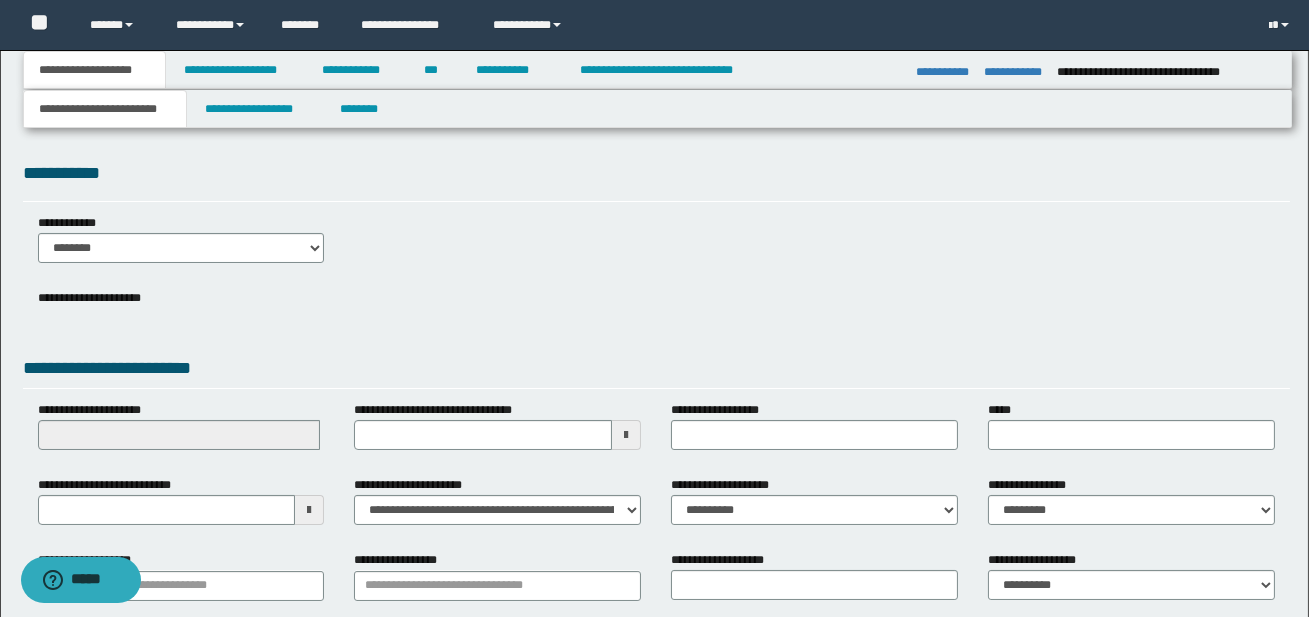 select on "*" 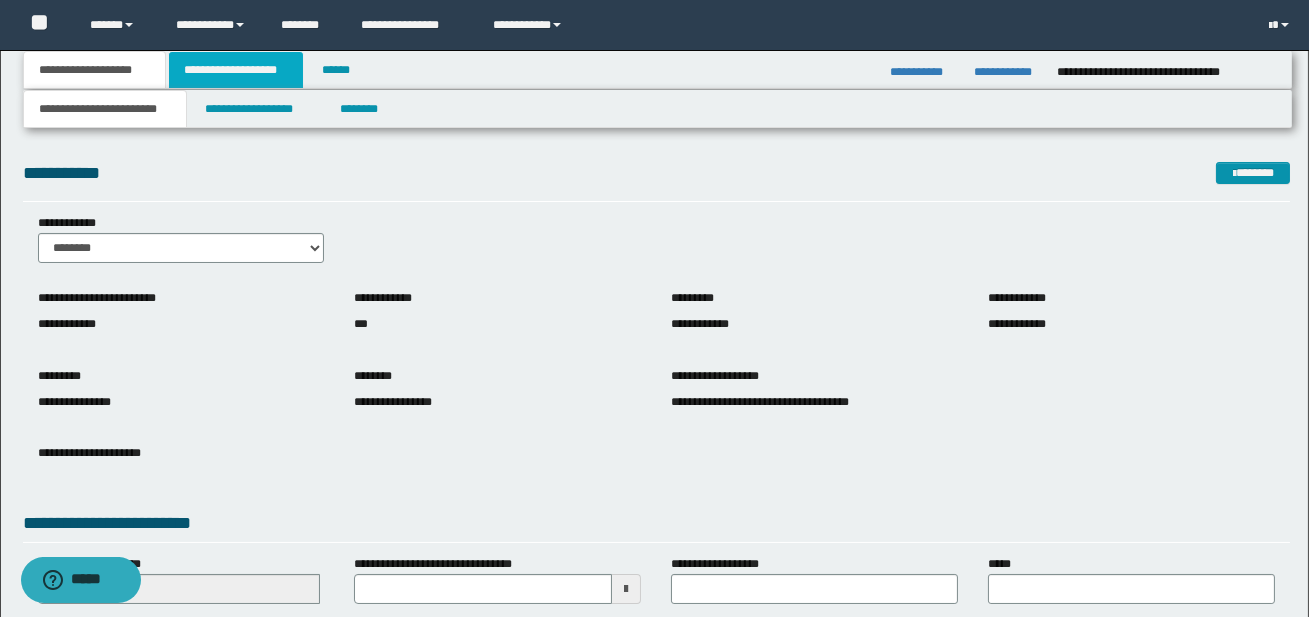 click on "**********" at bounding box center (236, 70) 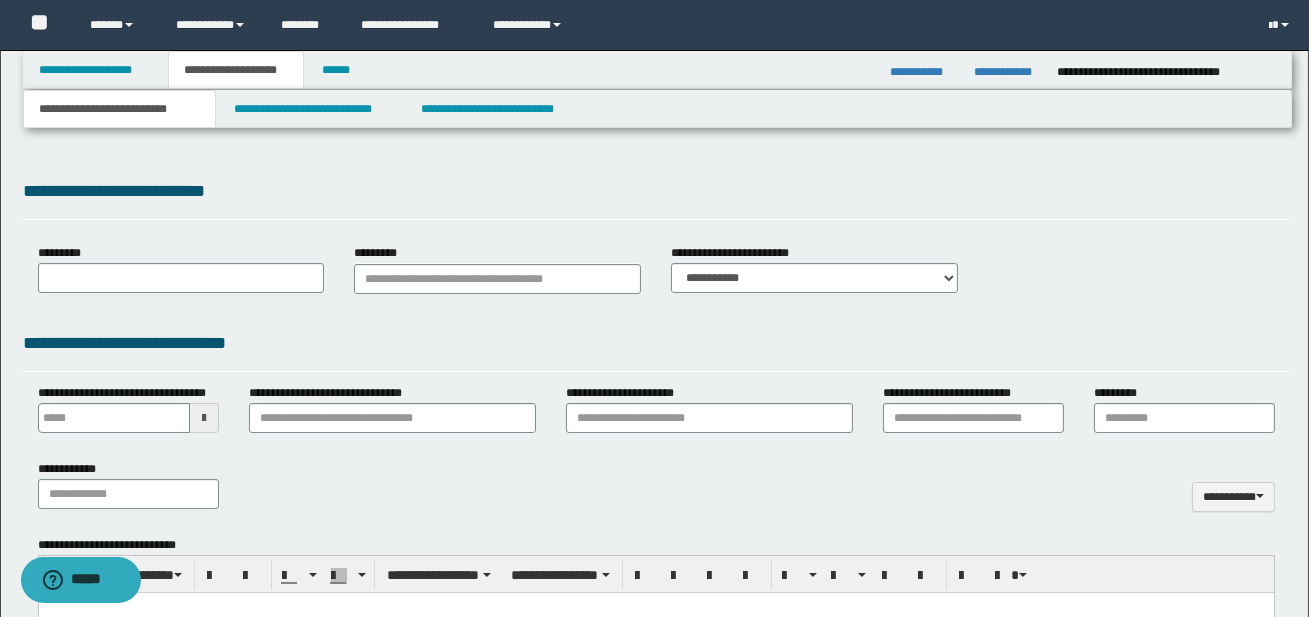 type 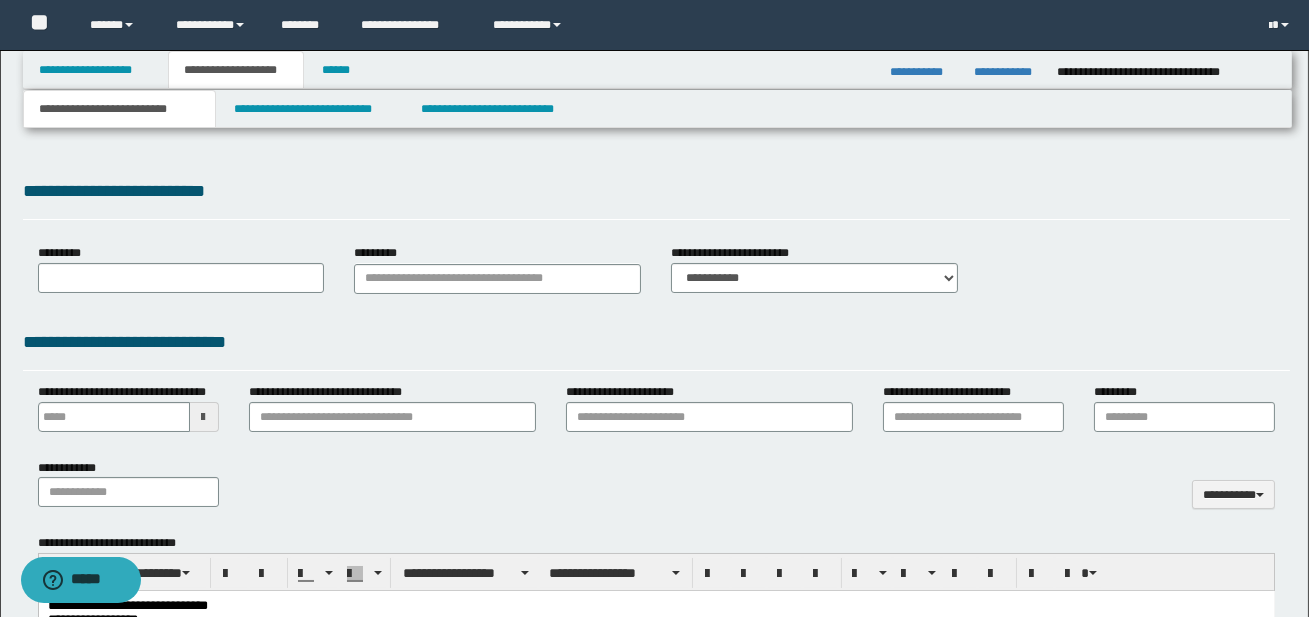 scroll, scrollTop: 0, scrollLeft: 0, axis: both 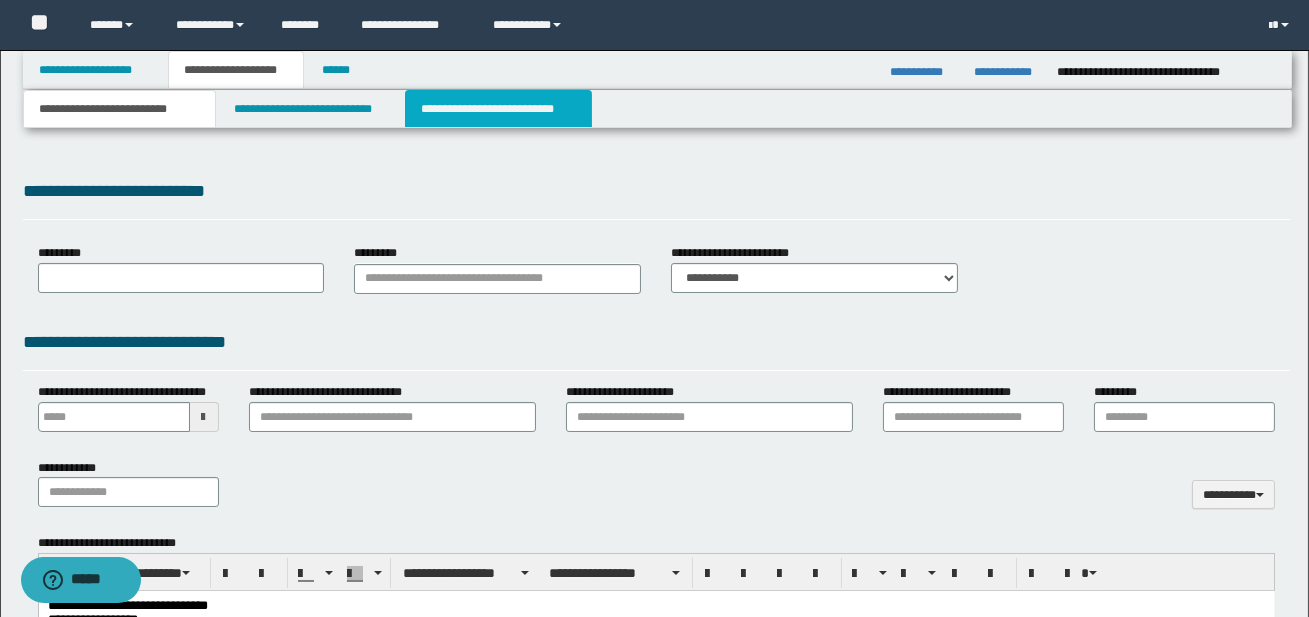 type on "********" 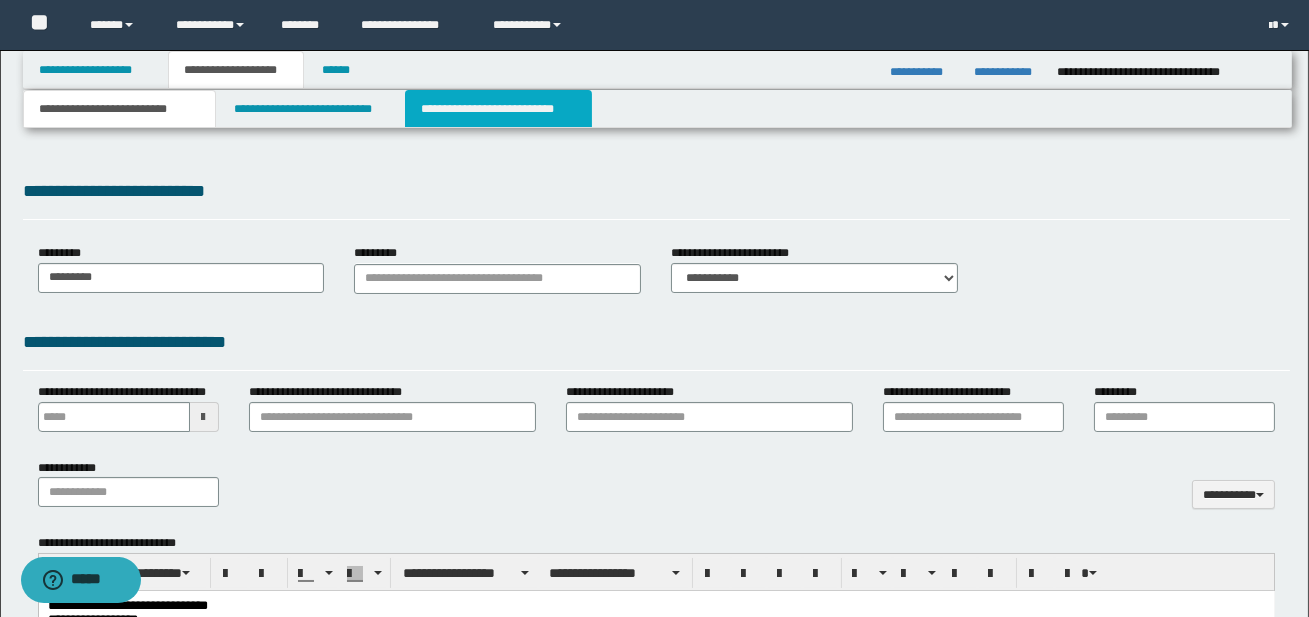 click on "**********" at bounding box center (498, 109) 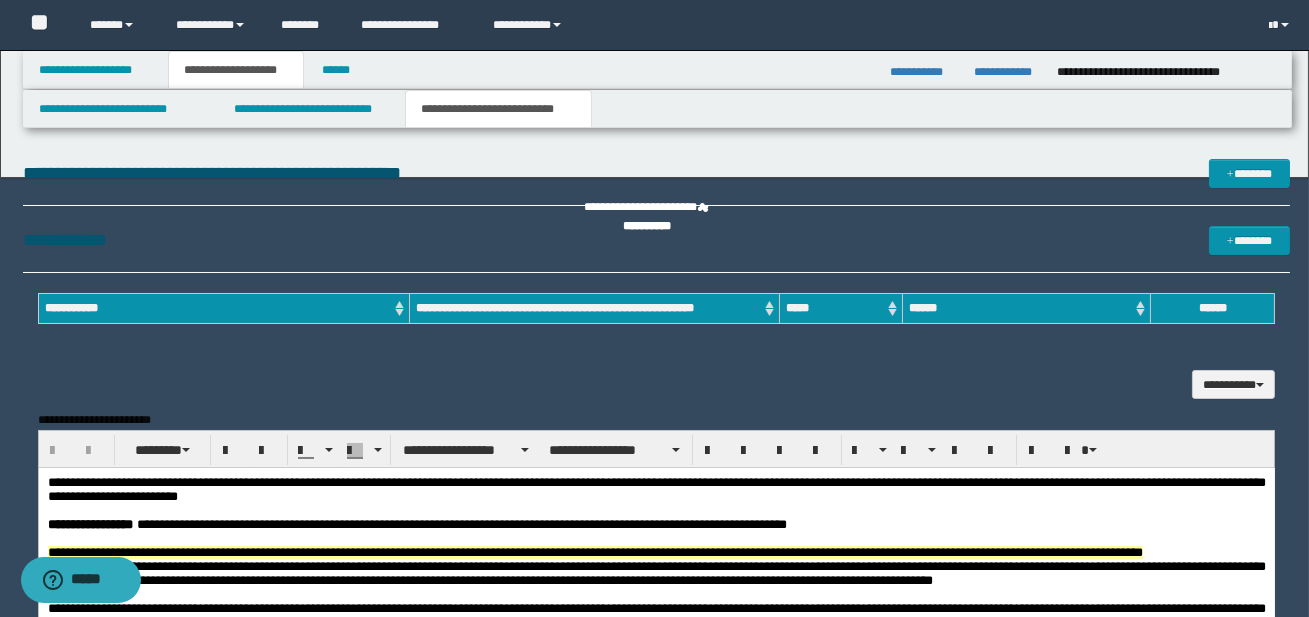 scroll, scrollTop: 0, scrollLeft: 0, axis: both 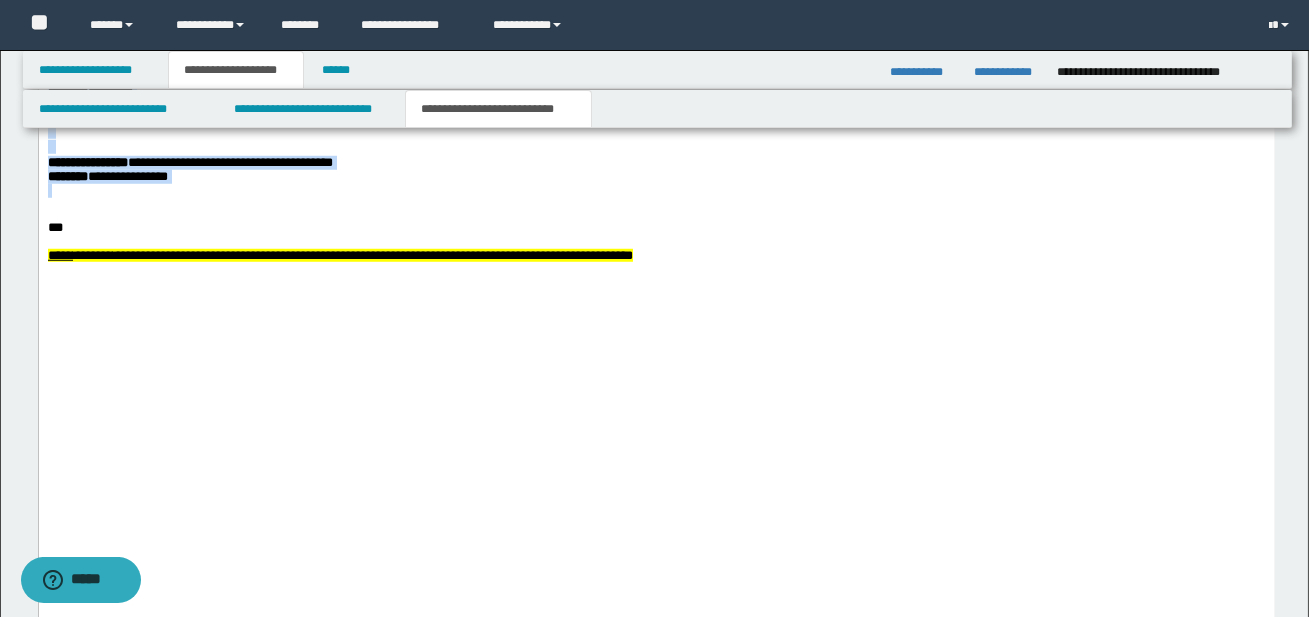 drag, startPoint x: 49, startPoint y: 65, endPoint x: 218, endPoint y: 476, distance: 444.38947 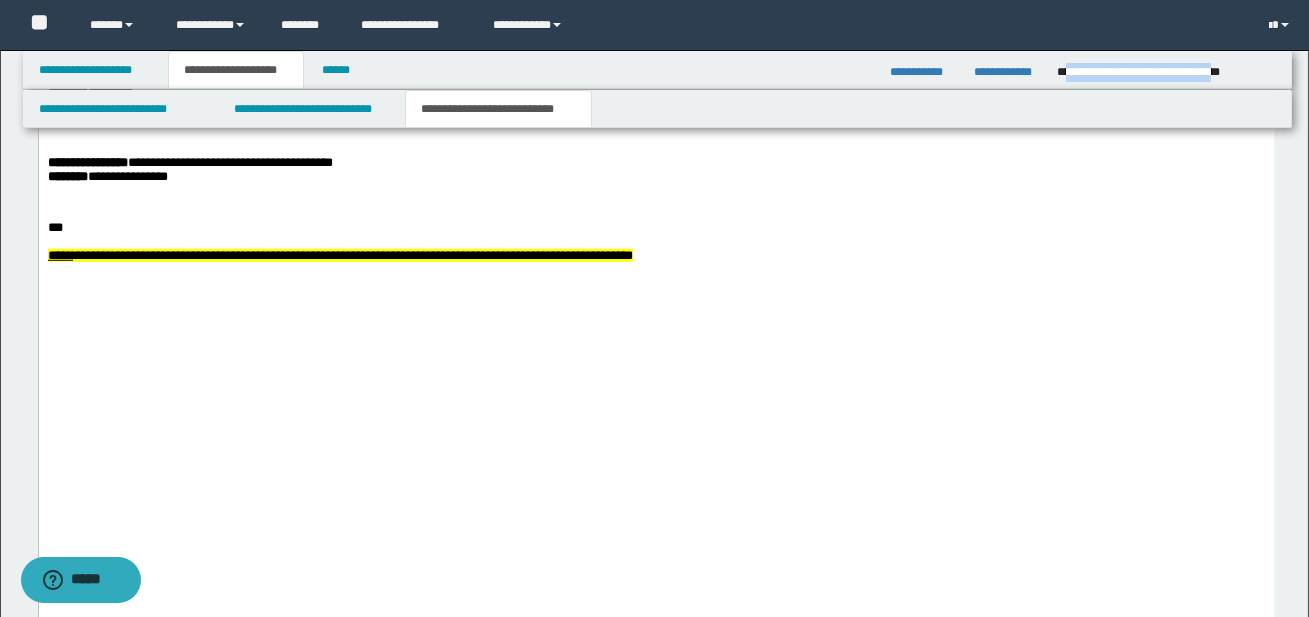 drag, startPoint x: 1066, startPoint y: 72, endPoint x: 1270, endPoint y: 71, distance: 204.00246 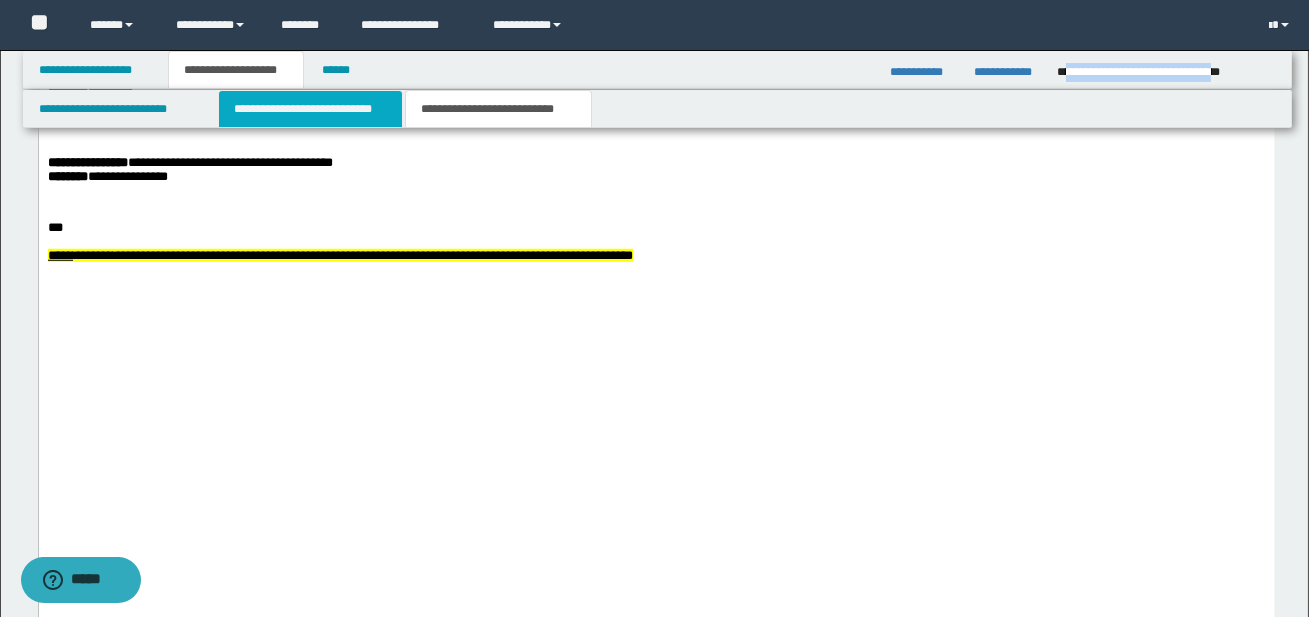 click on "**********" at bounding box center [310, 109] 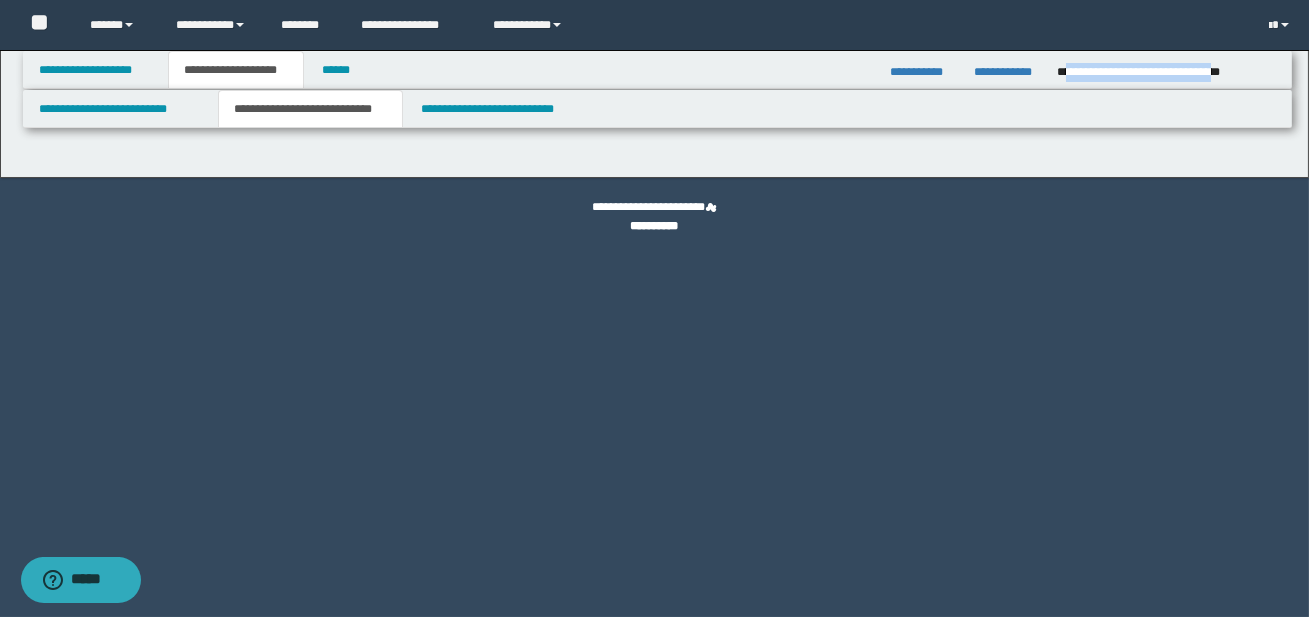 scroll, scrollTop: 0, scrollLeft: 0, axis: both 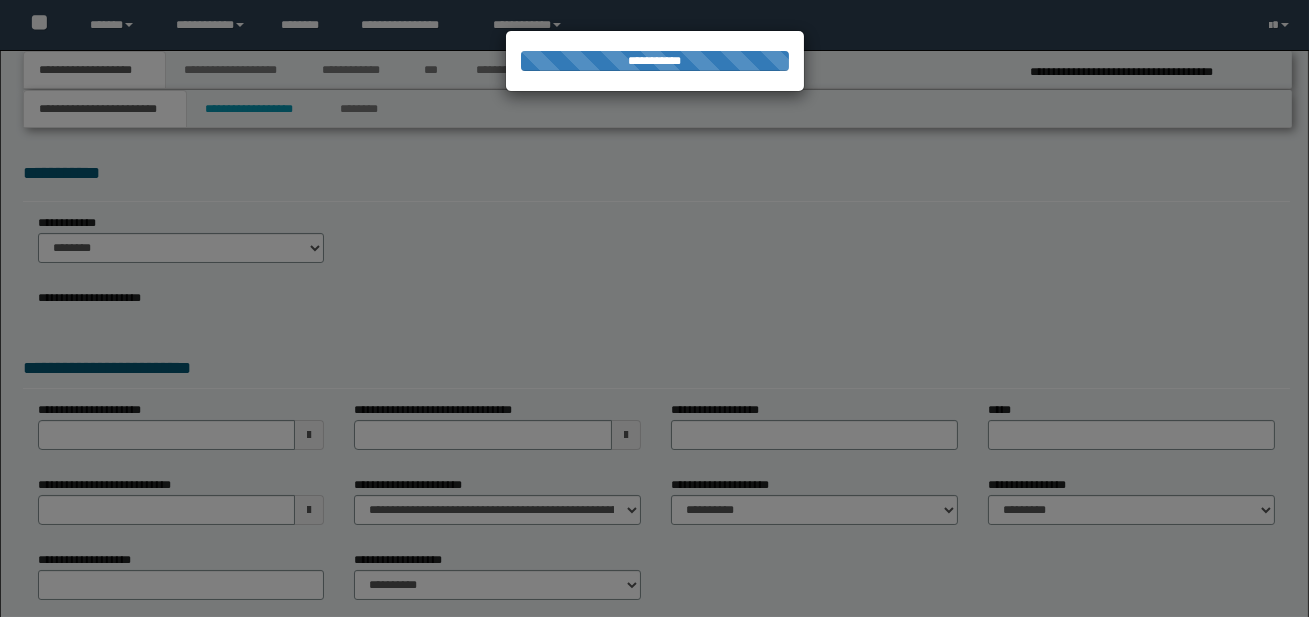 select on "*" 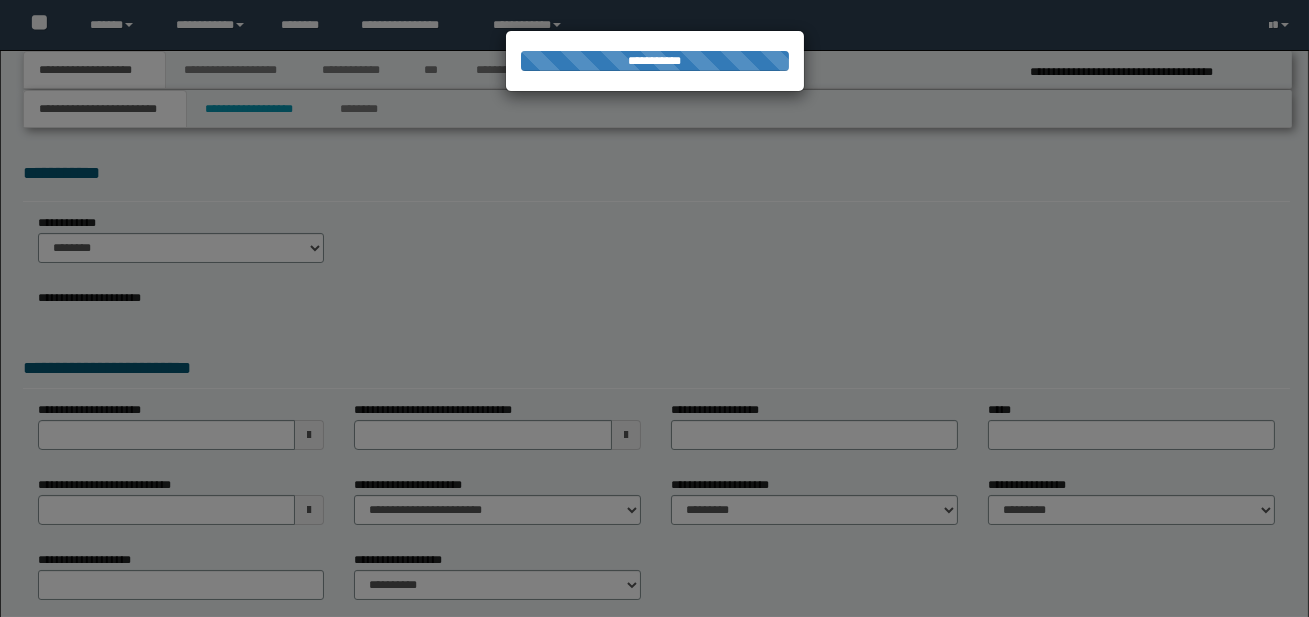 scroll, scrollTop: 0, scrollLeft: 0, axis: both 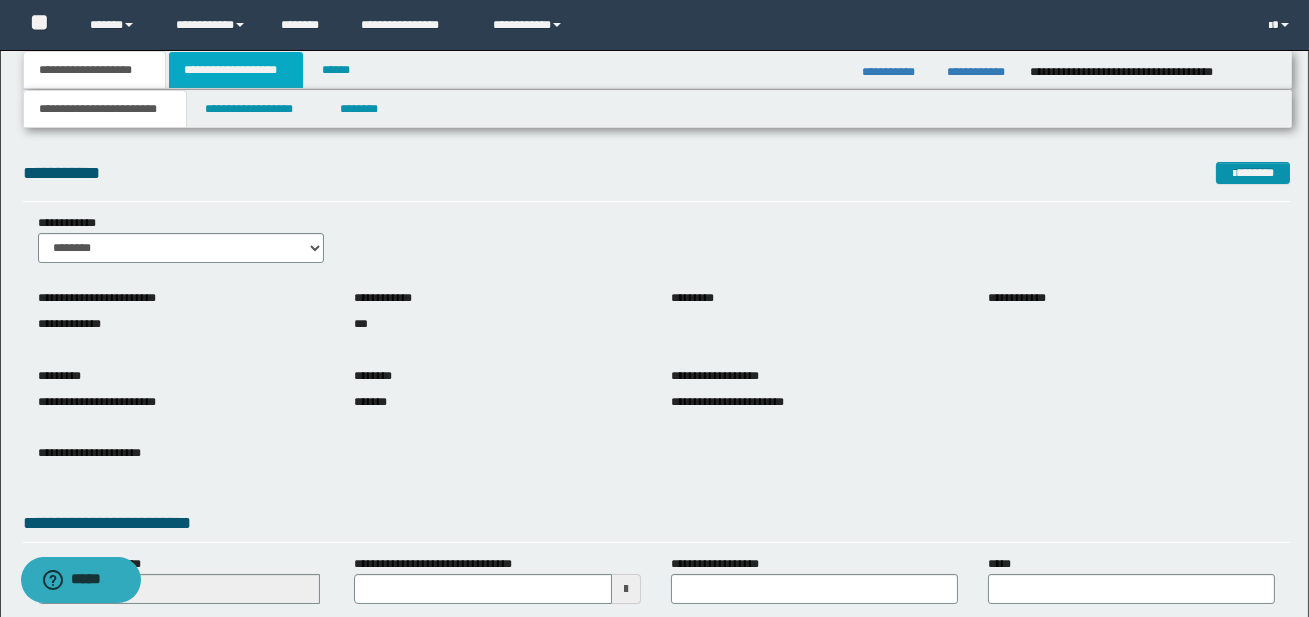 click on "**********" at bounding box center (236, 70) 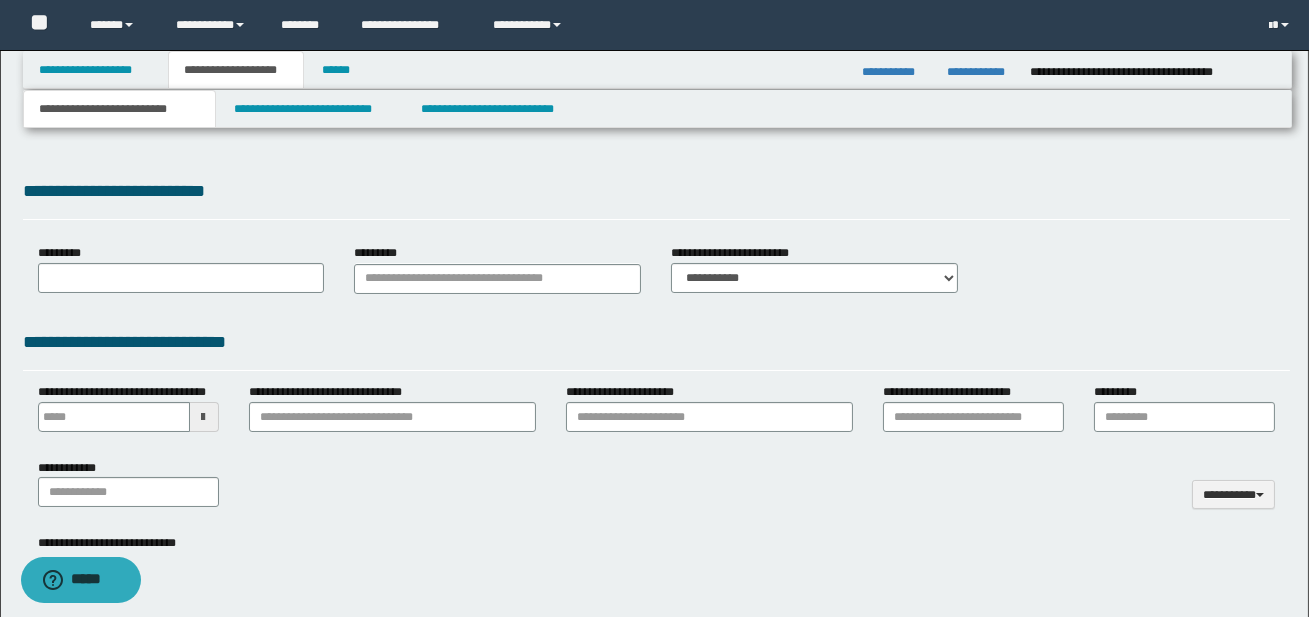 type 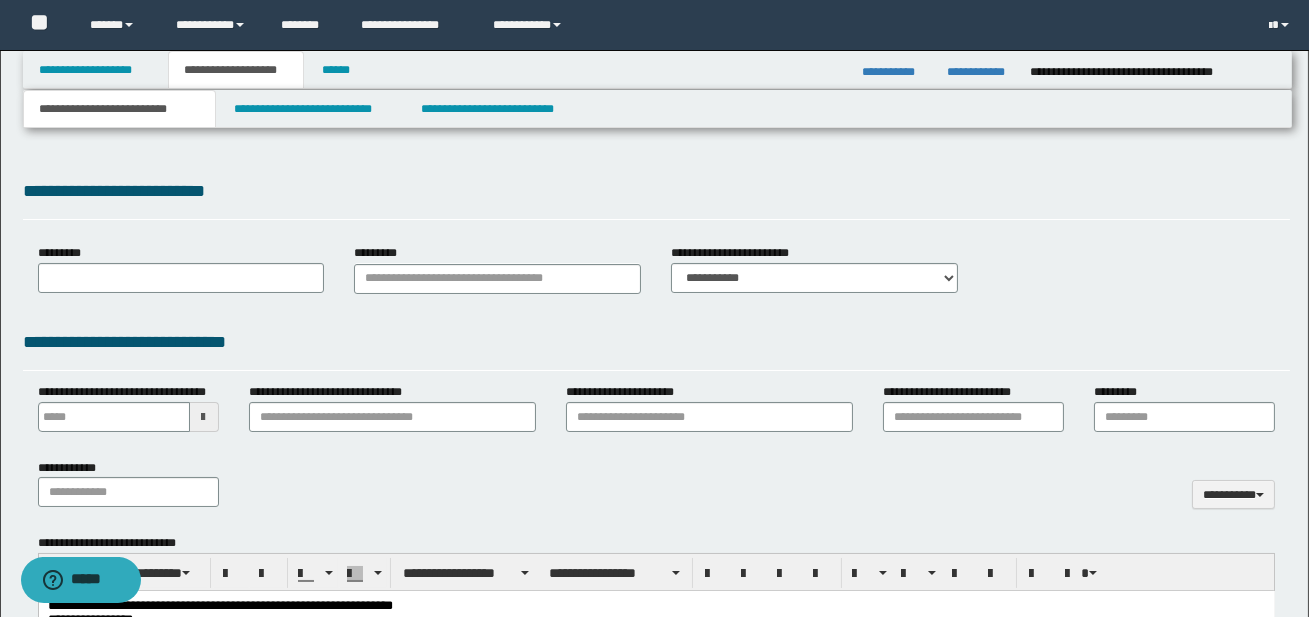 scroll, scrollTop: 0, scrollLeft: 0, axis: both 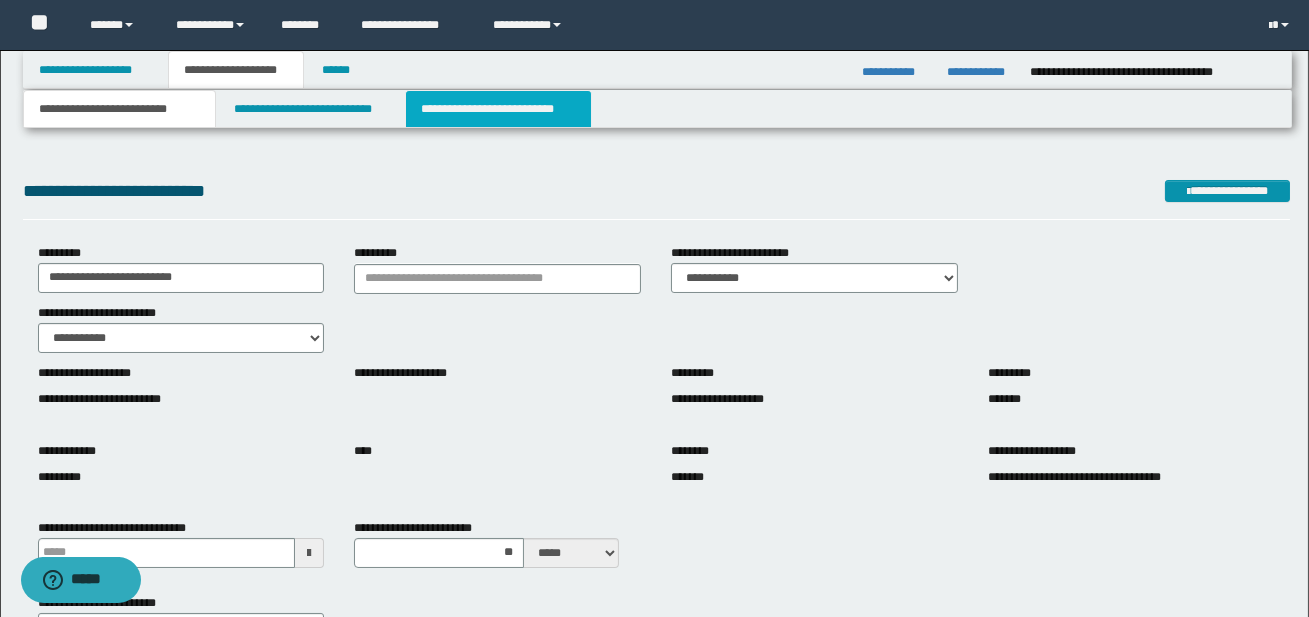 click on "**********" at bounding box center (498, 109) 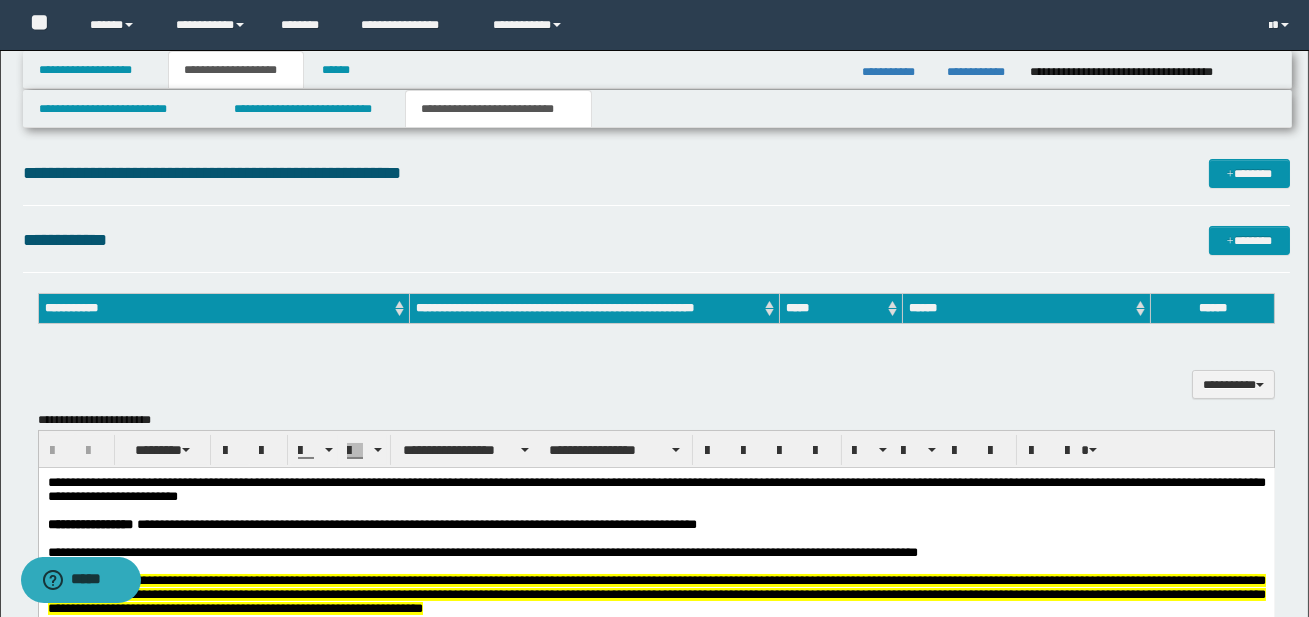 scroll, scrollTop: 0, scrollLeft: 0, axis: both 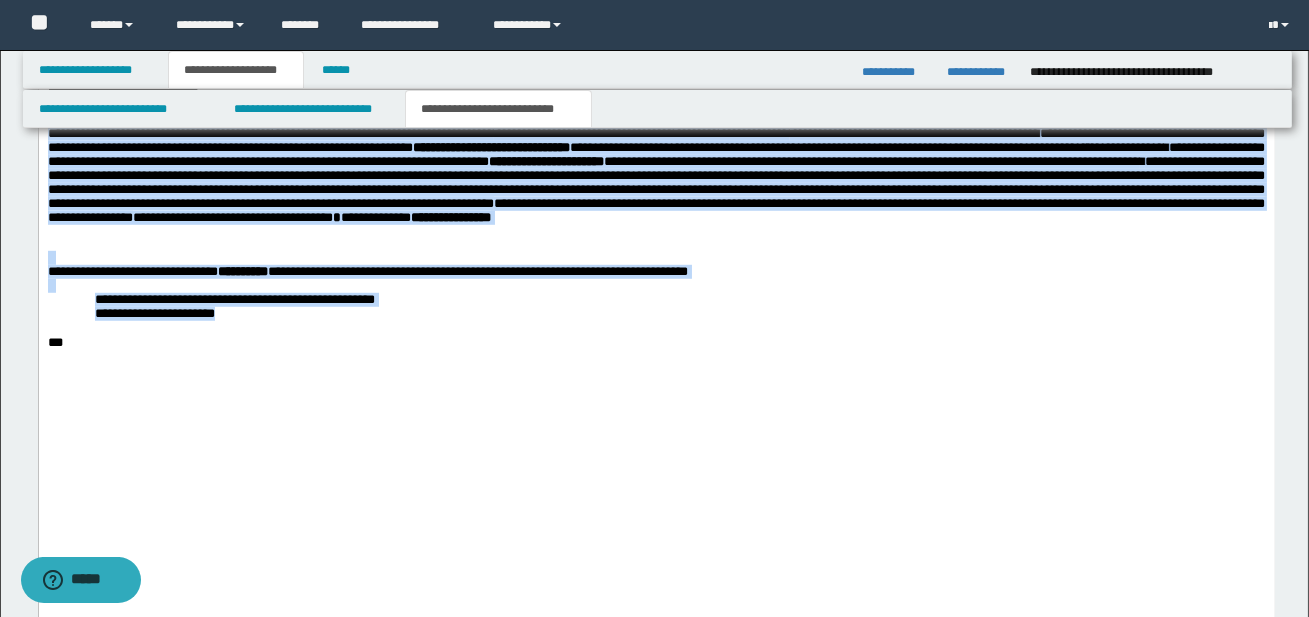 drag, startPoint x: 50, startPoint y: 353, endPoint x: 257, endPoint y: 537, distance: 276.95667 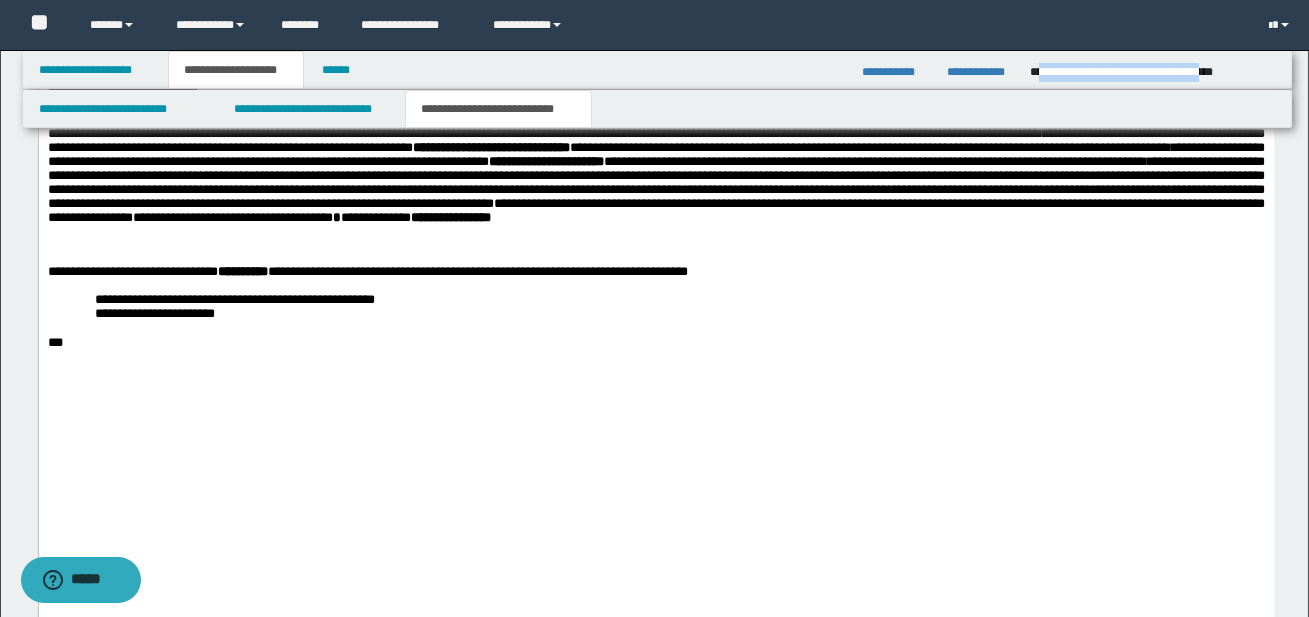 drag, startPoint x: 1039, startPoint y: 71, endPoint x: 1266, endPoint y: 77, distance: 227.07928 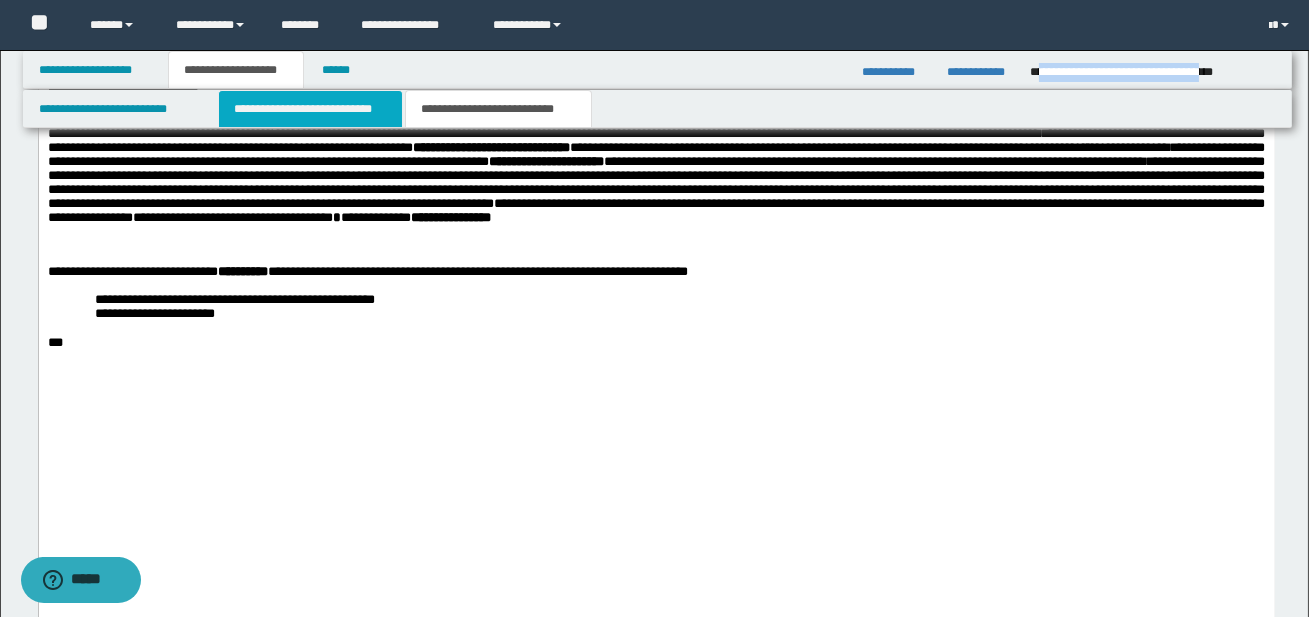 click on "**********" at bounding box center [310, 109] 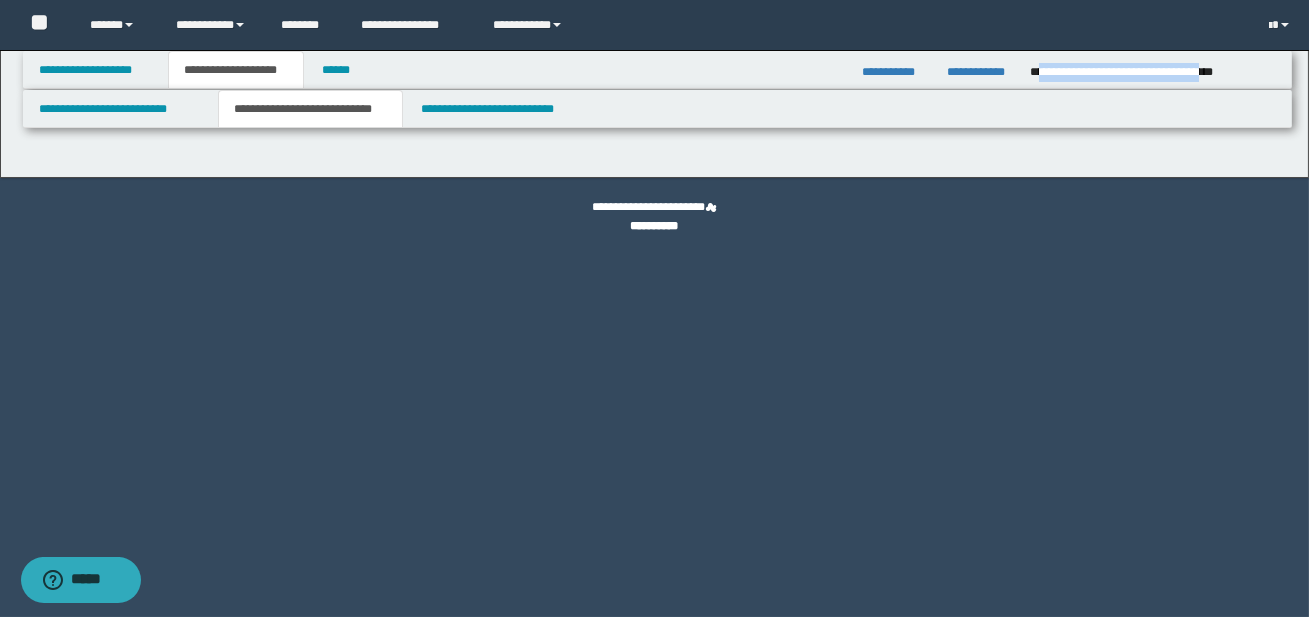 select on "*" 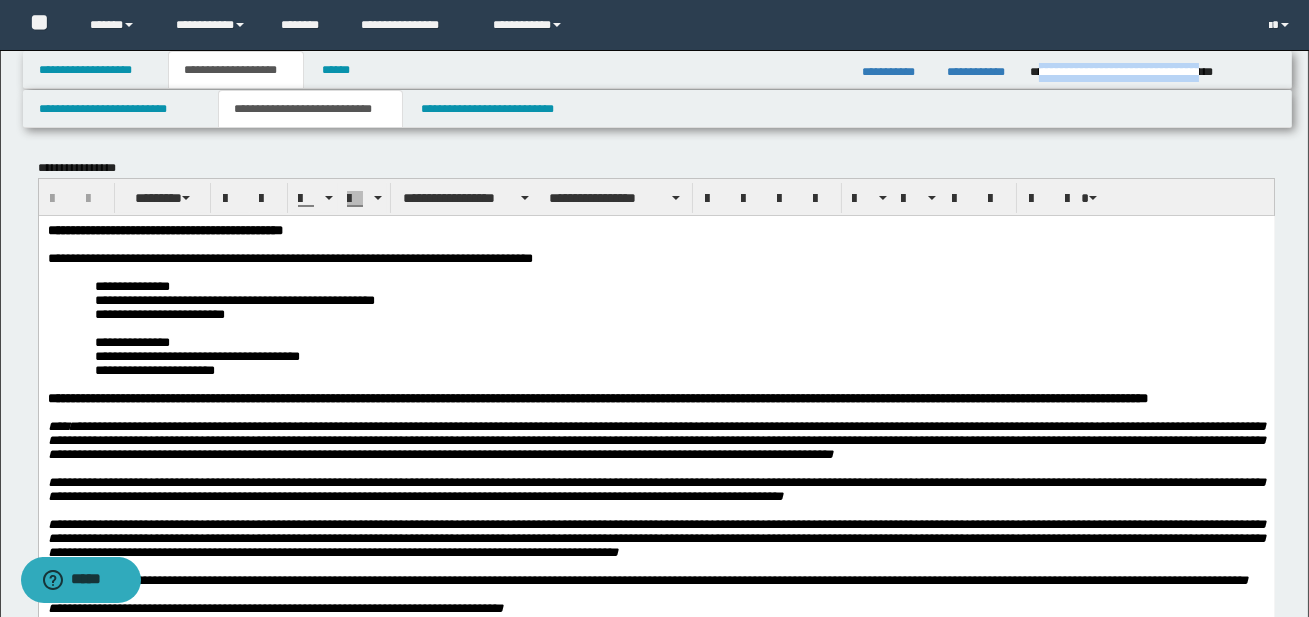 scroll, scrollTop: 0, scrollLeft: 0, axis: both 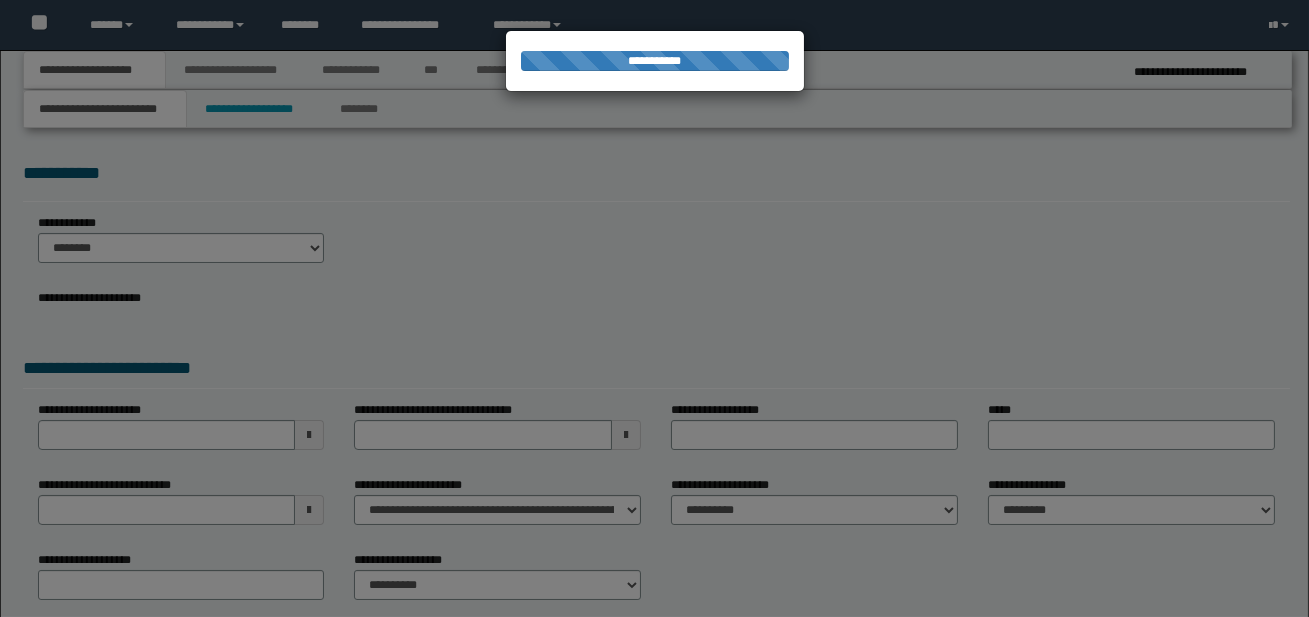 select on "*" 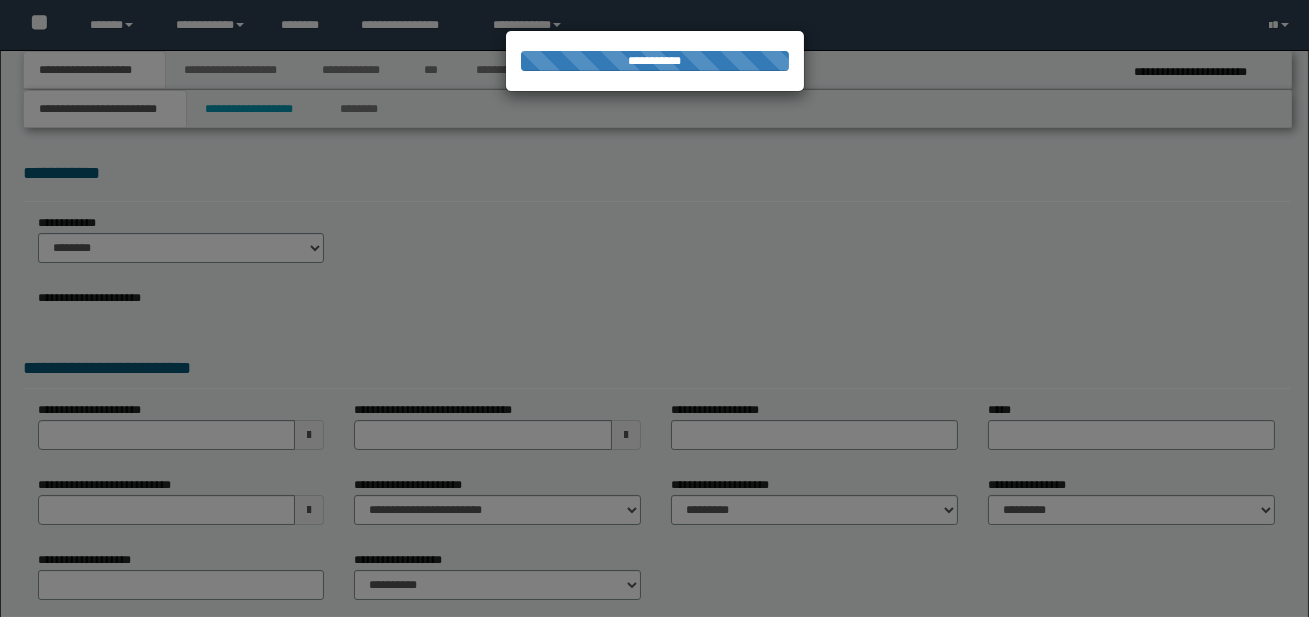 scroll, scrollTop: 0, scrollLeft: 0, axis: both 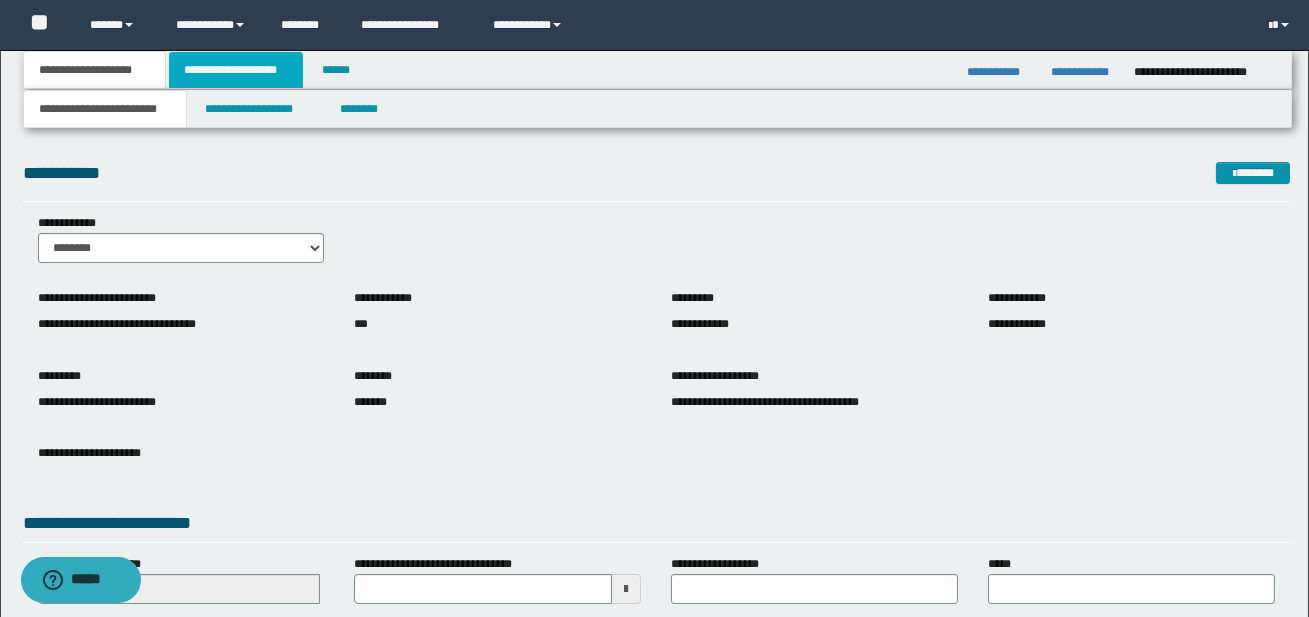 click on "**********" at bounding box center (236, 70) 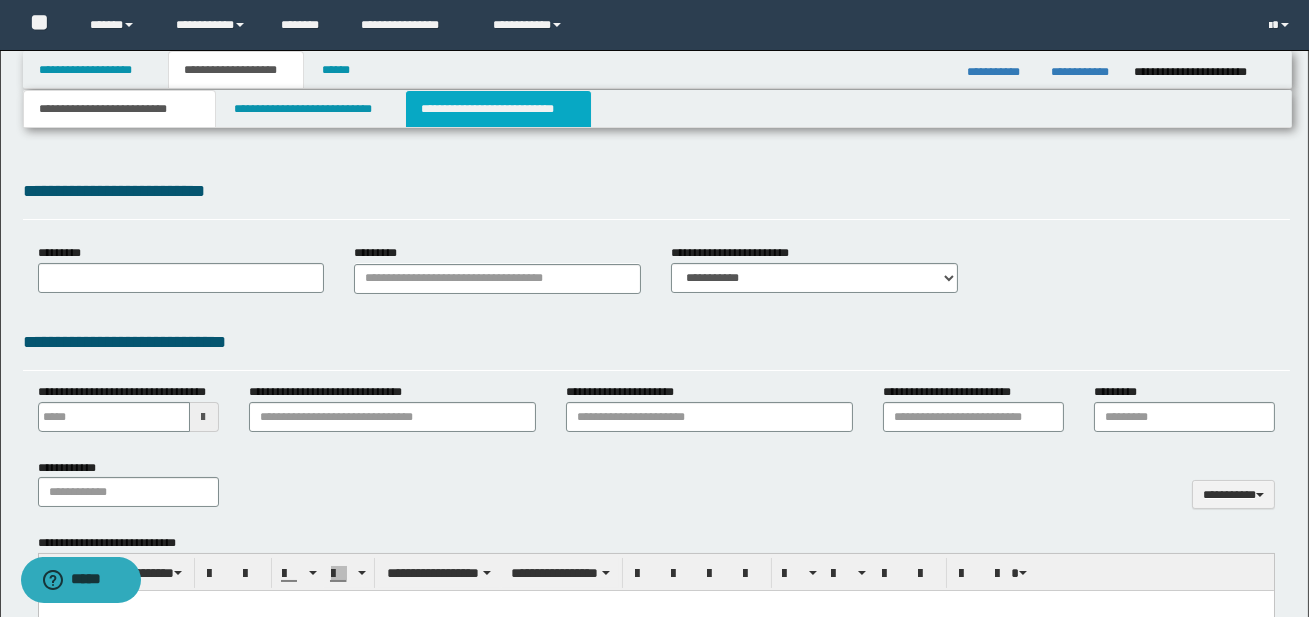 type 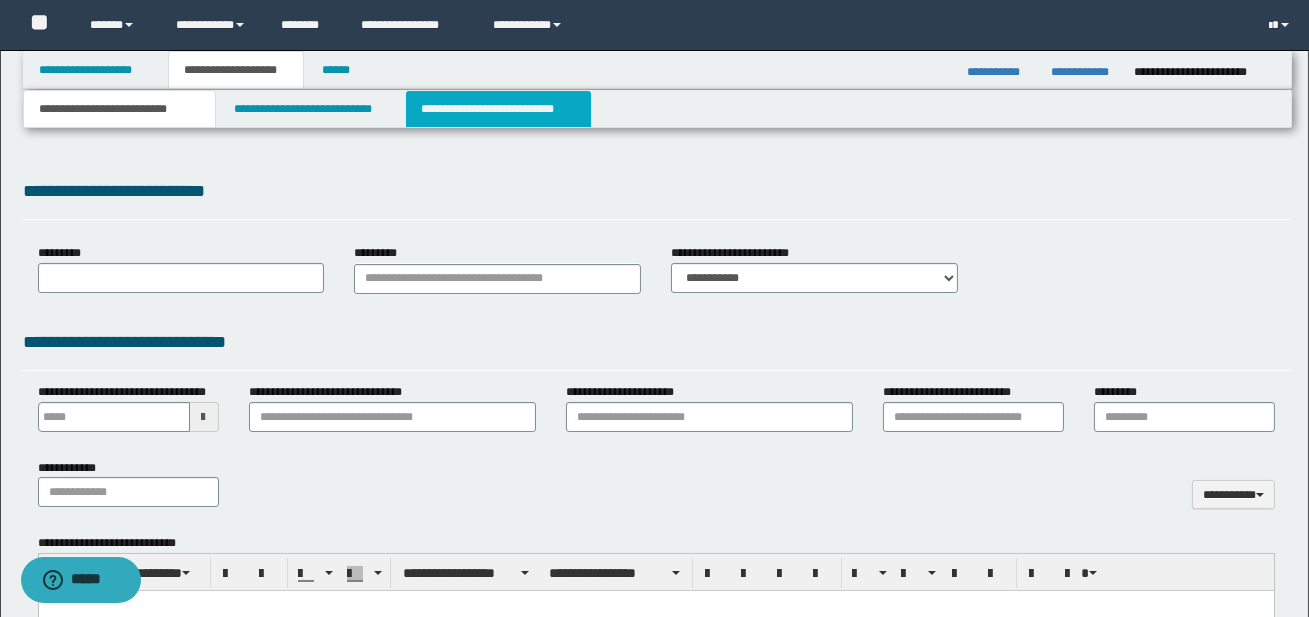 type on "**********" 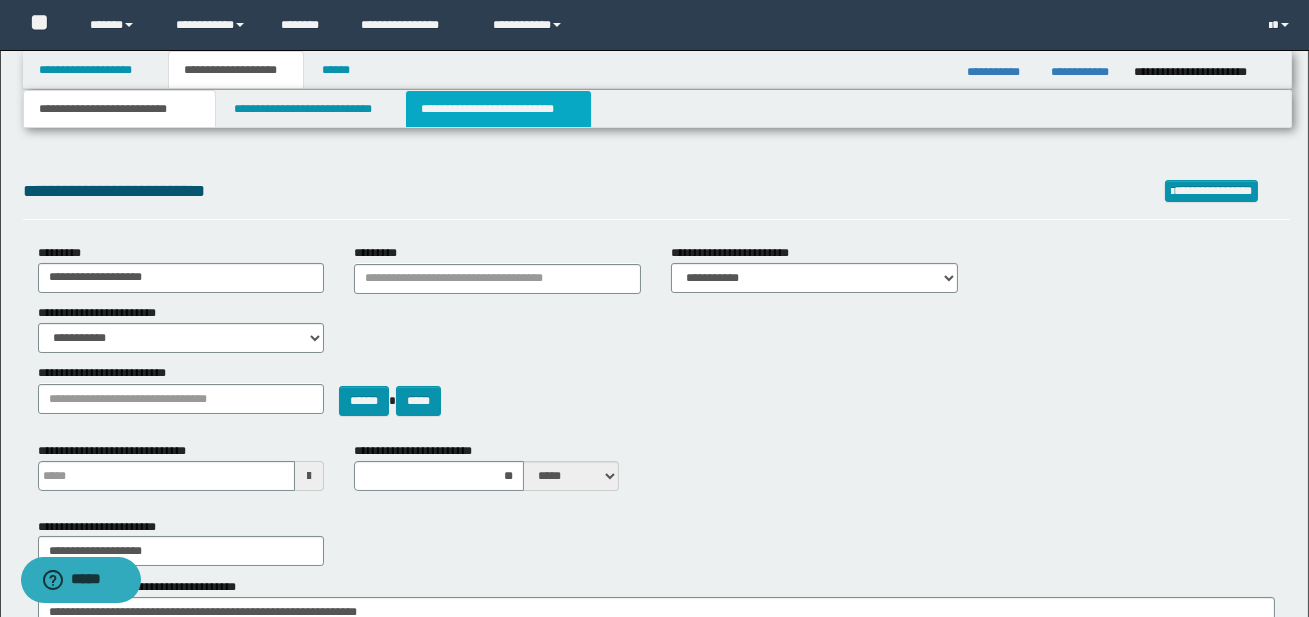 scroll, scrollTop: 0, scrollLeft: 0, axis: both 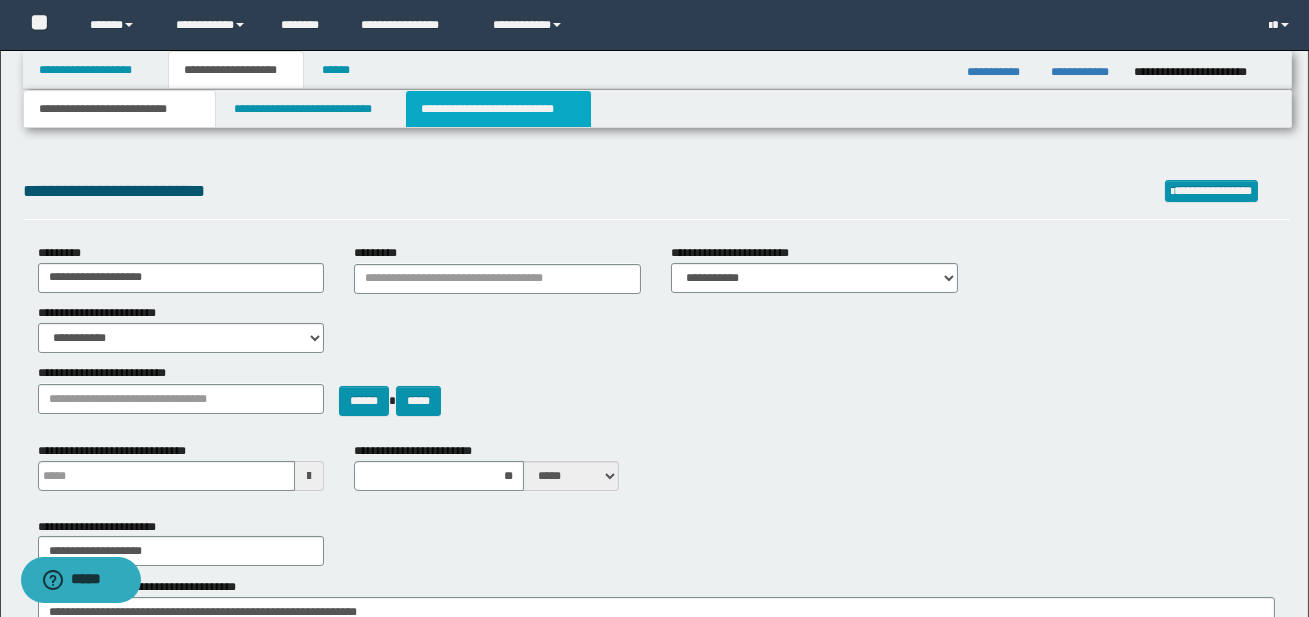 click on "**********" at bounding box center (498, 109) 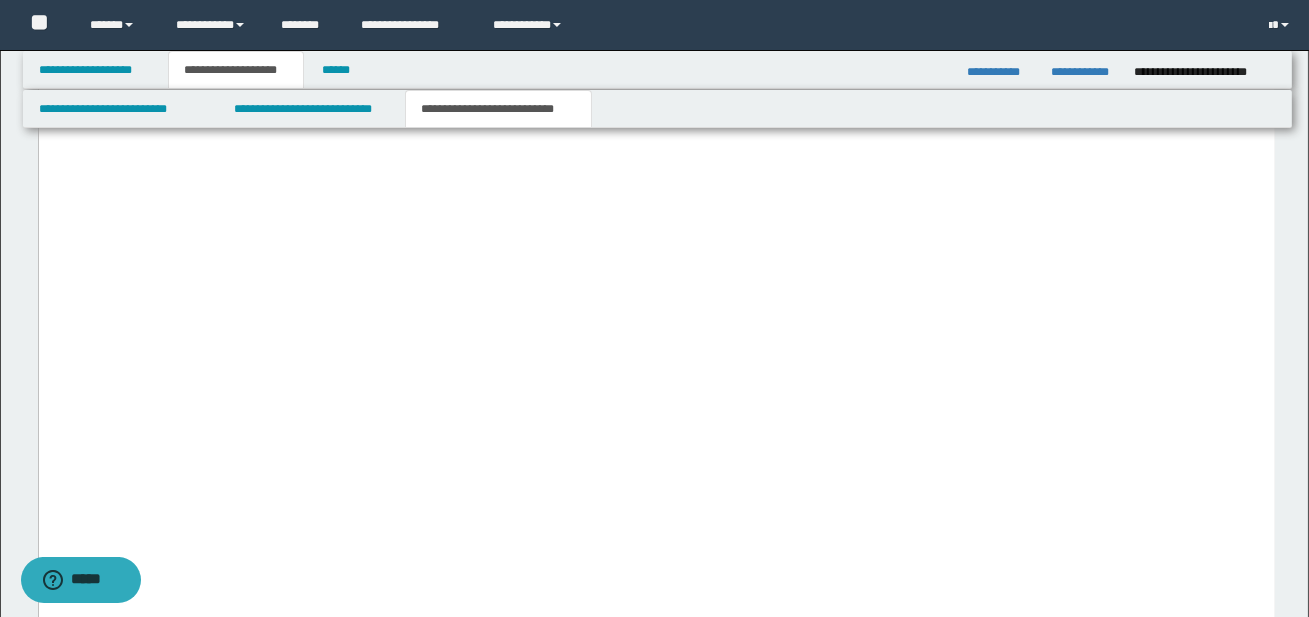 scroll, scrollTop: 4333, scrollLeft: 0, axis: vertical 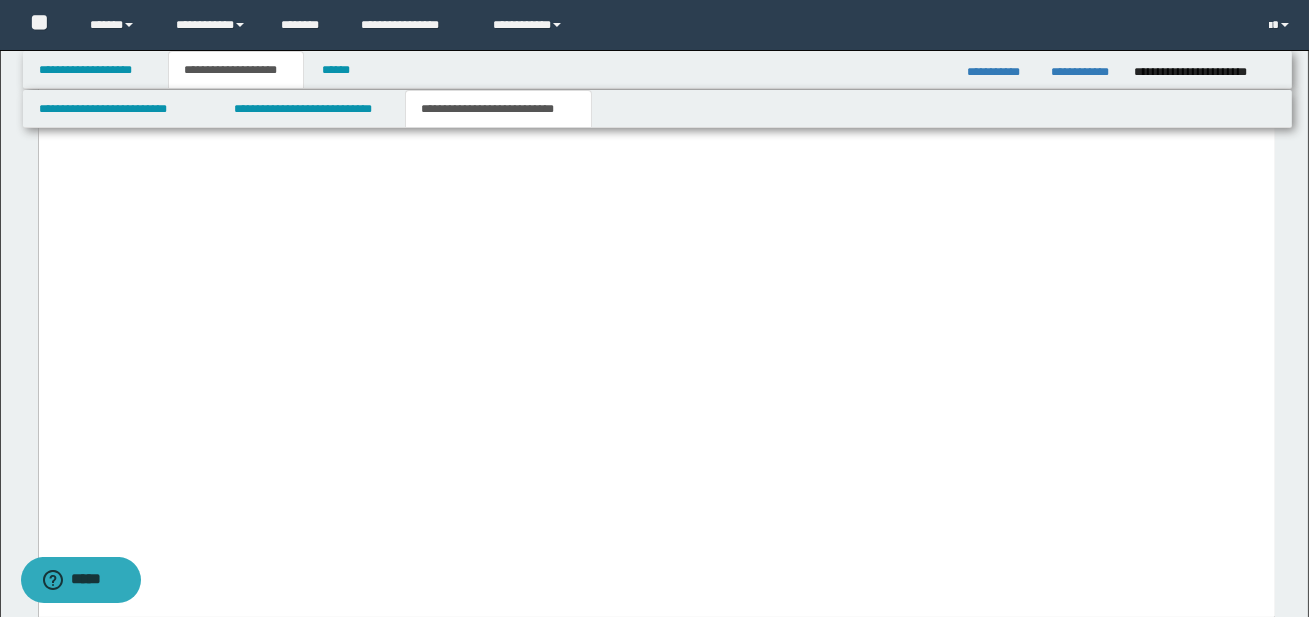 click on "**********" at bounding box center (656, -98) 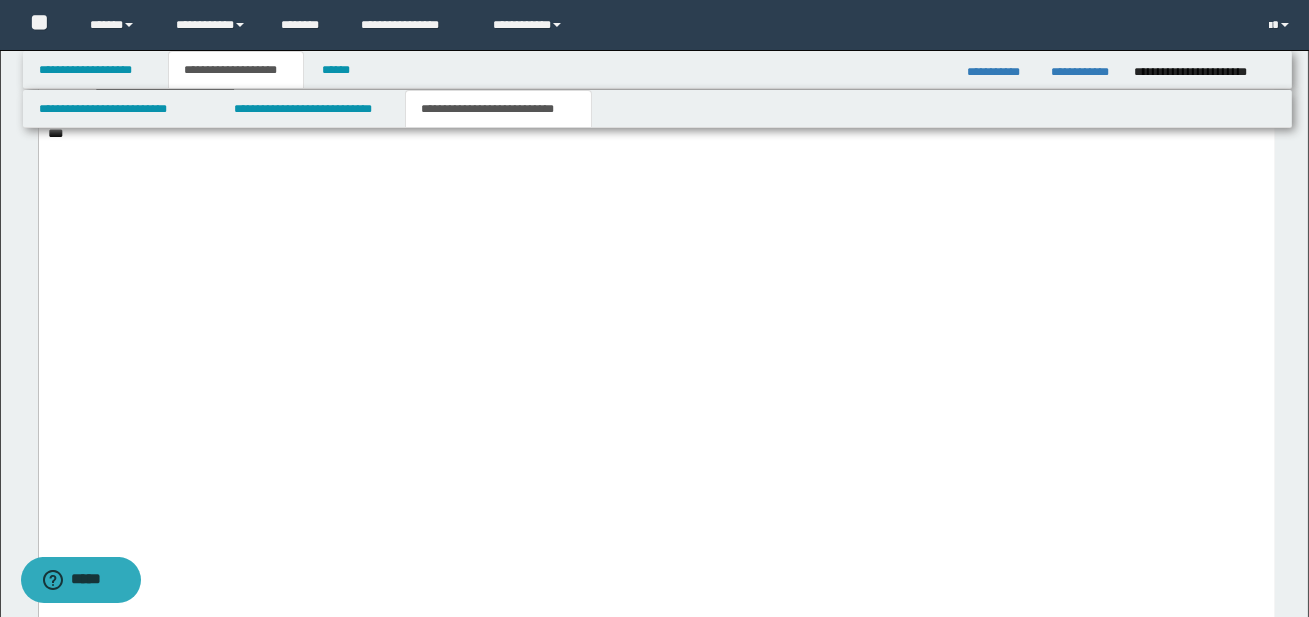 click on "**********" at bounding box center (656, -1284) 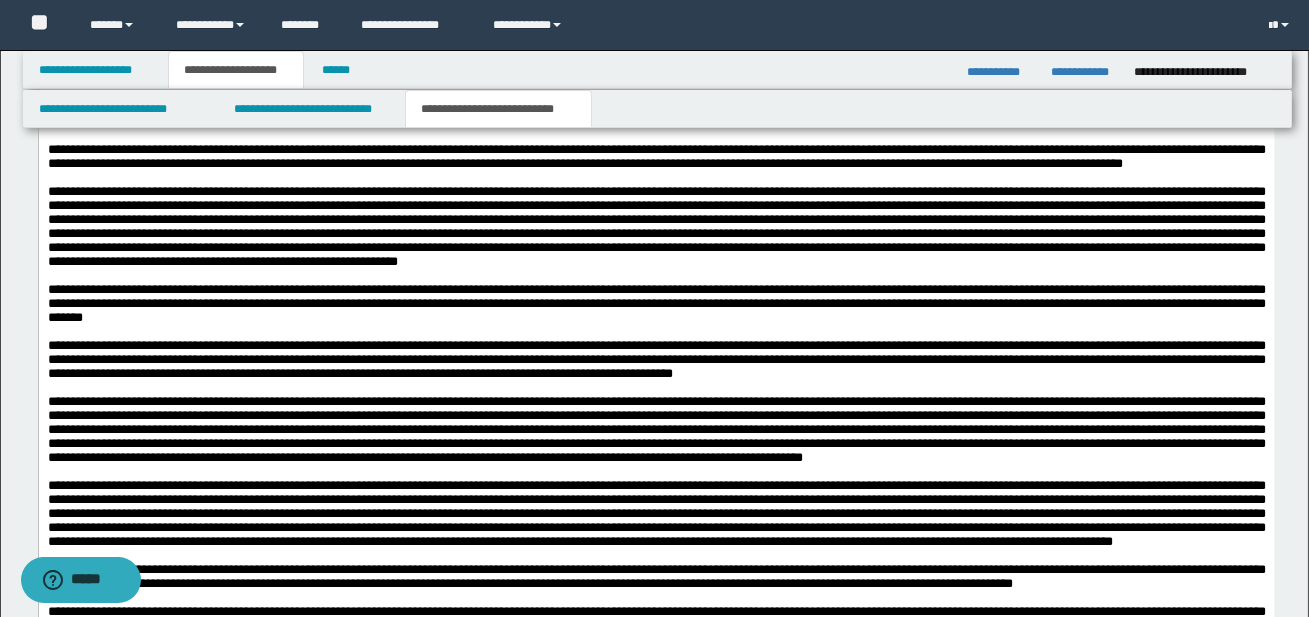 scroll, scrollTop: 1543, scrollLeft: 0, axis: vertical 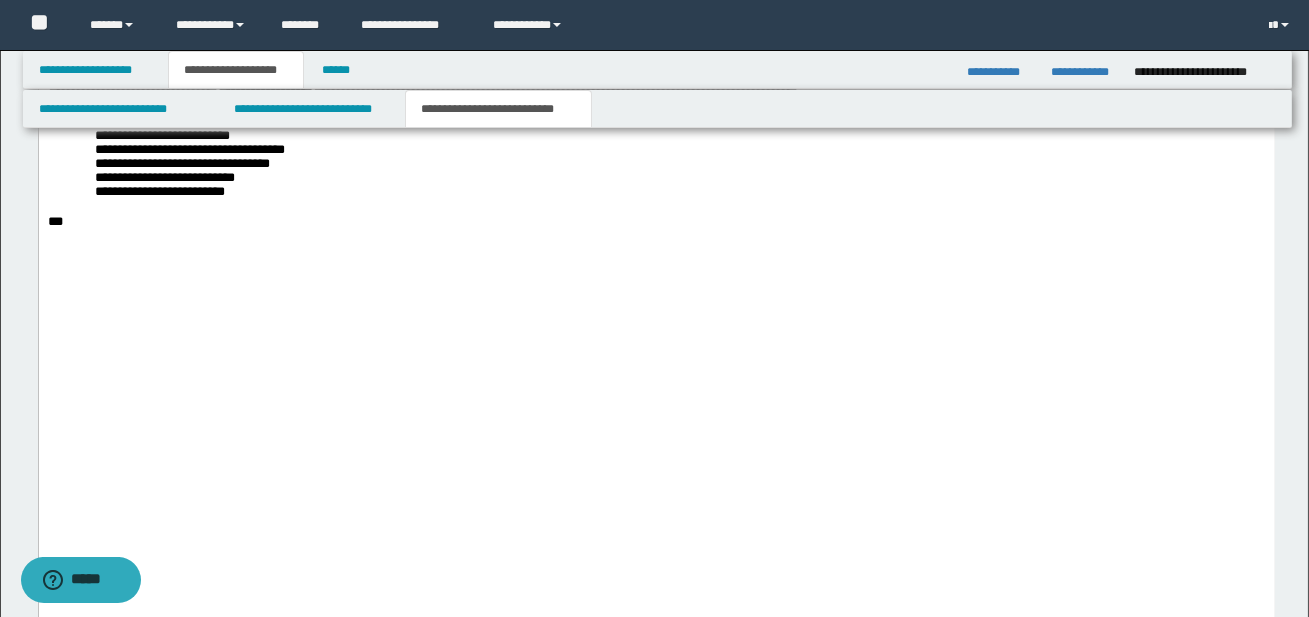 drag, startPoint x: 406, startPoint y: 419, endPoint x: 423, endPoint y: 479, distance: 62.361847 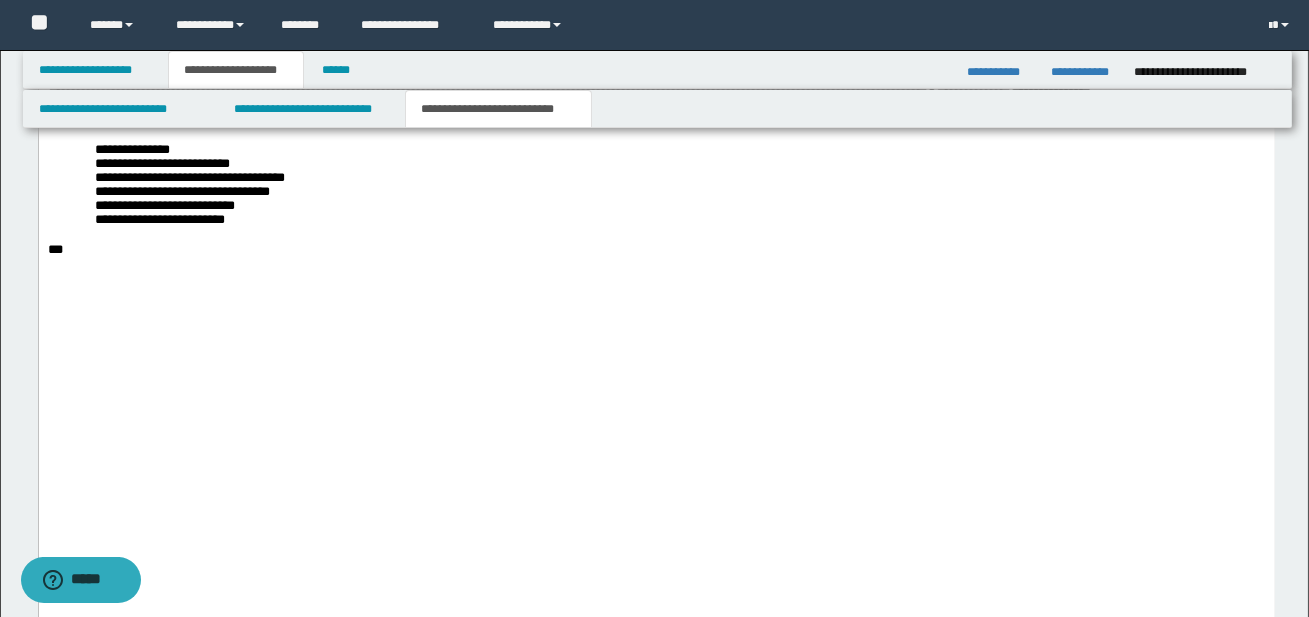 click on "**********" at bounding box center (656, -1182) 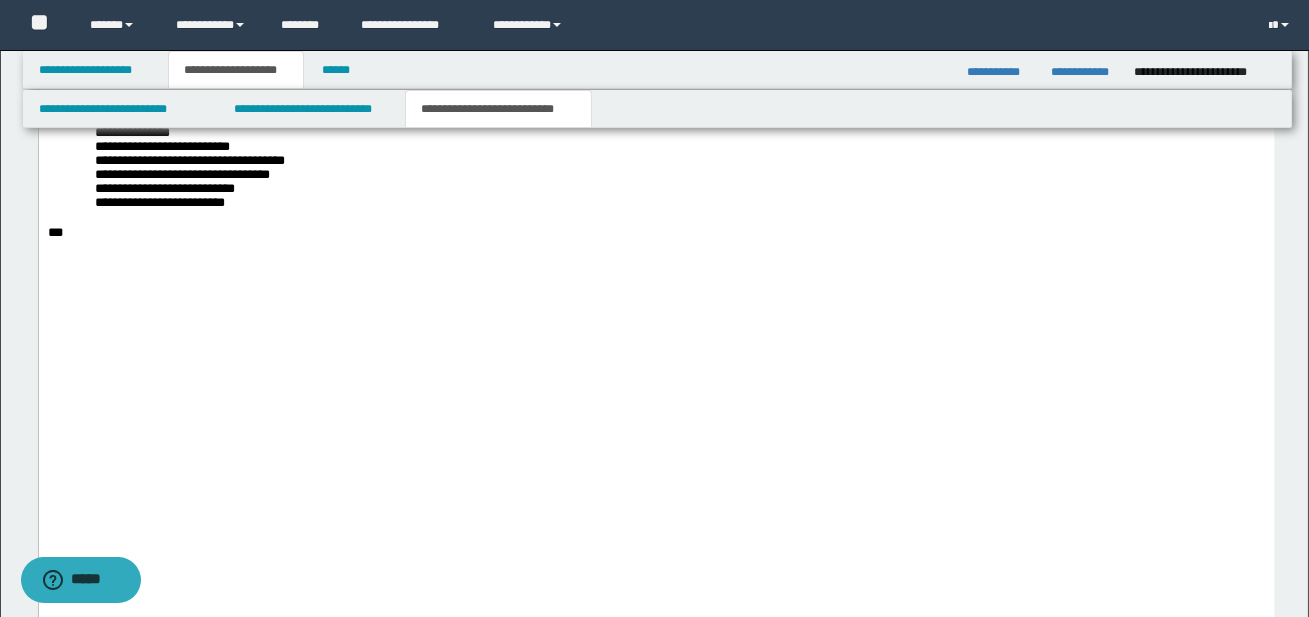 scroll, scrollTop: 4264, scrollLeft: 0, axis: vertical 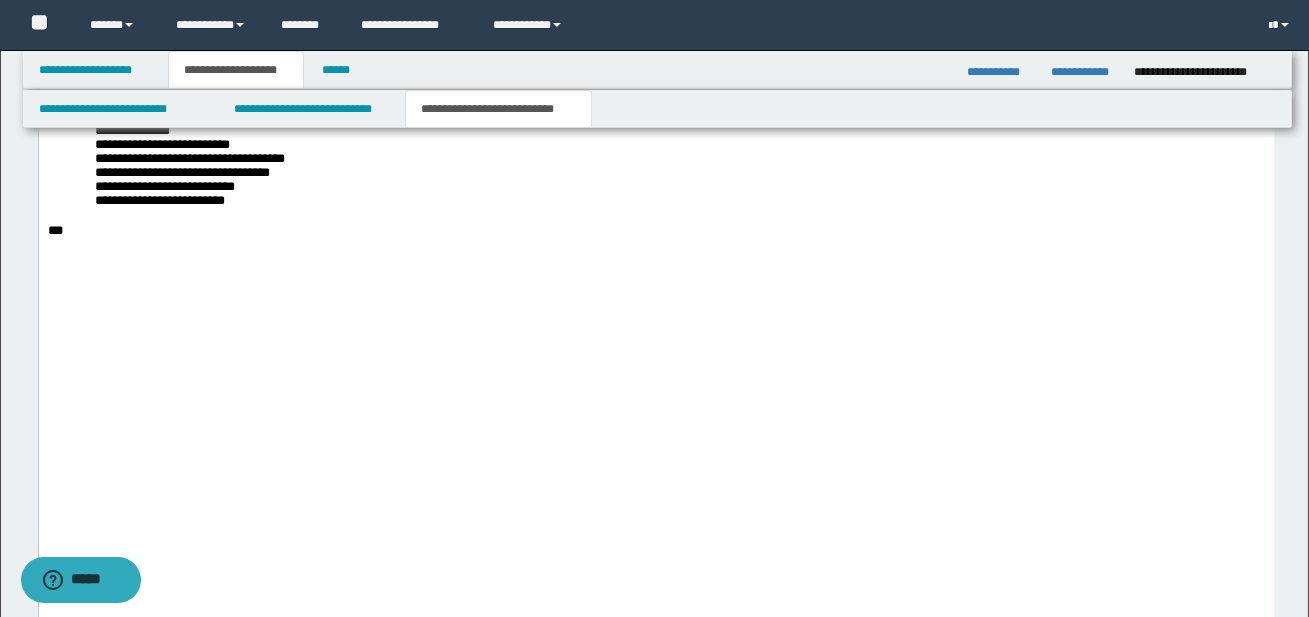 click on "**********" at bounding box center [656, 33] 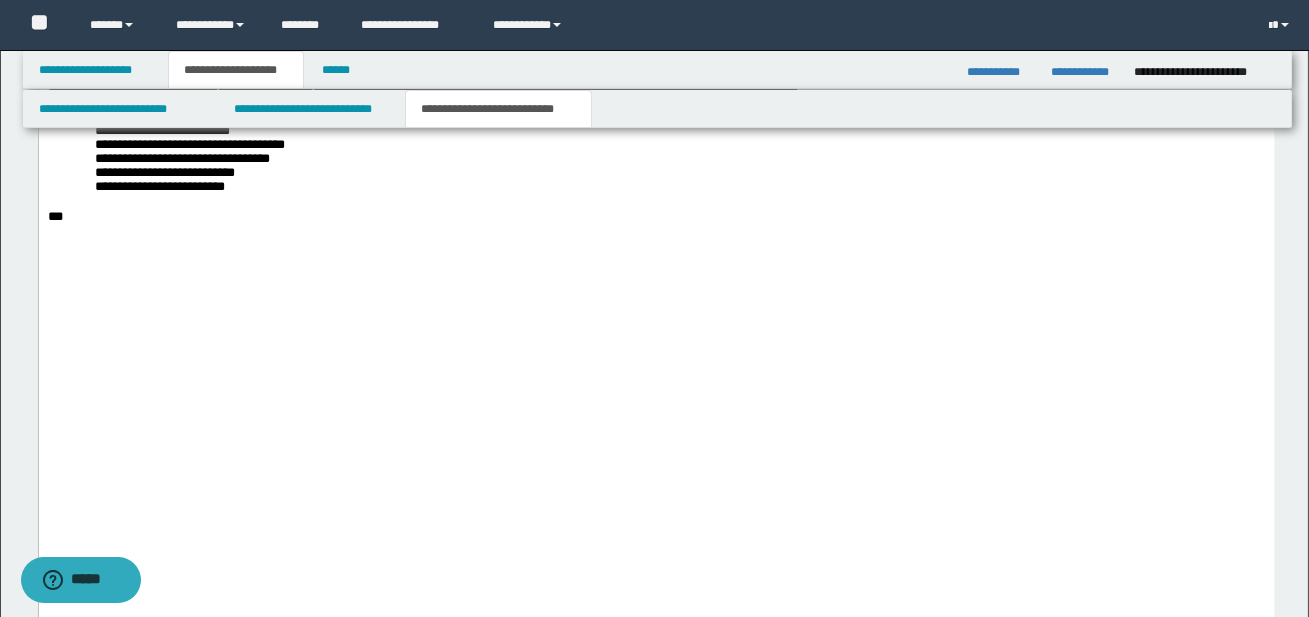 drag, startPoint x: 707, startPoint y: 434, endPoint x: 741, endPoint y: 436, distance: 34.058773 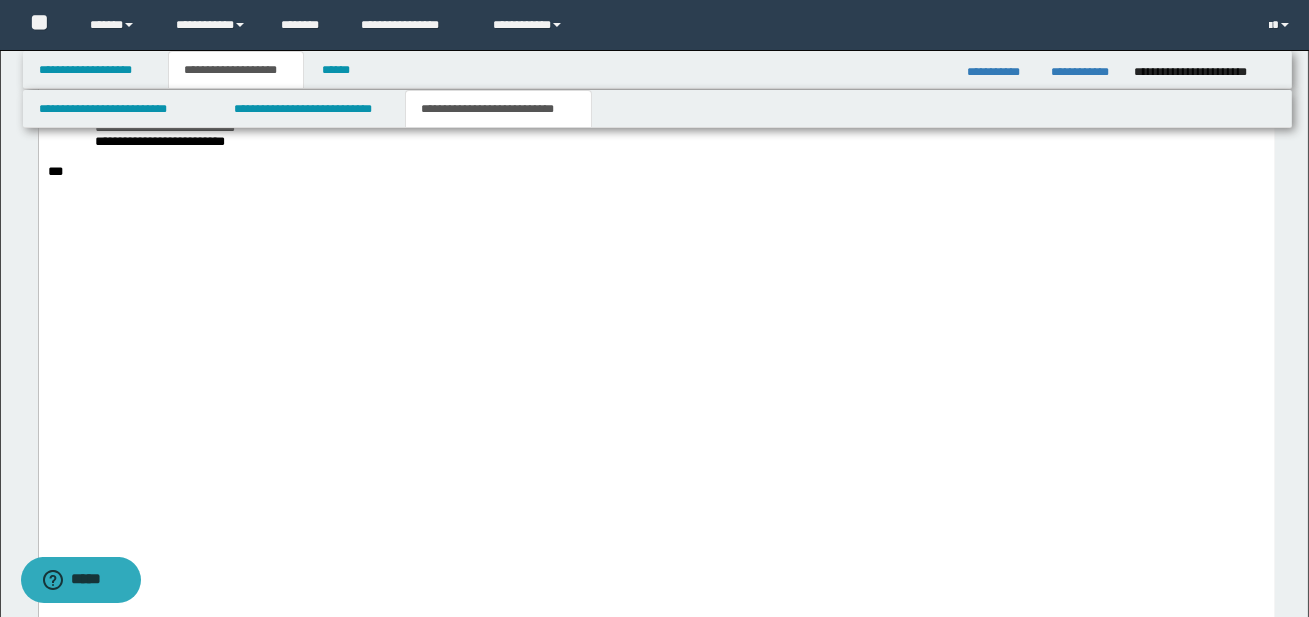 scroll, scrollTop: 4299, scrollLeft: 0, axis: vertical 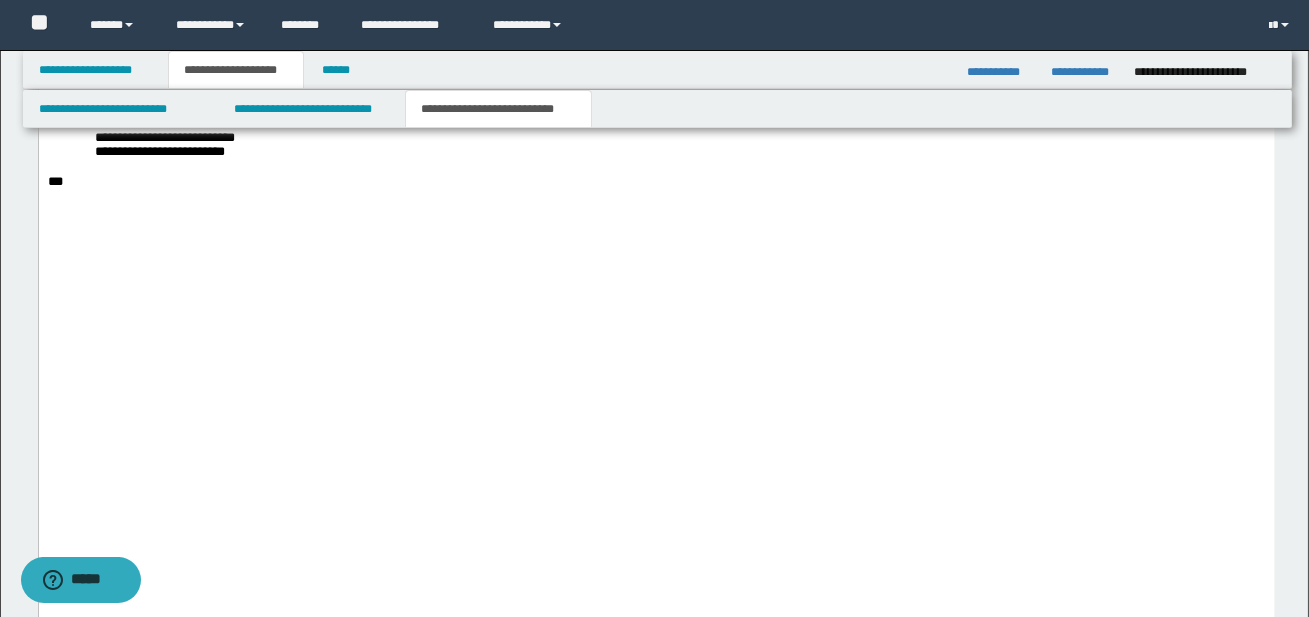 drag, startPoint x: 1013, startPoint y: 364, endPoint x: 1047, endPoint y: 369, distance: 34.36568 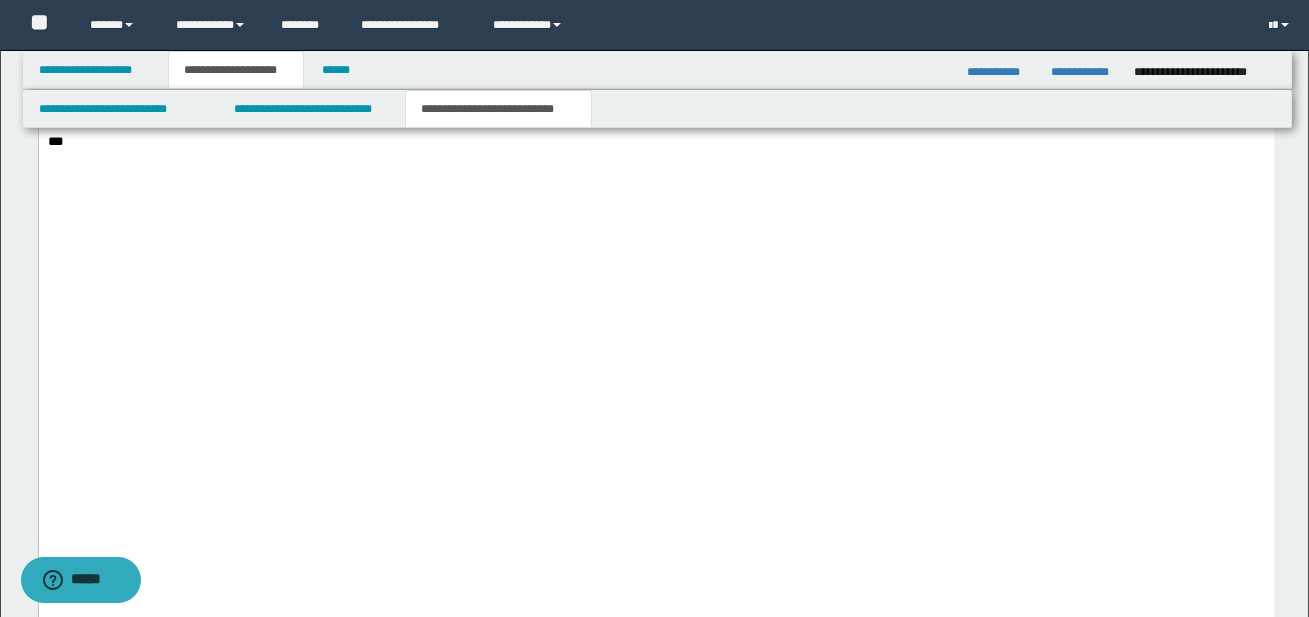scroll, scrollTop: 4346, scrollLeft: 0, axis: vertical 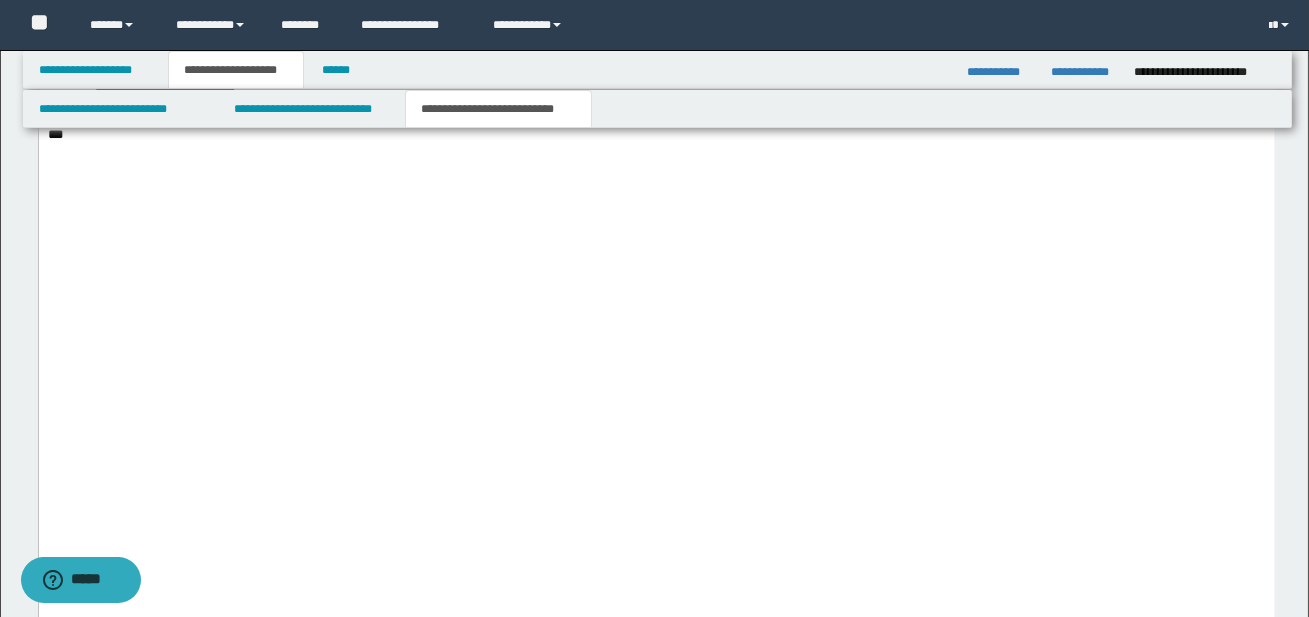 click on "**********" at bounding box center [679, 36] 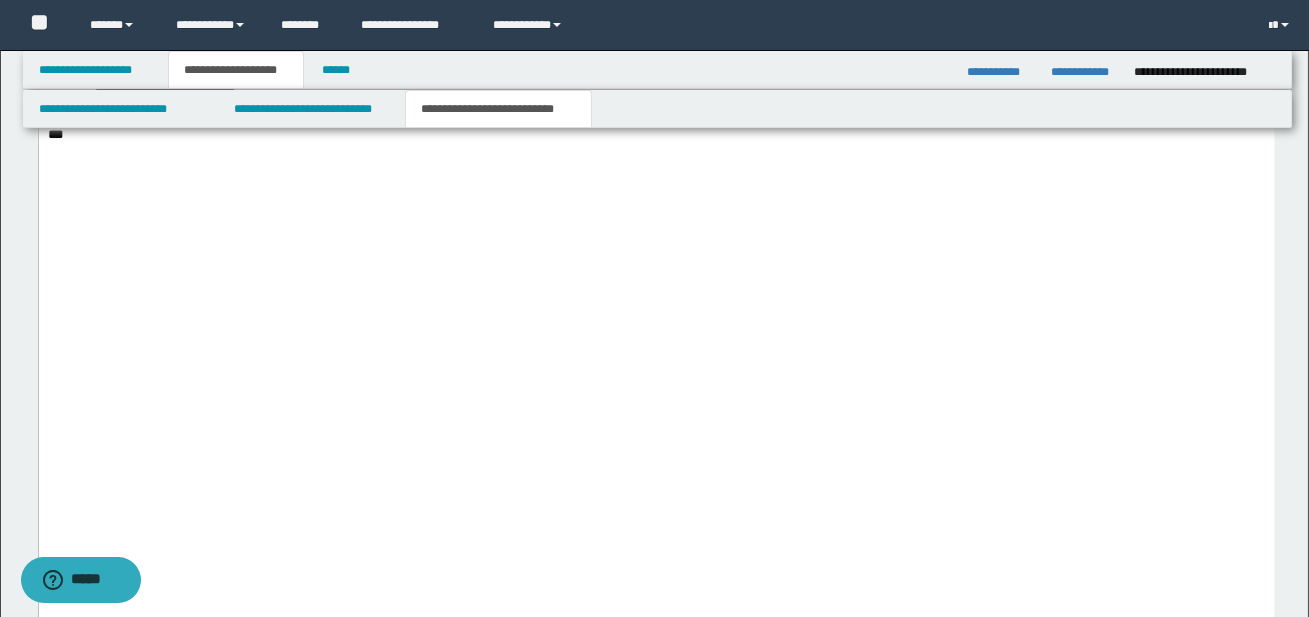 drag, startPoint x: 99, startPoint y: 457, endPoint x: 262, endPoint y: 498, distance: 168.07736 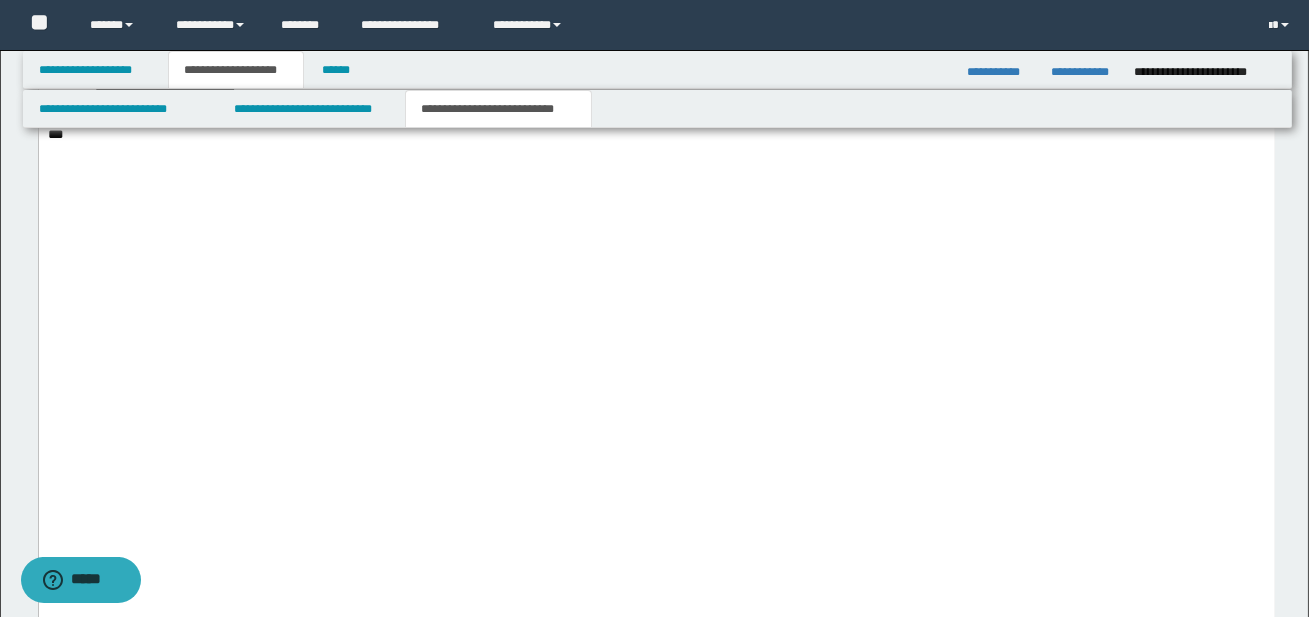 click on "**********" at bounding box center (656, 106) 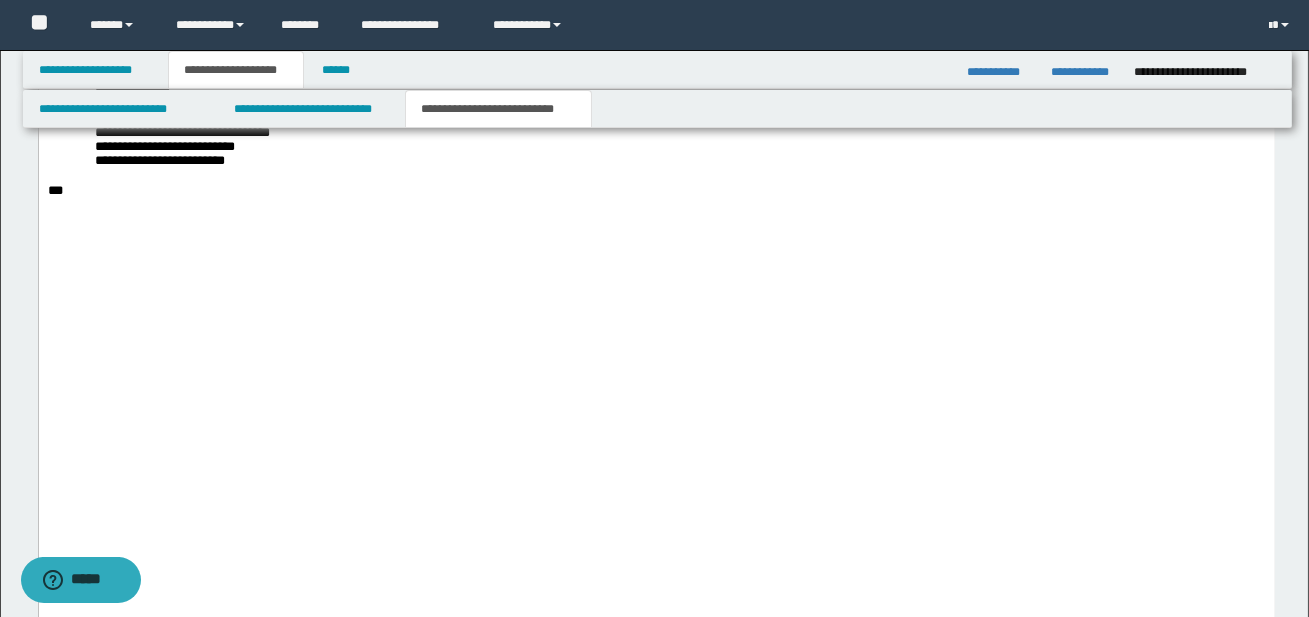 click on "**********" at bounding box center [656, -1262] 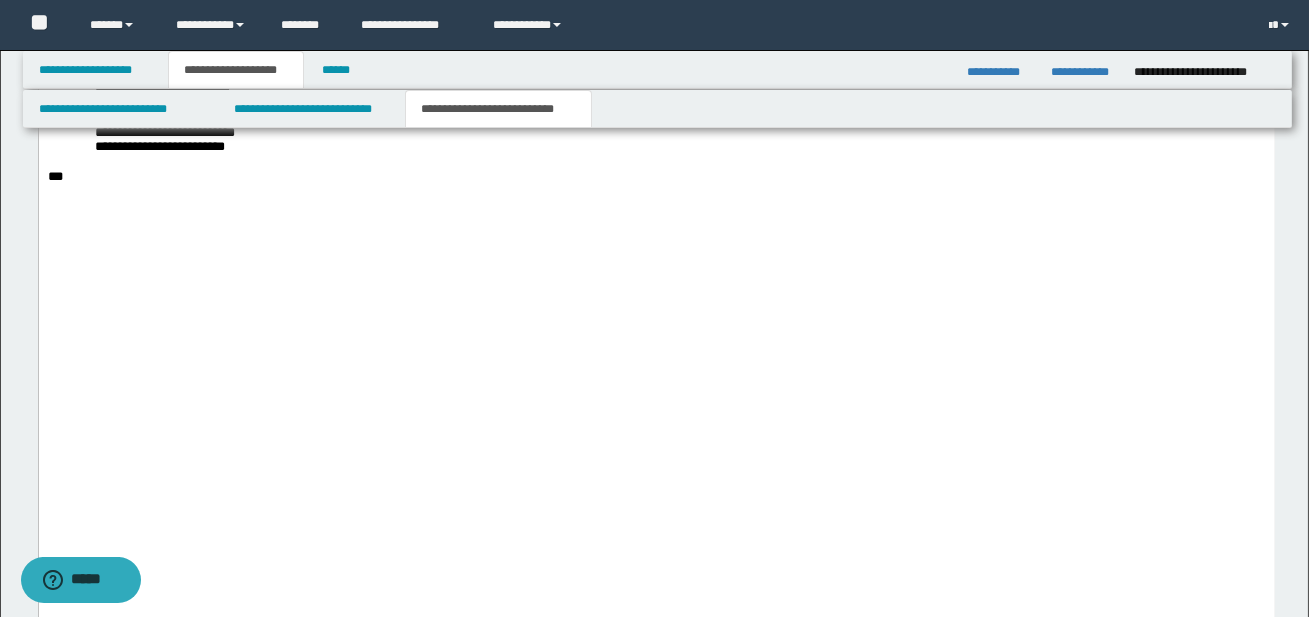 click on "**********" at bounding box center [189, -21] 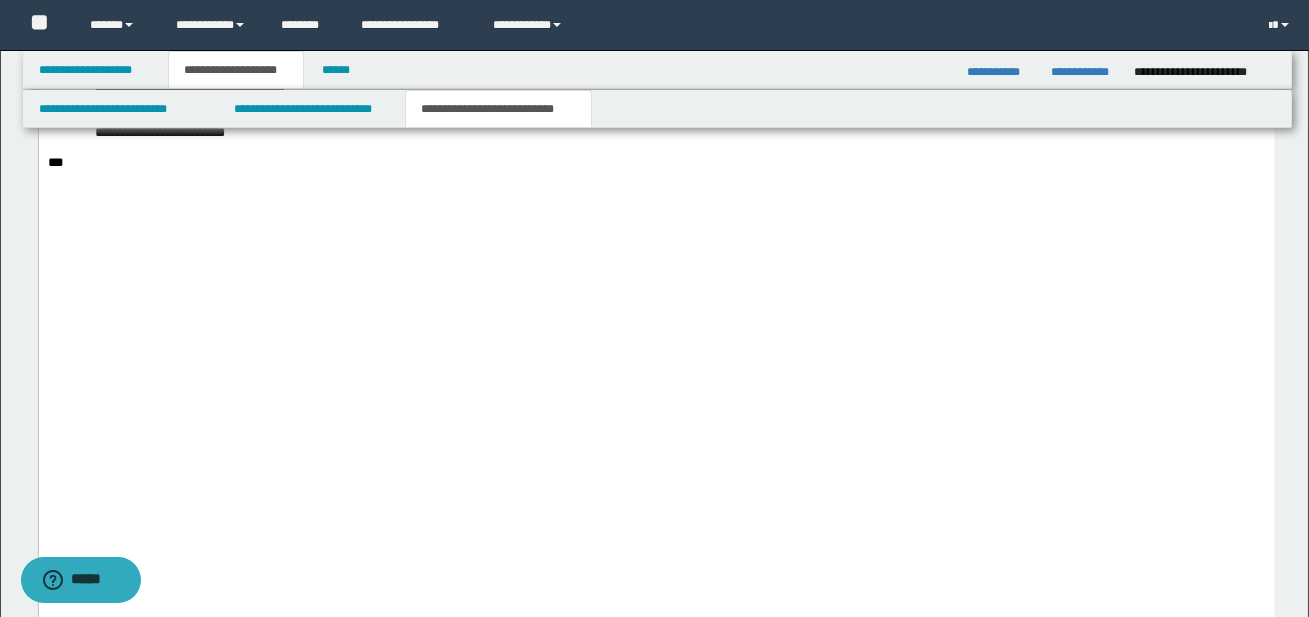 click on "**********" at bounding box center [181, -21] 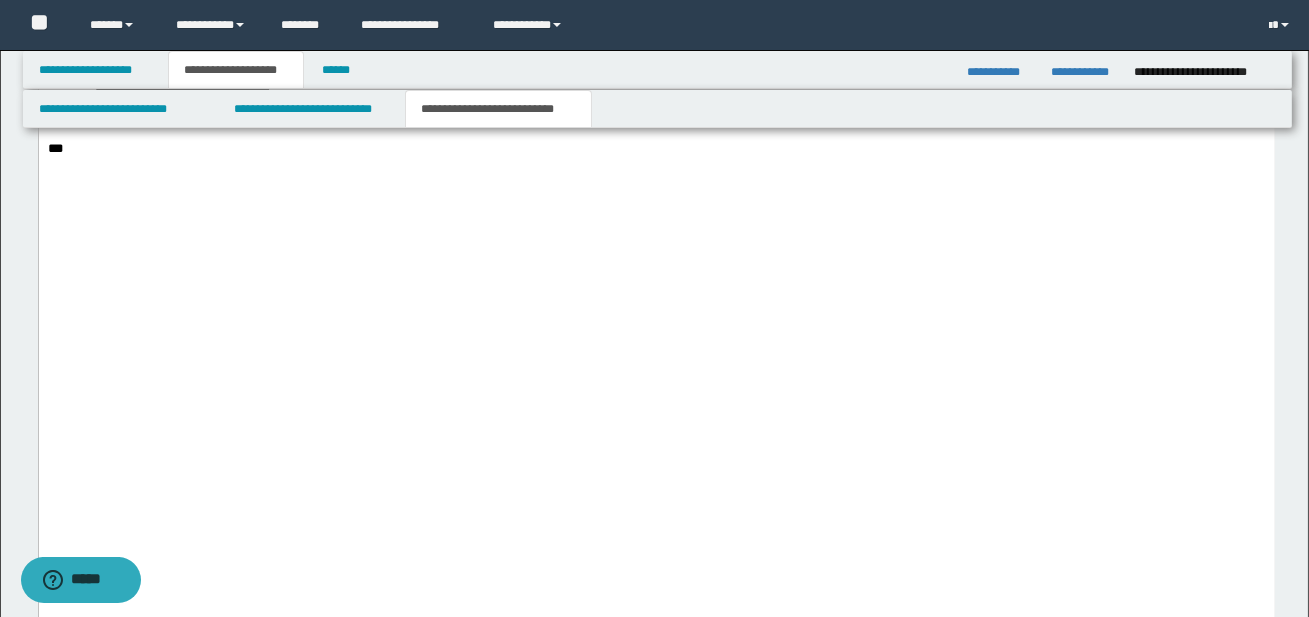 click on "**********" at bounding box center (164, -21) 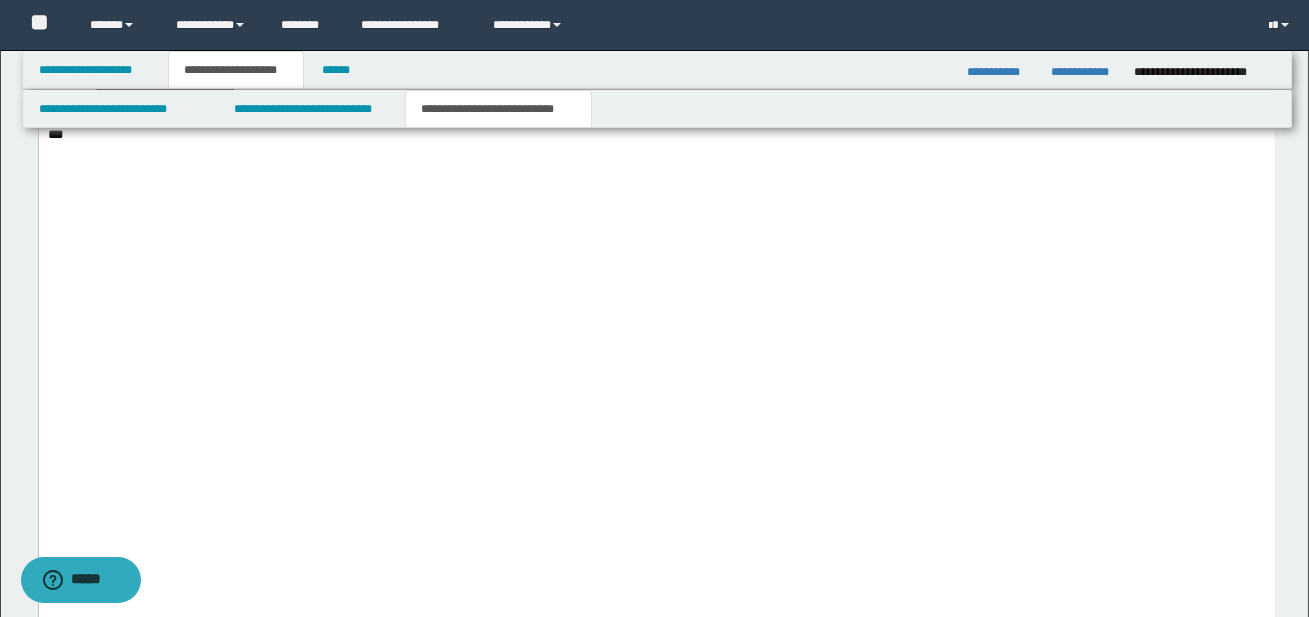 drag, startPoint x: 160, startPoint y: 397, endPoint x: 205, endPoint y: 397, distance: 45 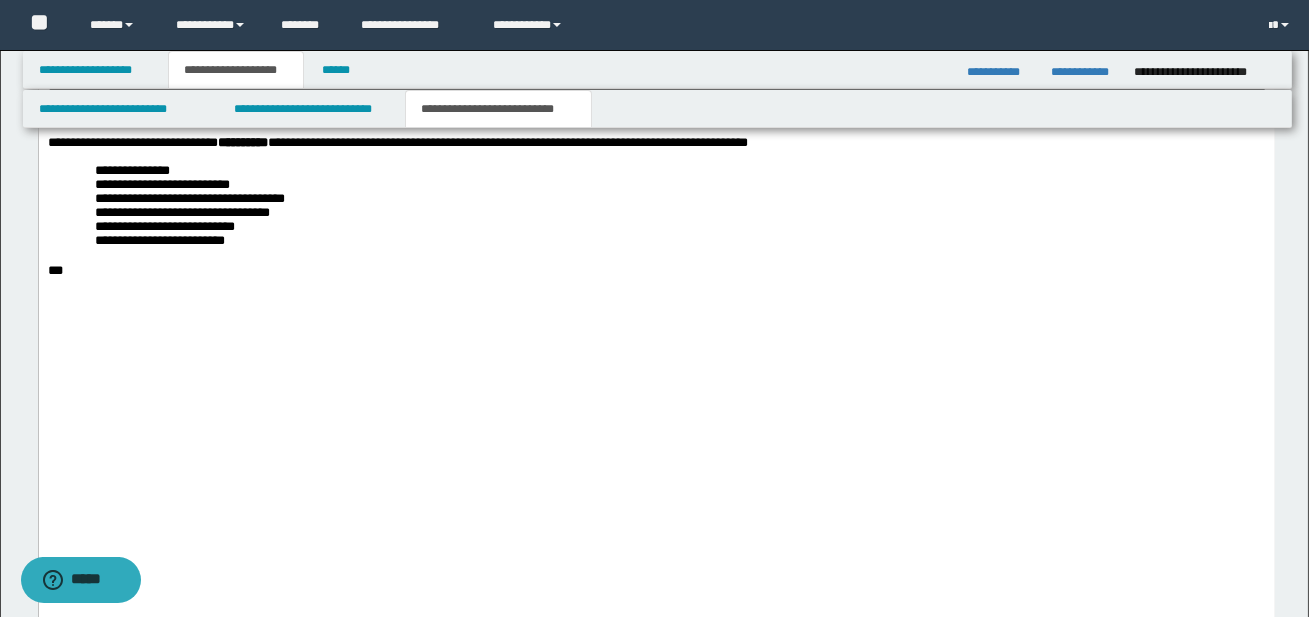 scroll, scrollTop: 4214, scrollLeft: 0, axis: vertical 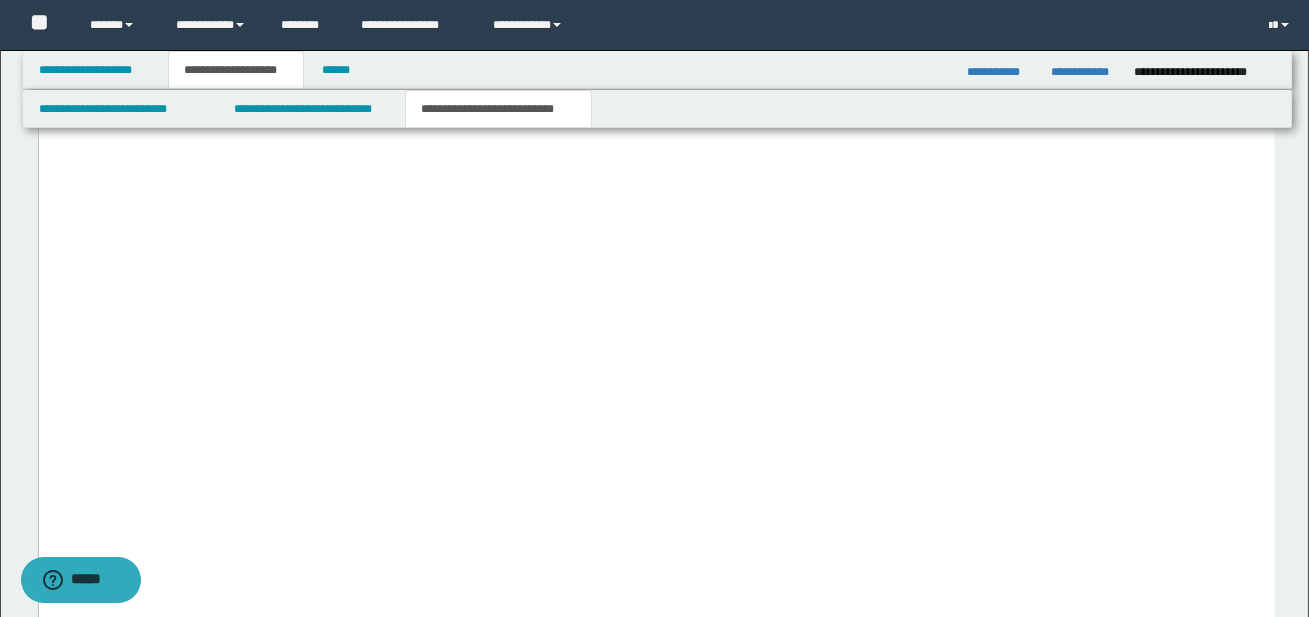 drag, startPoint x: 49, startPoint y: 17, endPoint x: 269, endPoint y: 512, distance: 541.6872 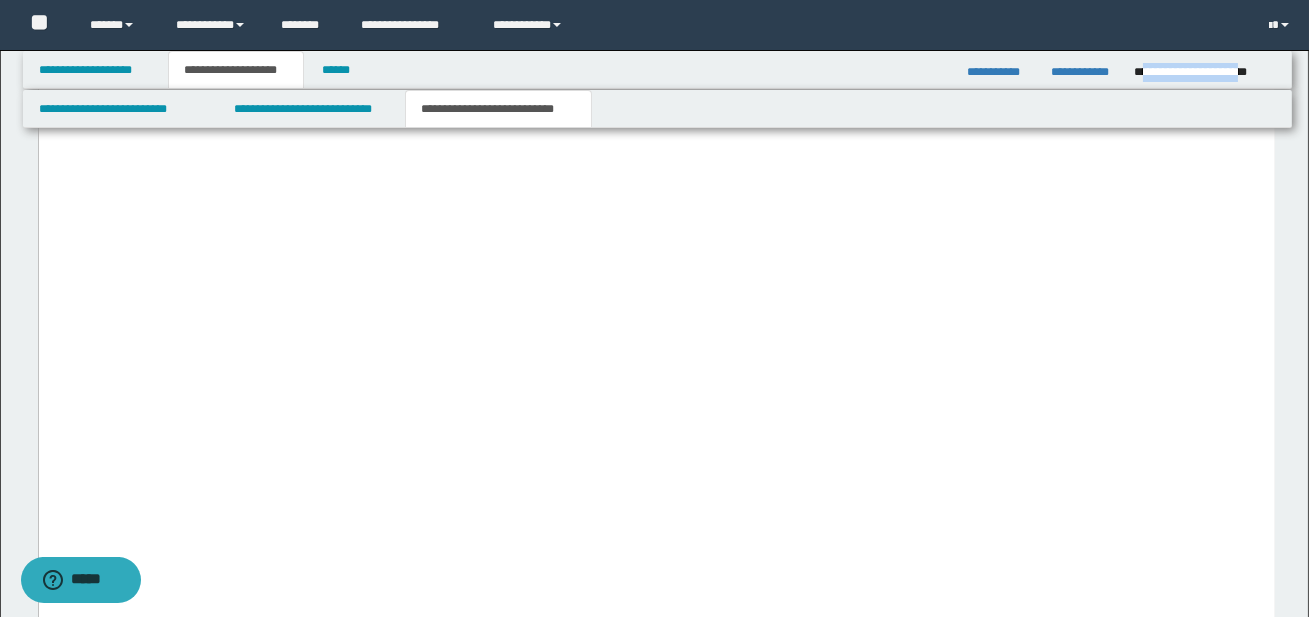 drag, startPoint x: 1142, startPoint y: 71, endPoint x: 1271, endPoint y: 70, distance: 129.00388 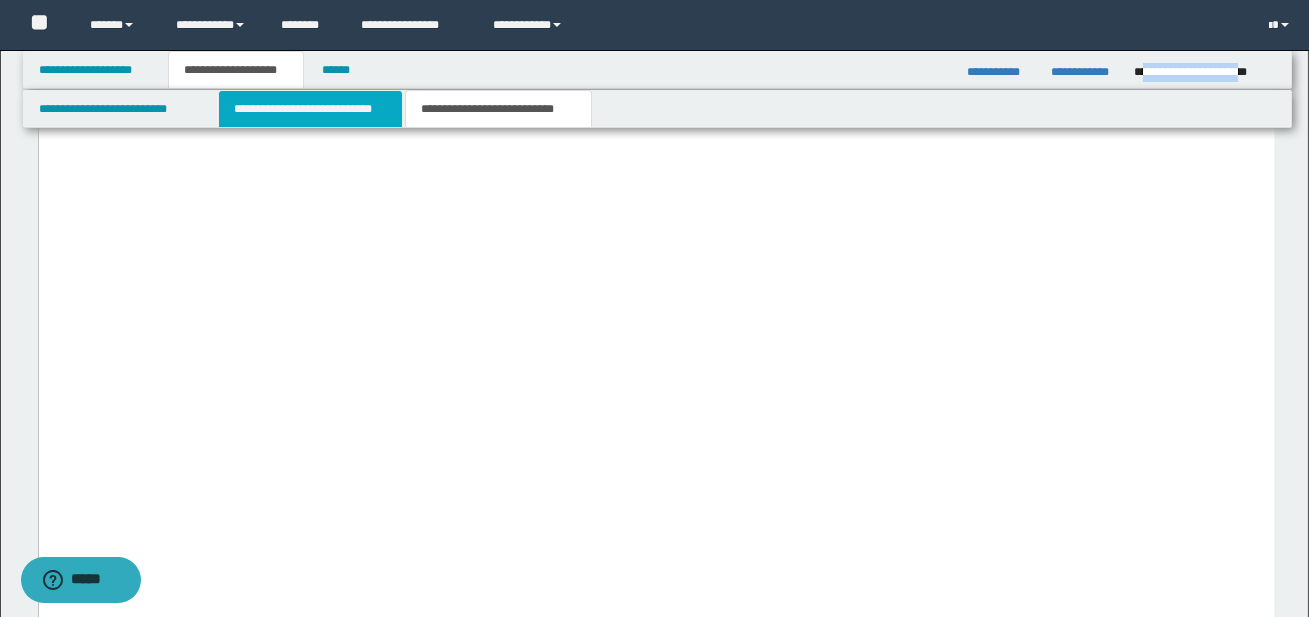click on "**********" at bounding box center (310, 109) 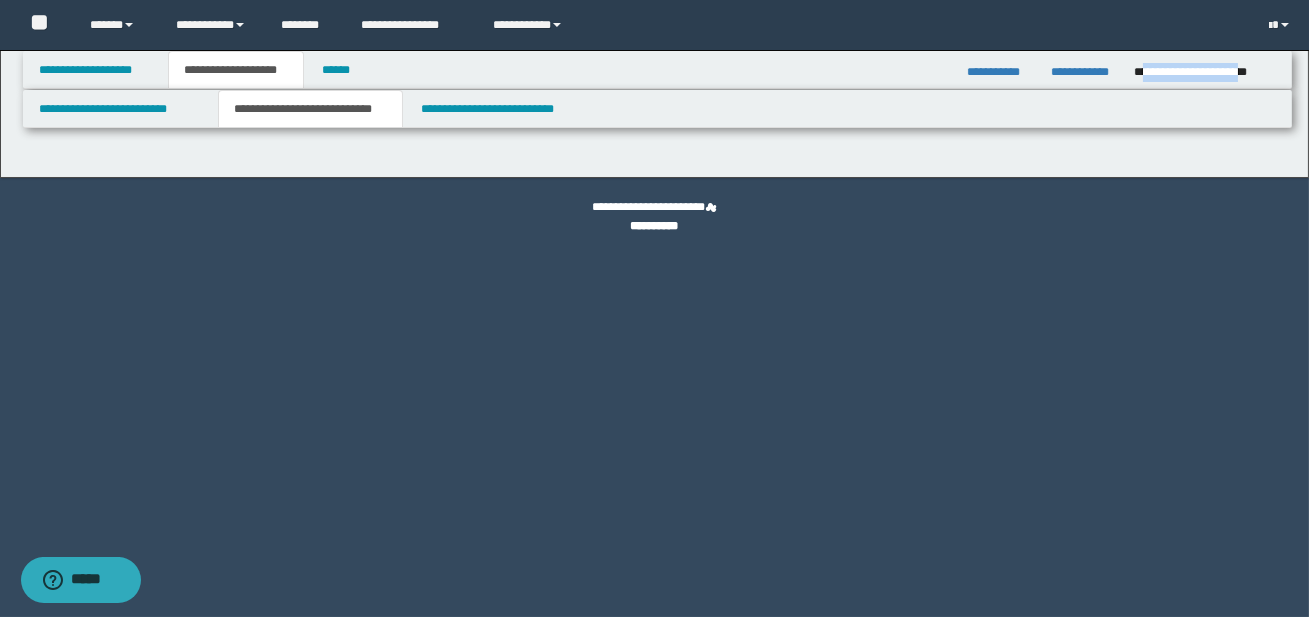 scroll, scrollTop: 0, scrollLeft: 0, axis: both 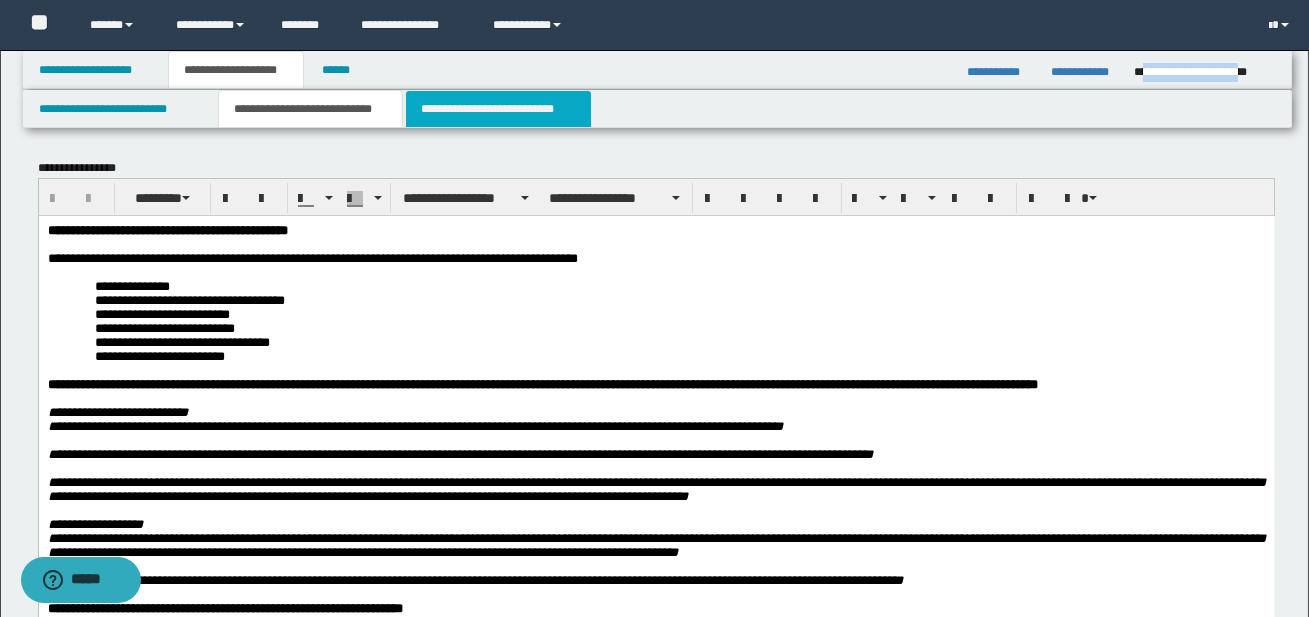 click on "**********" at bounding box center (498, 109) 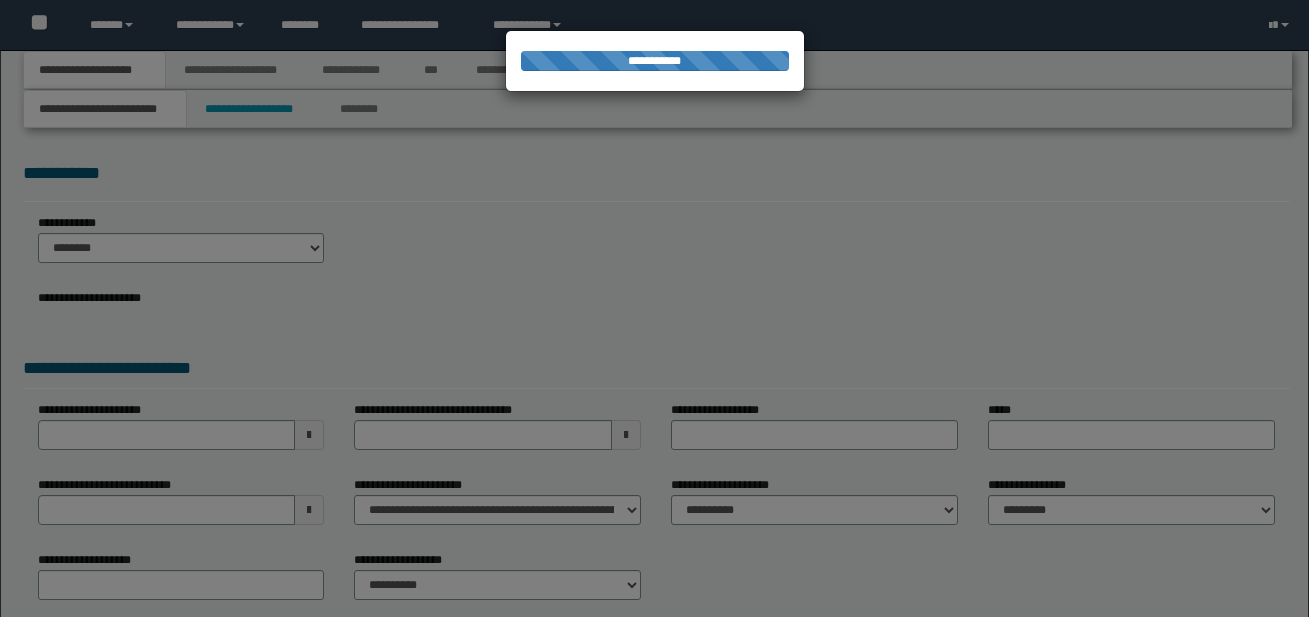 scroll, scrollTop: 0, scrollLeft: 0, axis: both 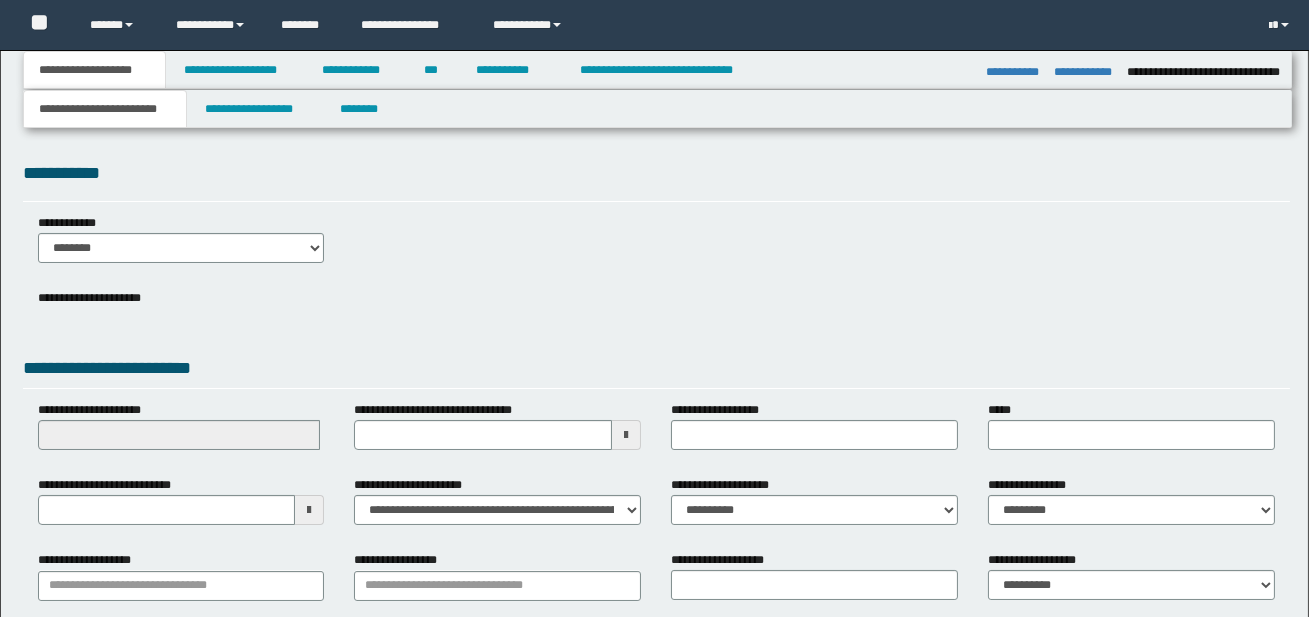 select on "*" 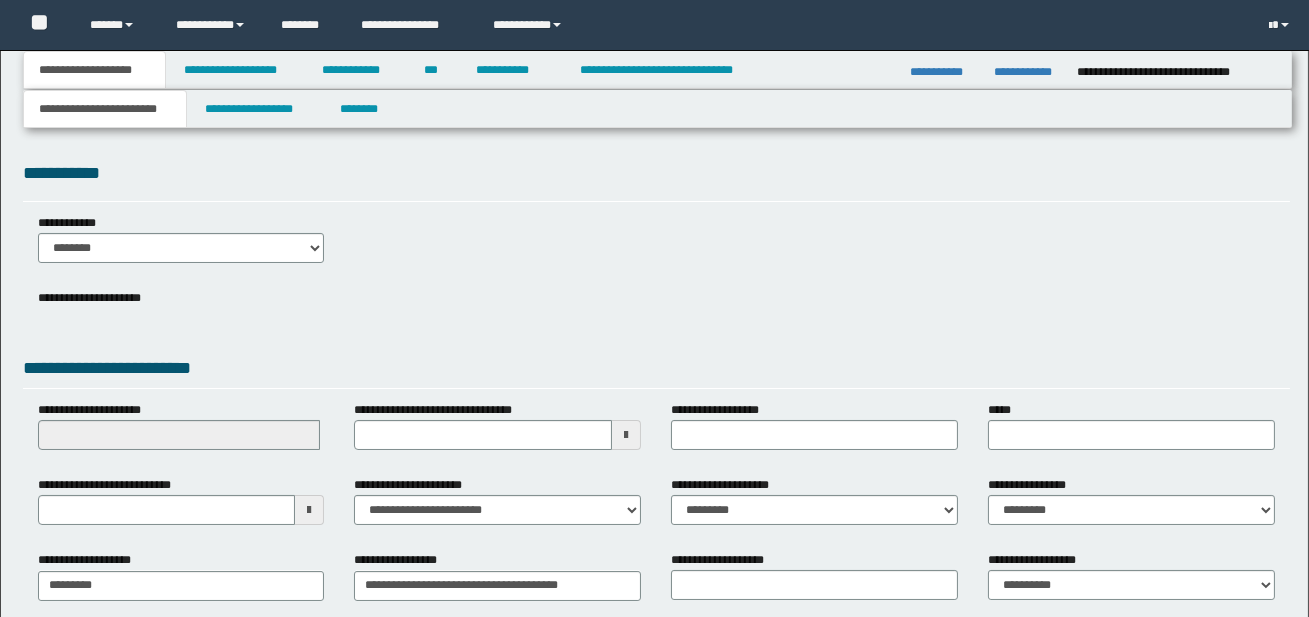 scroll, scrollTop: 0, scrollLeft: 0, axis: both 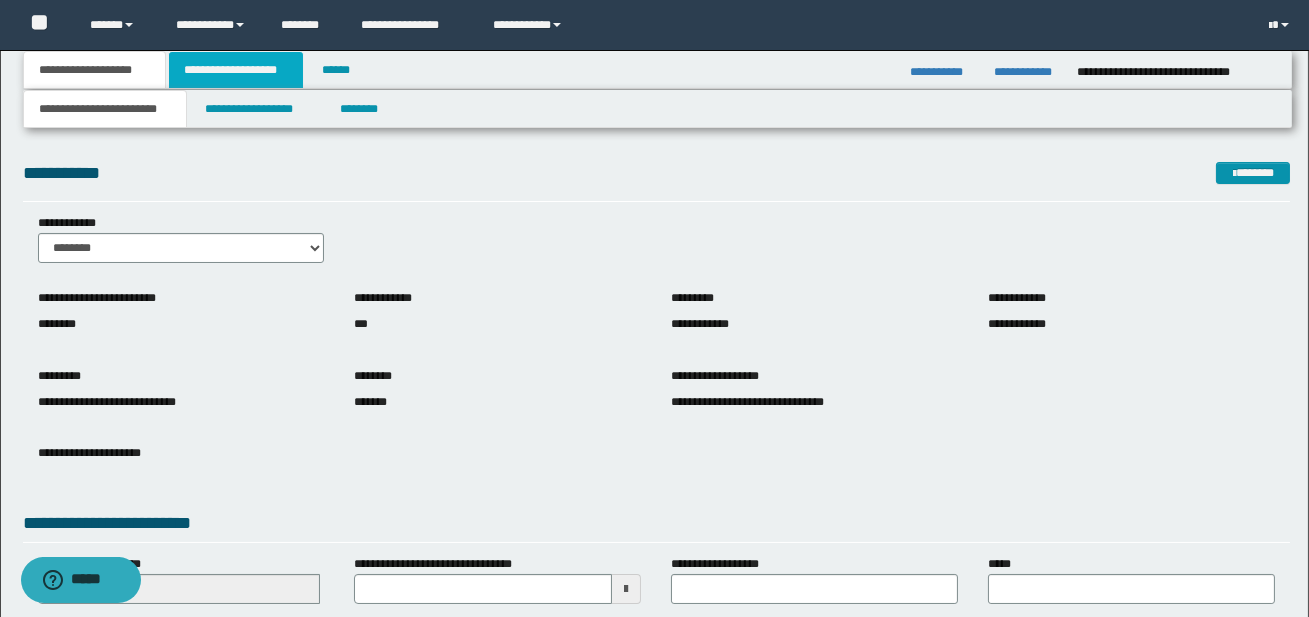 click on "**********" at bounding box center (236, 70) 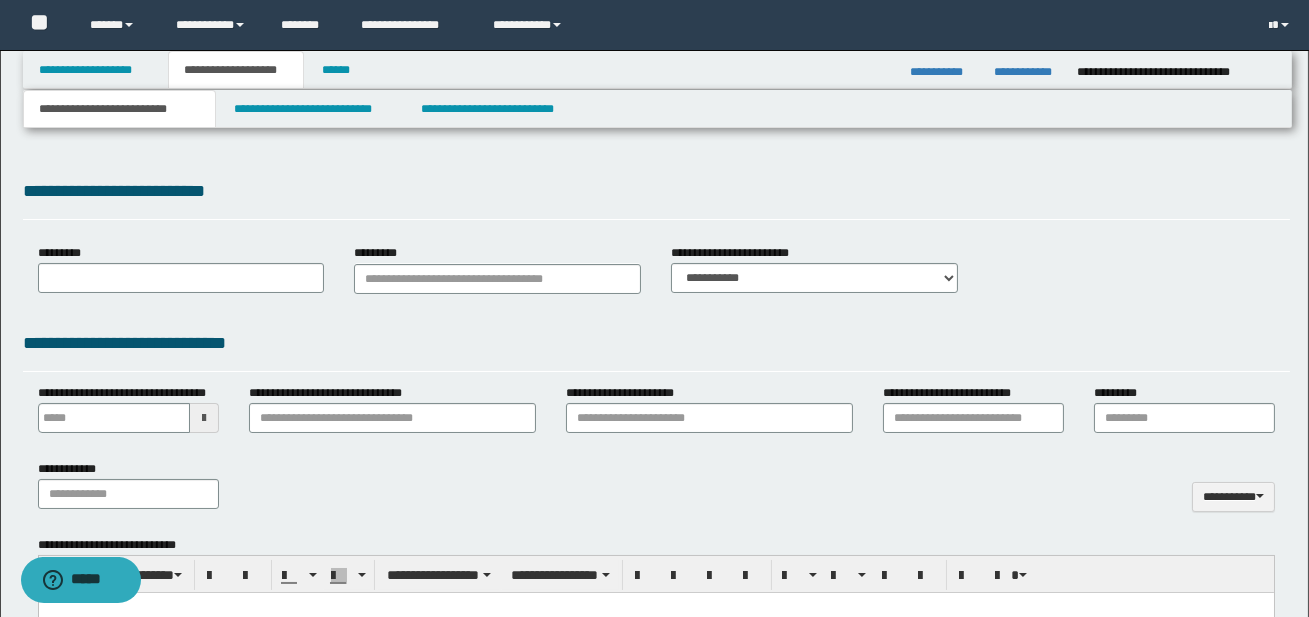 type 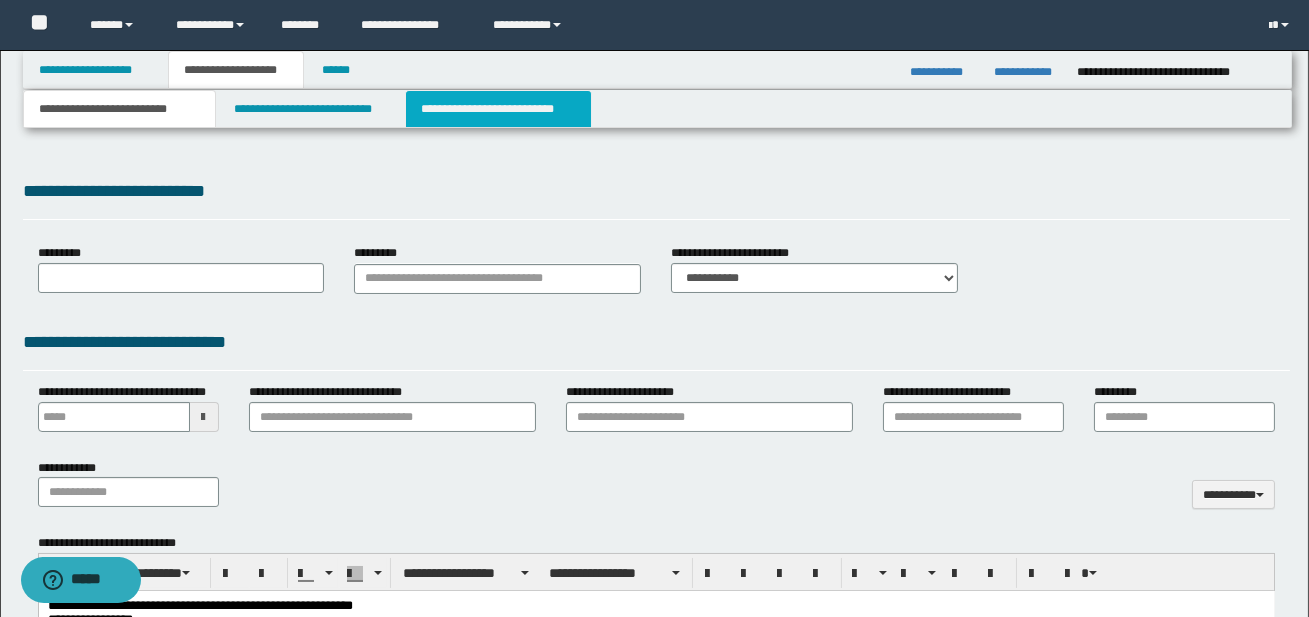 select on "*" 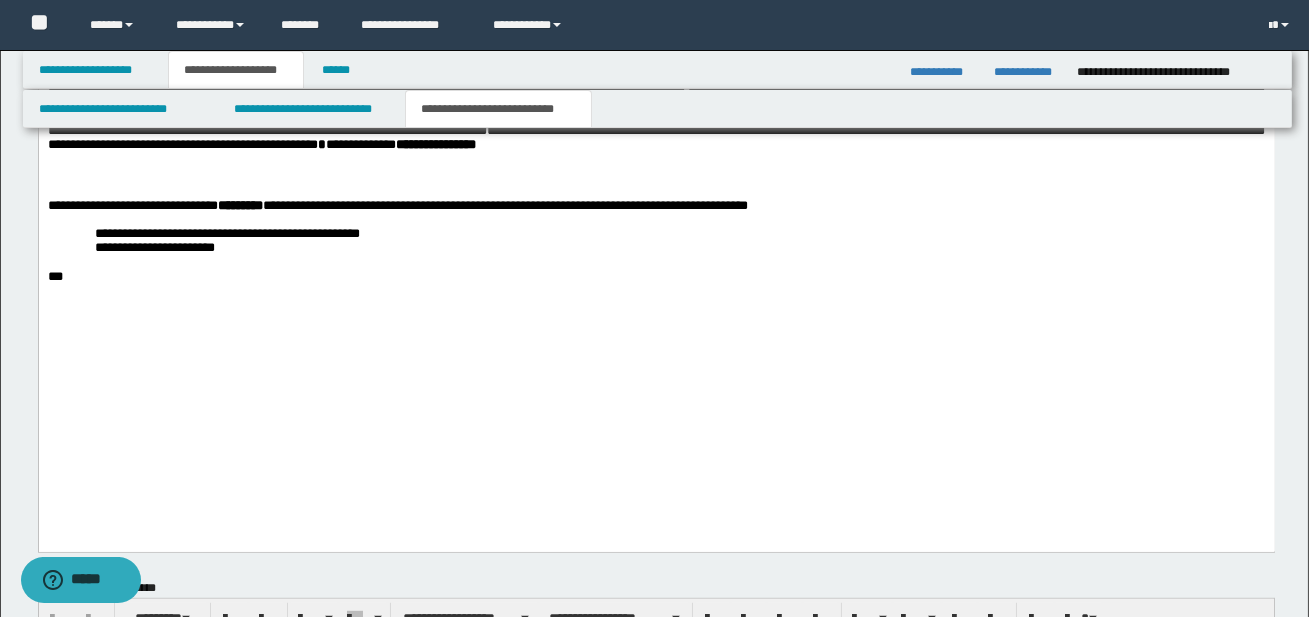 scroll, scrollTop: 2587, scrollLeft: 0, axis: vertical 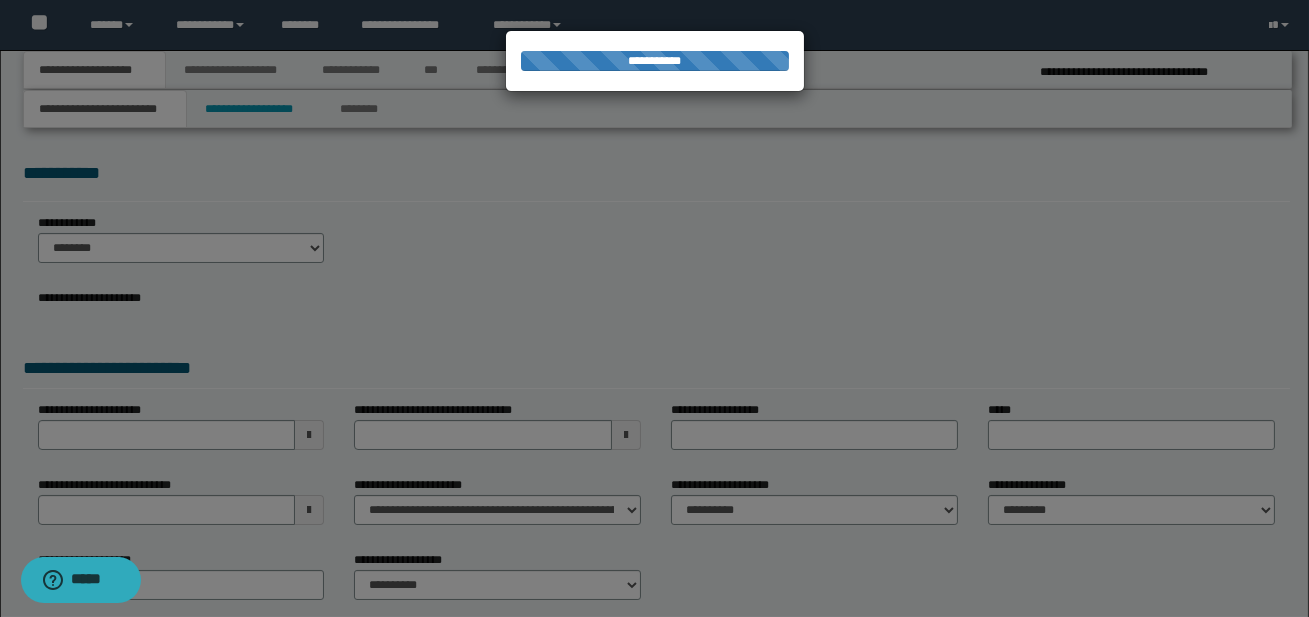 select on "*" 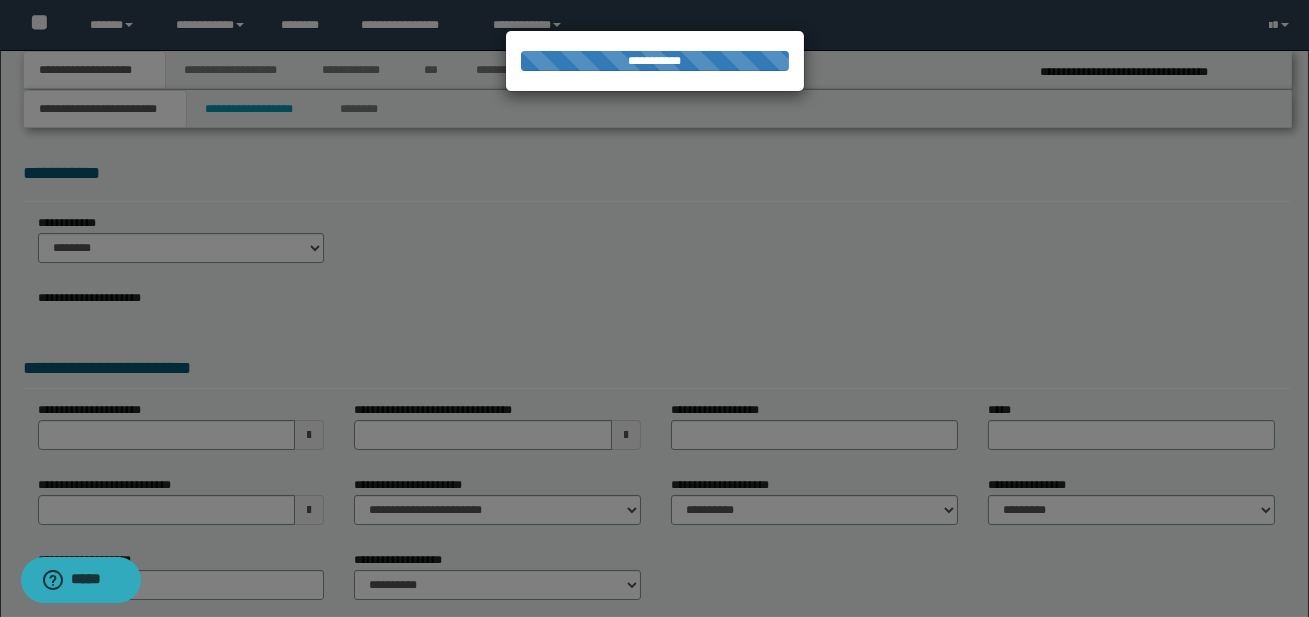 type on "**********" 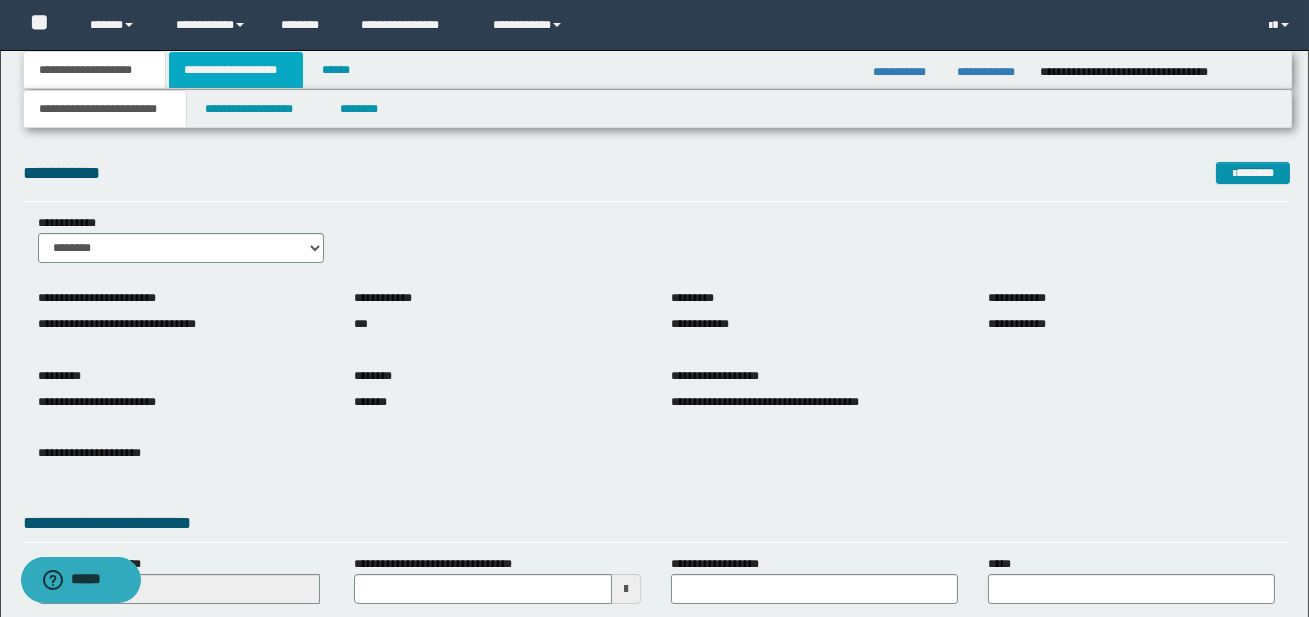 click on "**********" at bounding box center [236, 70] 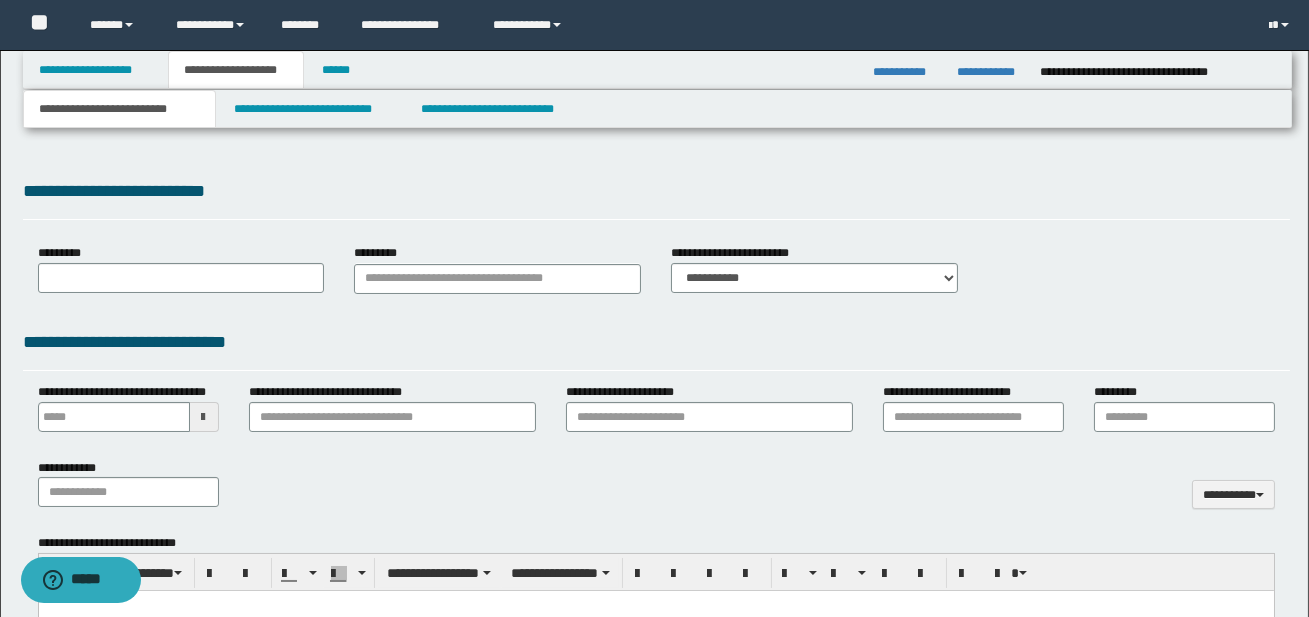 type 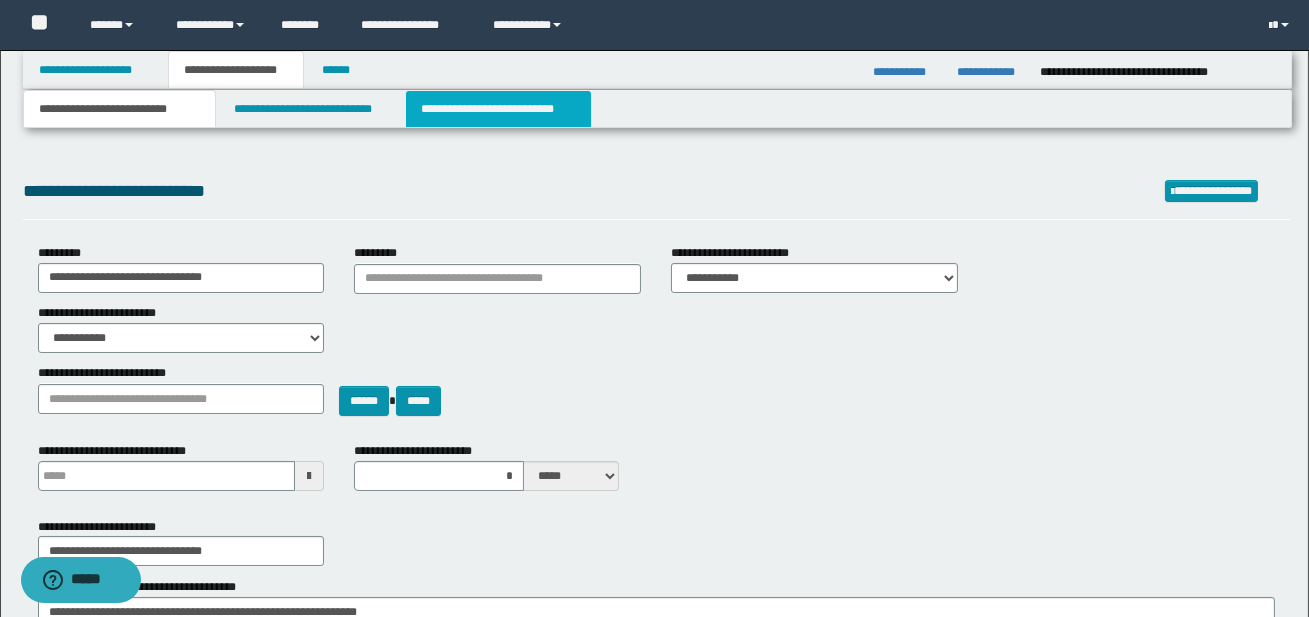 scroll, scrollTop: 0, scrollLeft: 0, axis: both 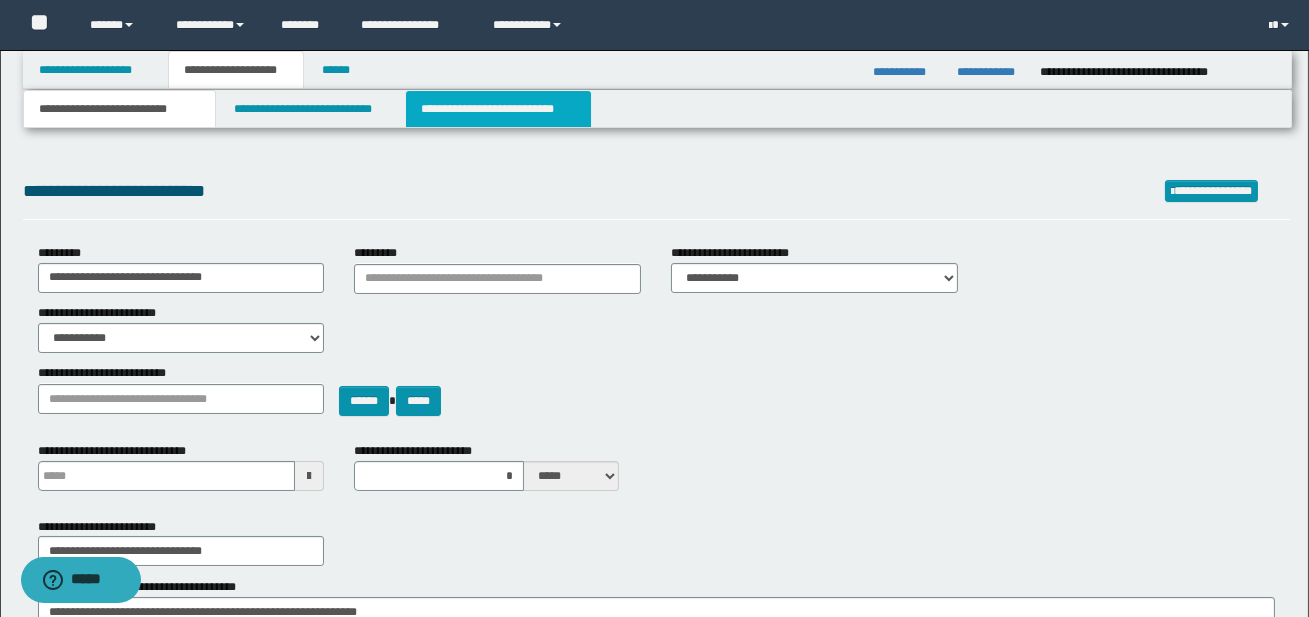 click on "**********" at bounding box center [498, 109] 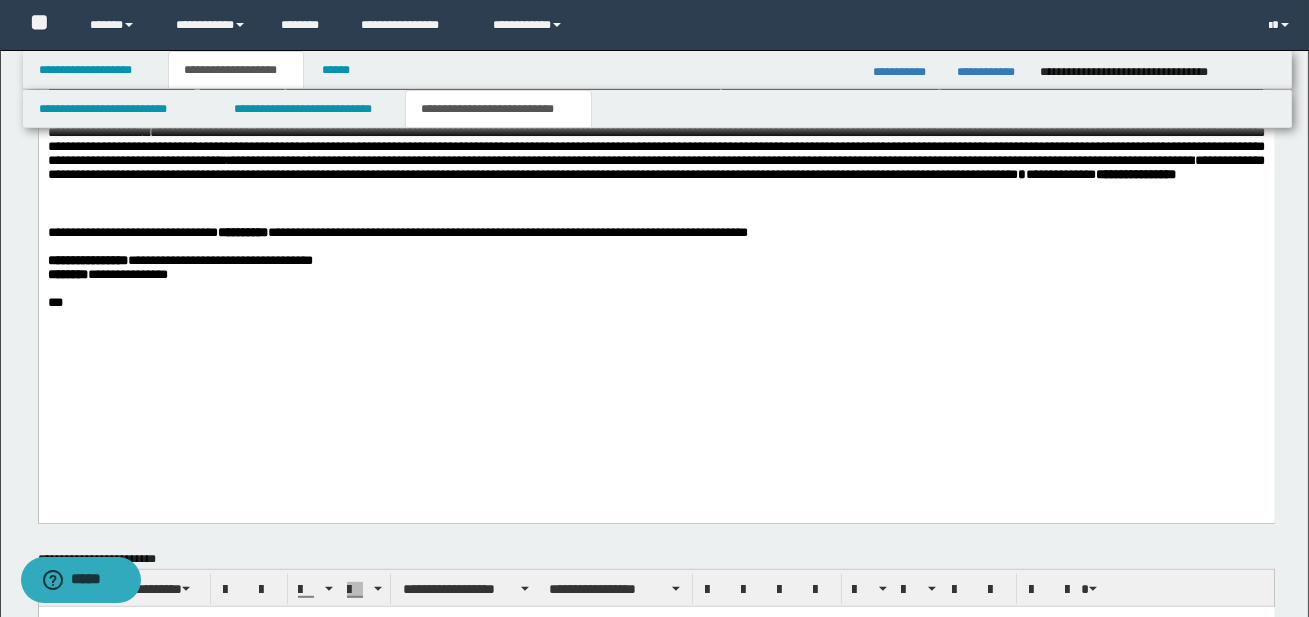 scroll, scrollTop: 2163, scrollLeft: 0, axis: vertical 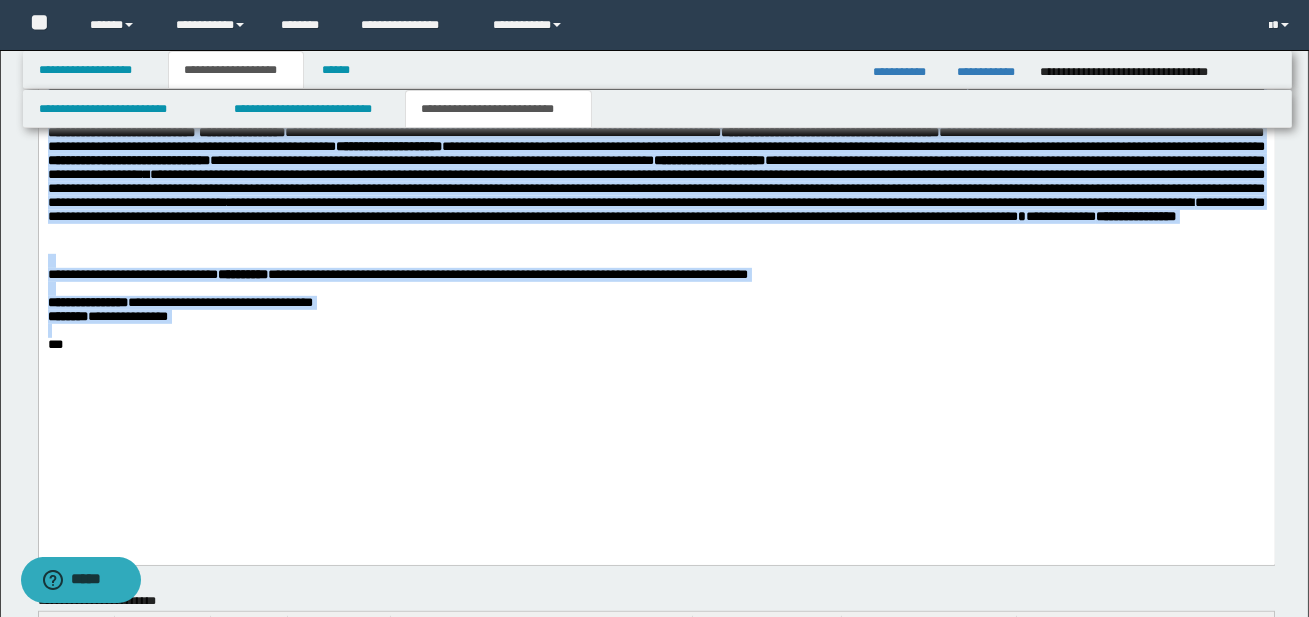drag, startPoint x: 49, startPoint y: 183, endPoint x: 212, endPoint y: 427, distance: 293.43652 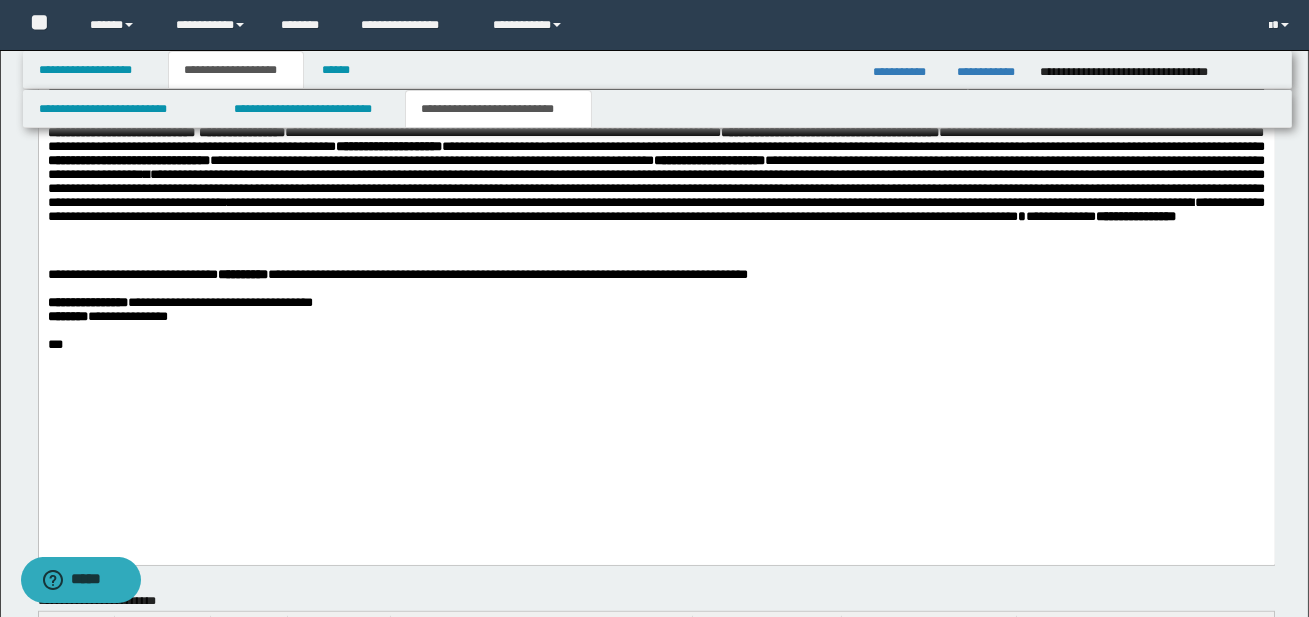 click on "***" at bounding box center [656, 345] 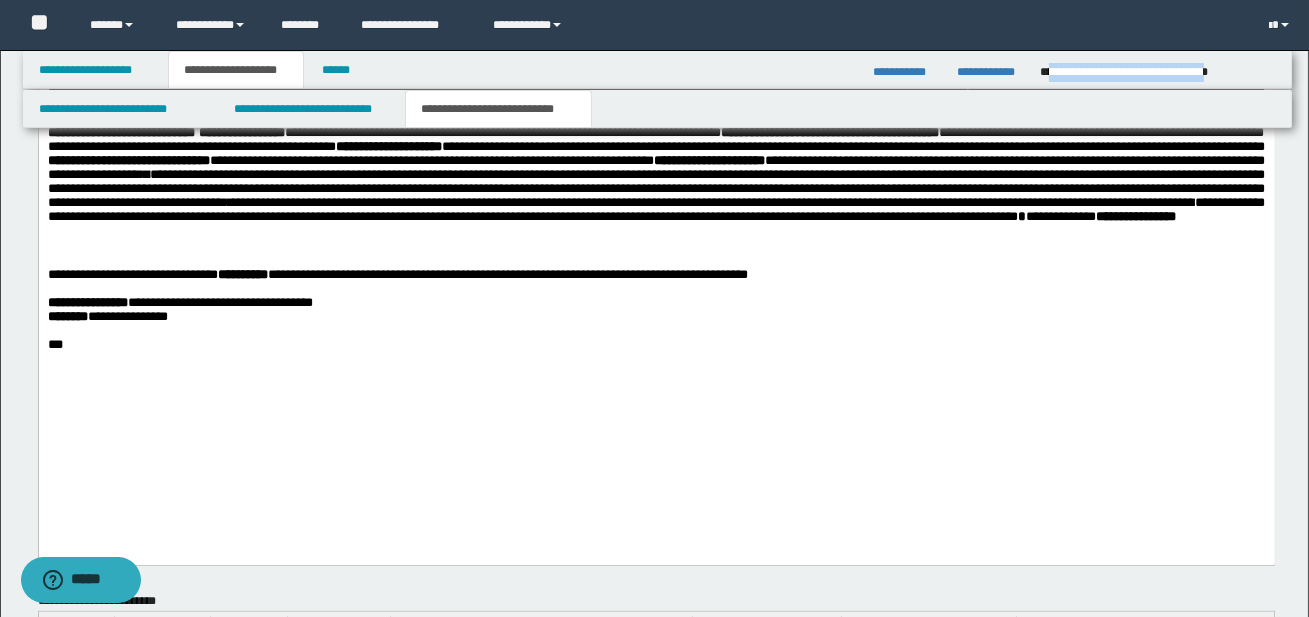 drag, startPoint x: 1048, startPoint y: 68, endPoint x: 1272, endPoint y: 77, distance: 224.18073 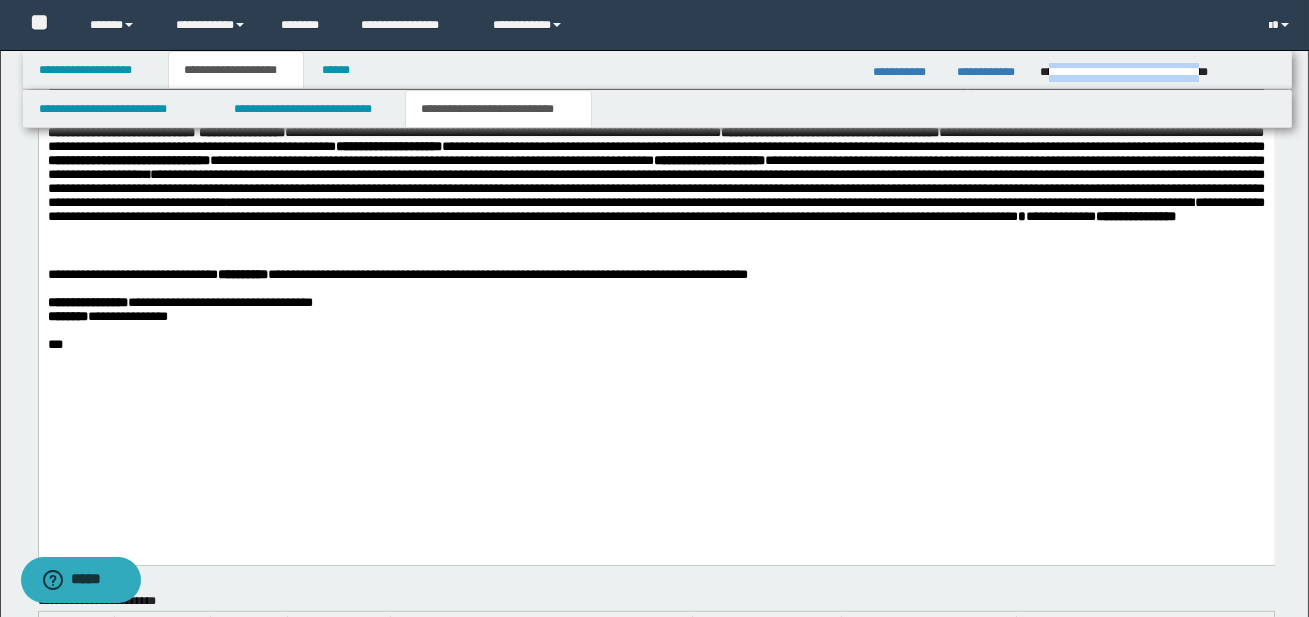 copy on "**********" 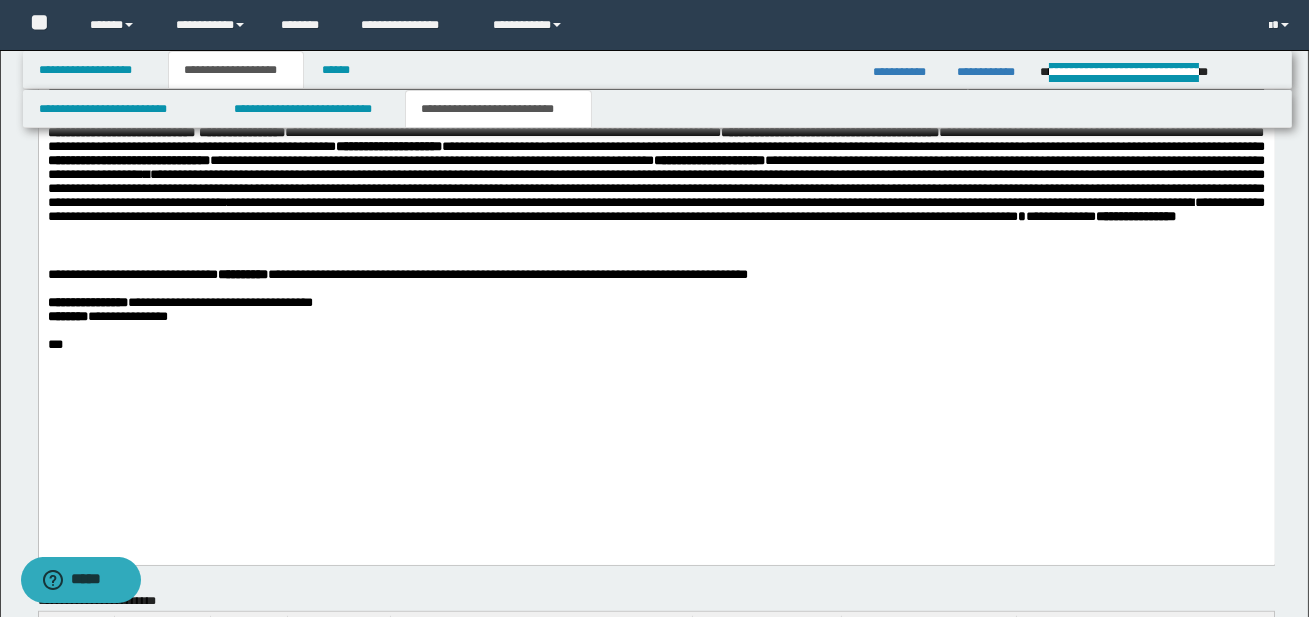 click on "**********" at bounding box center [655, 188] 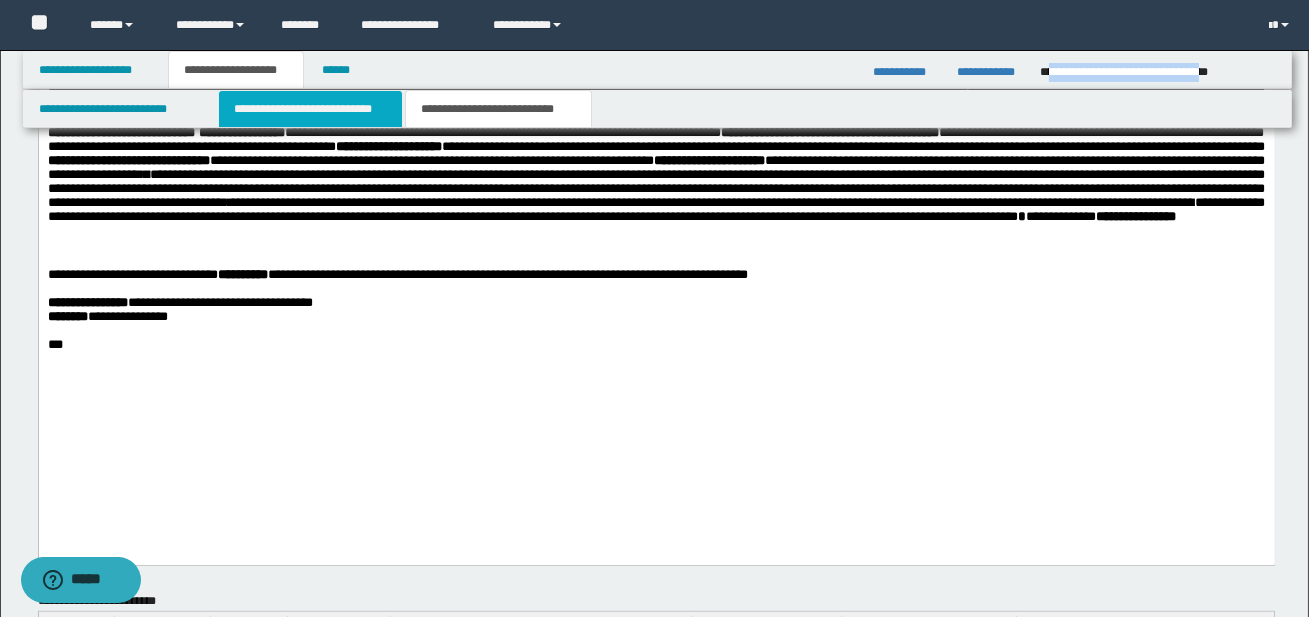 click on "**********" at bounding box center [310, 109] 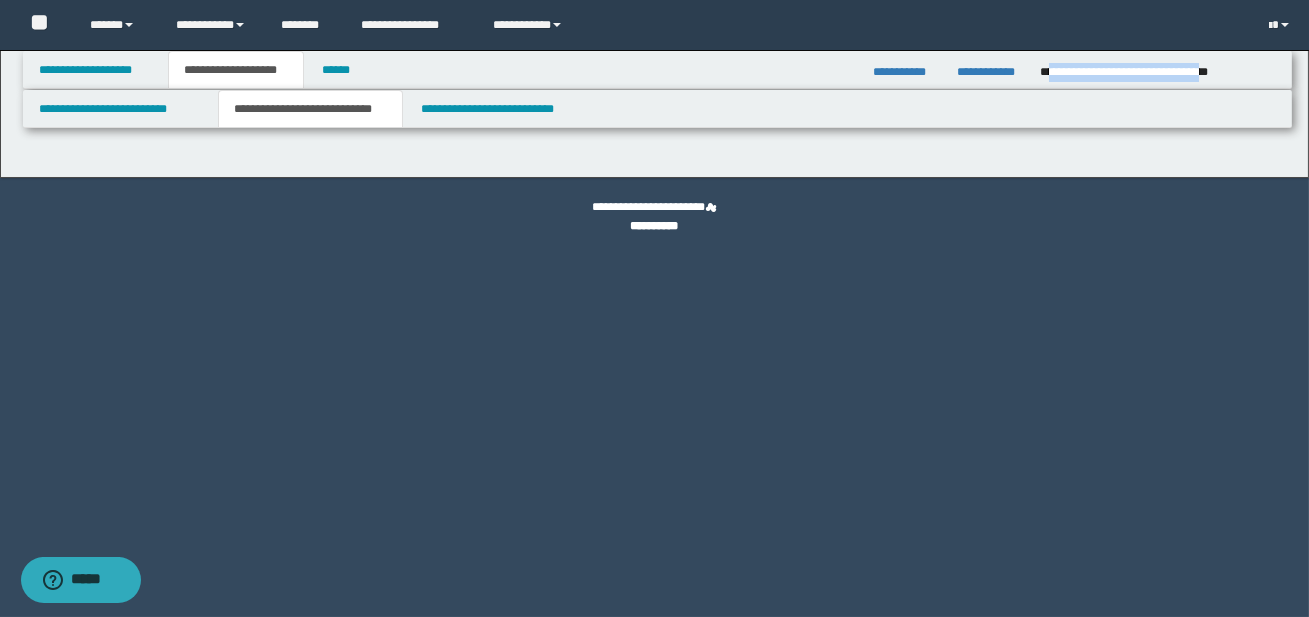 scroll, scrollTop: 0, scrollLeft: 0, axis: both 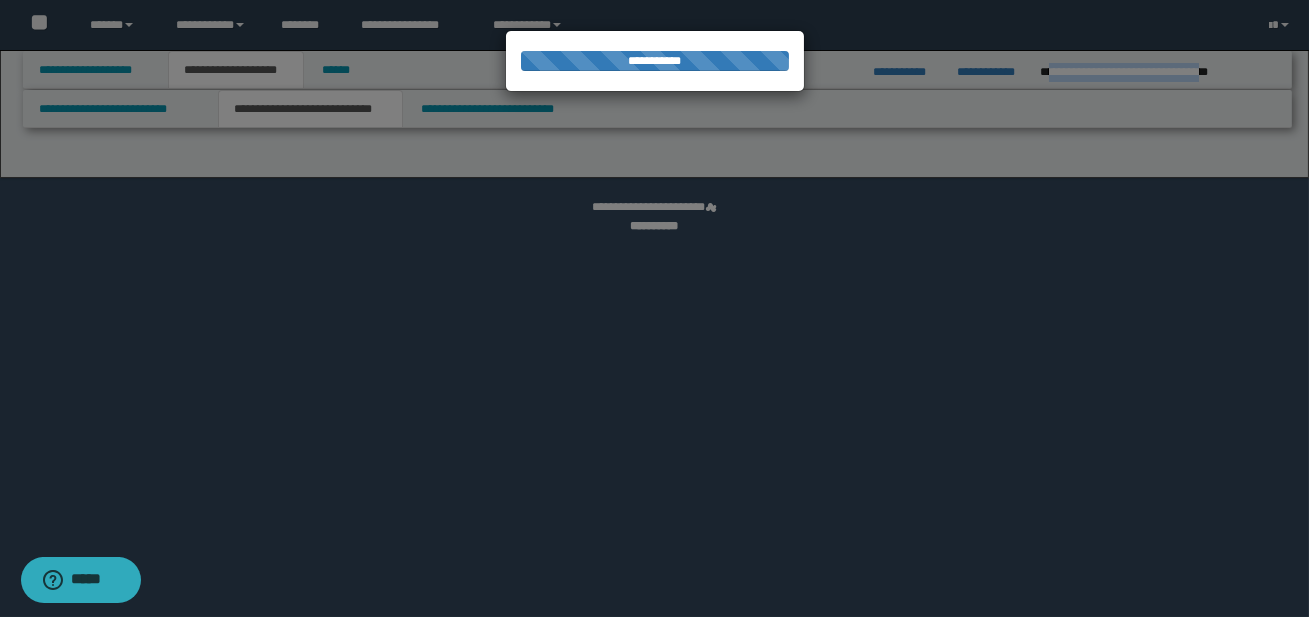 select on "*" 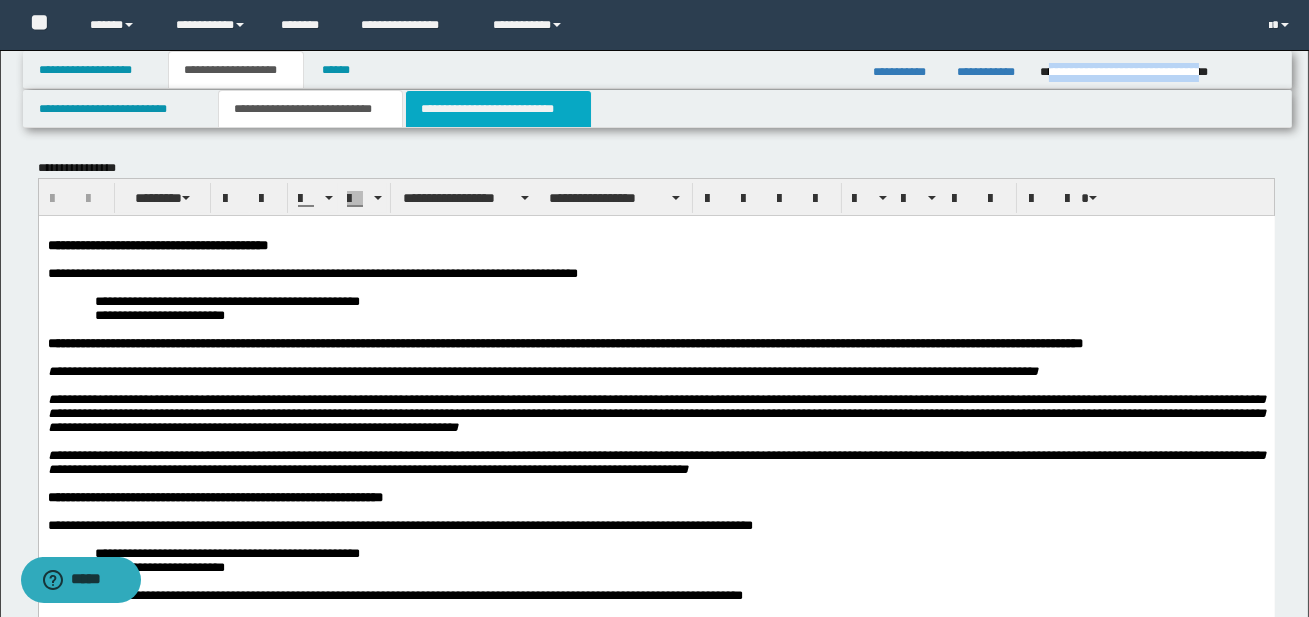 scroll, scrollTop: 0, scrollLeft: 0, axis: both 